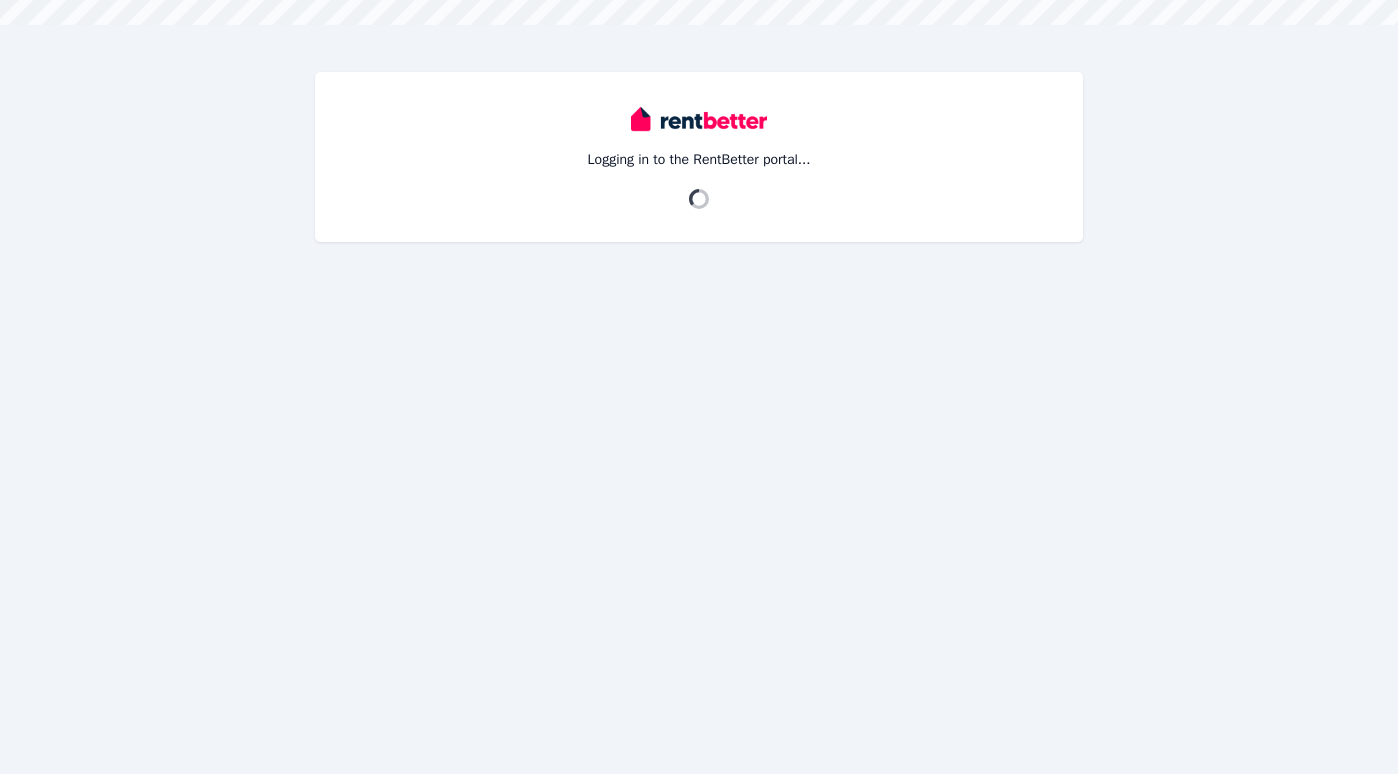scroll, scrollTop: 0, scrollLeft: 0, axis: both 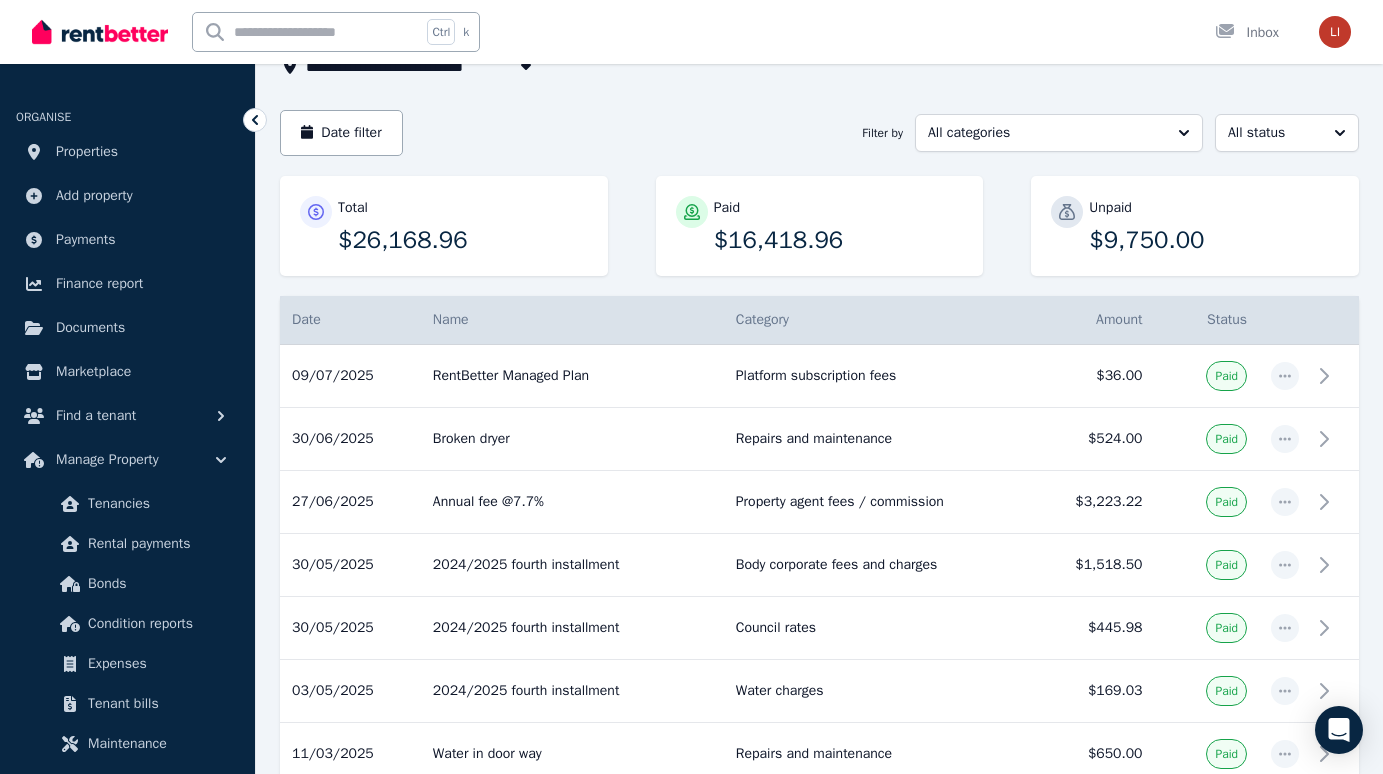 click on "Date filter Filter by All categories All status" at bounding box center [819, 133] 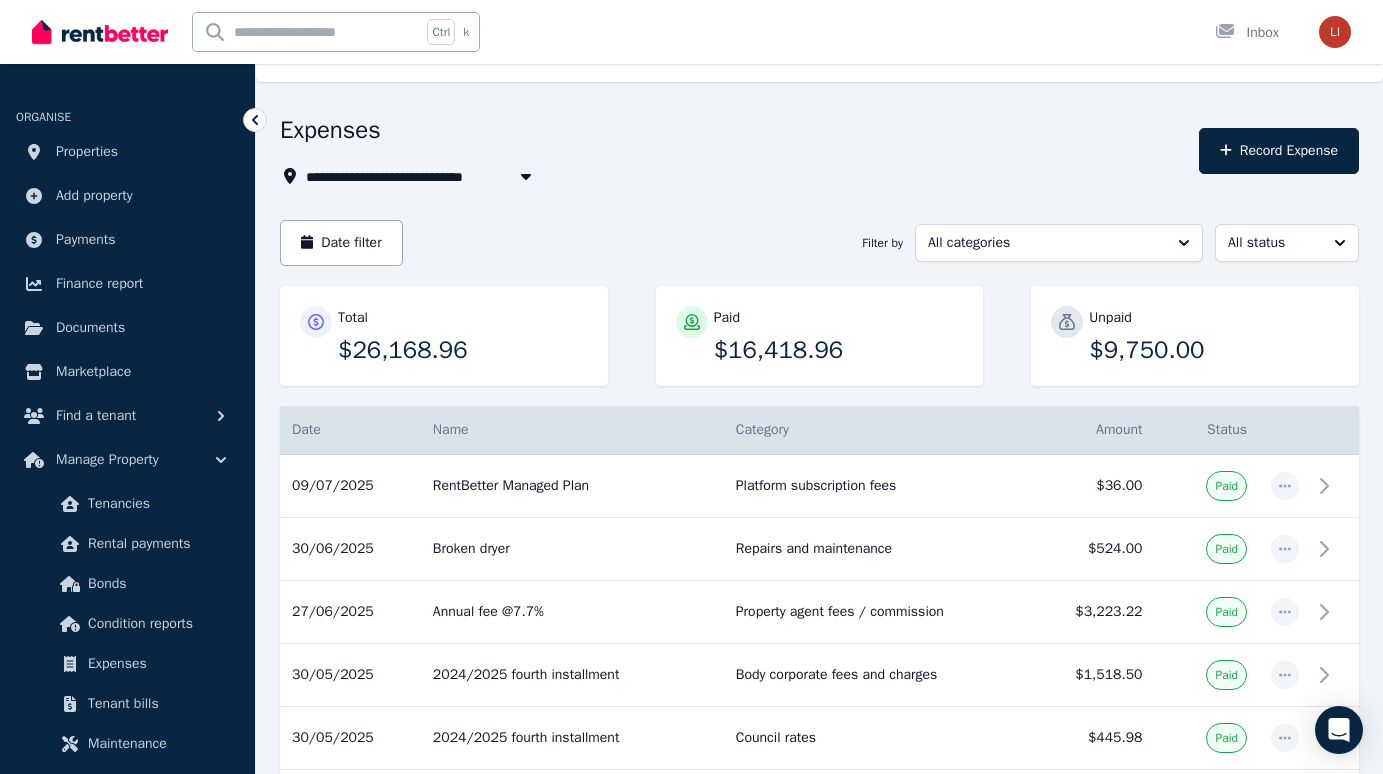 scroll, scrollTop: 0, scrollLeft: 0, axis: both 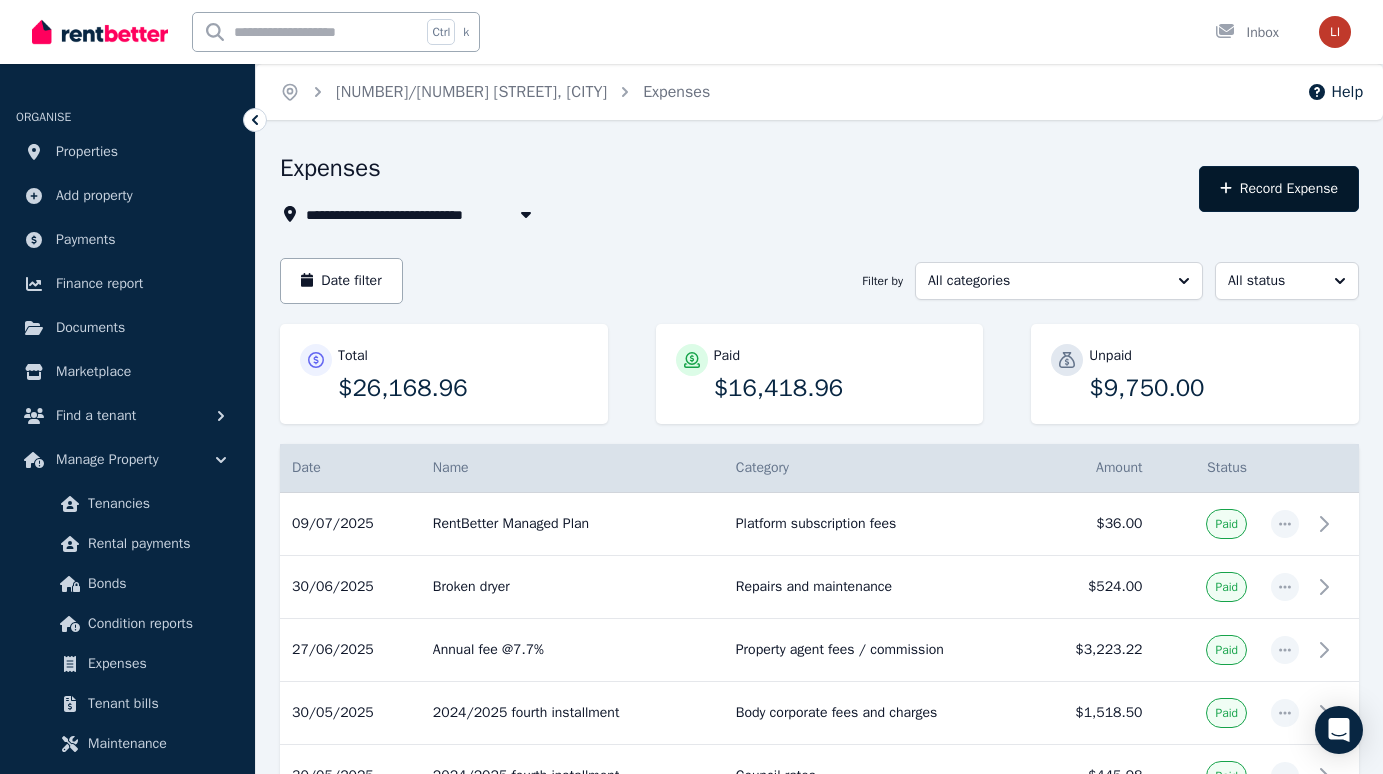 click on "Record Expense" at bounding box center (1279, 189) 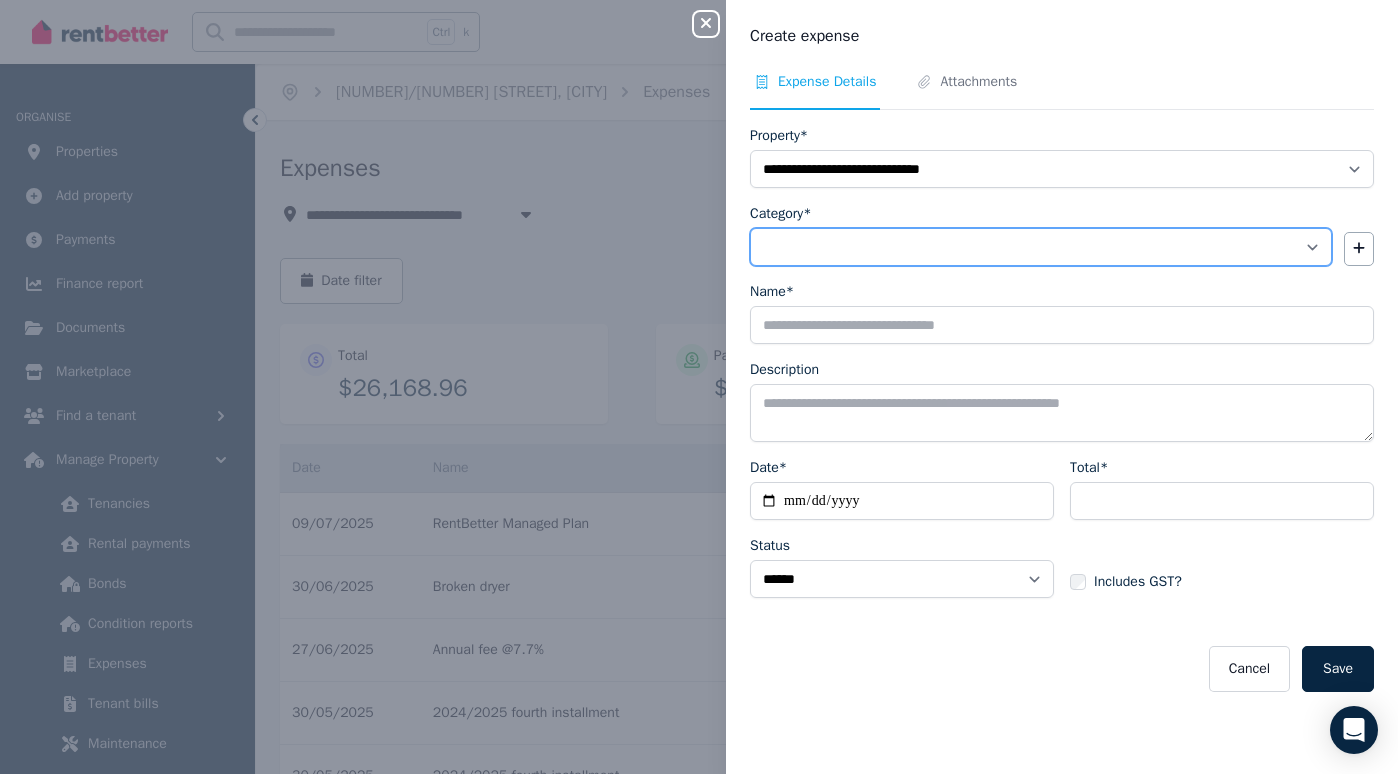 click on "**********" at bounding box center (1041, 247) 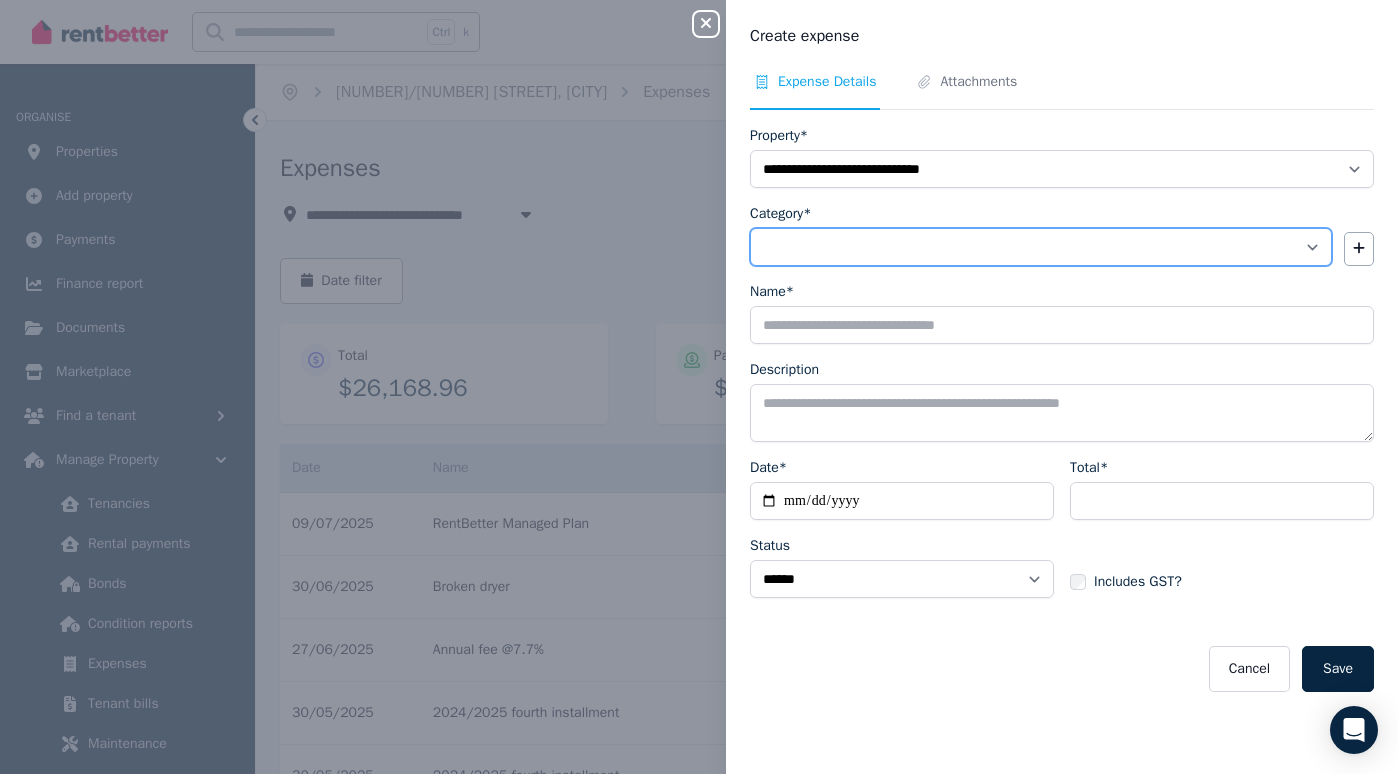 select on "**********" 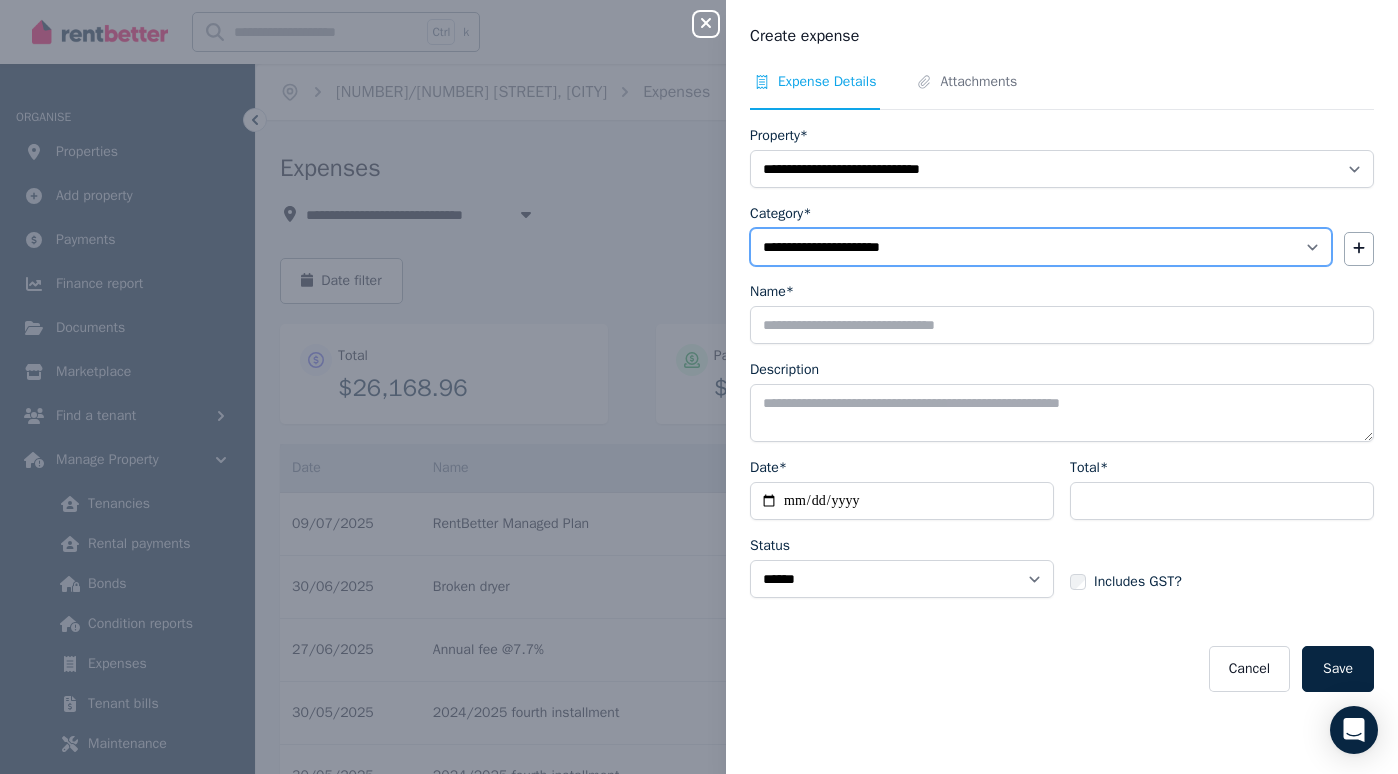 click on "**********" at bounding box center (1041, 247) 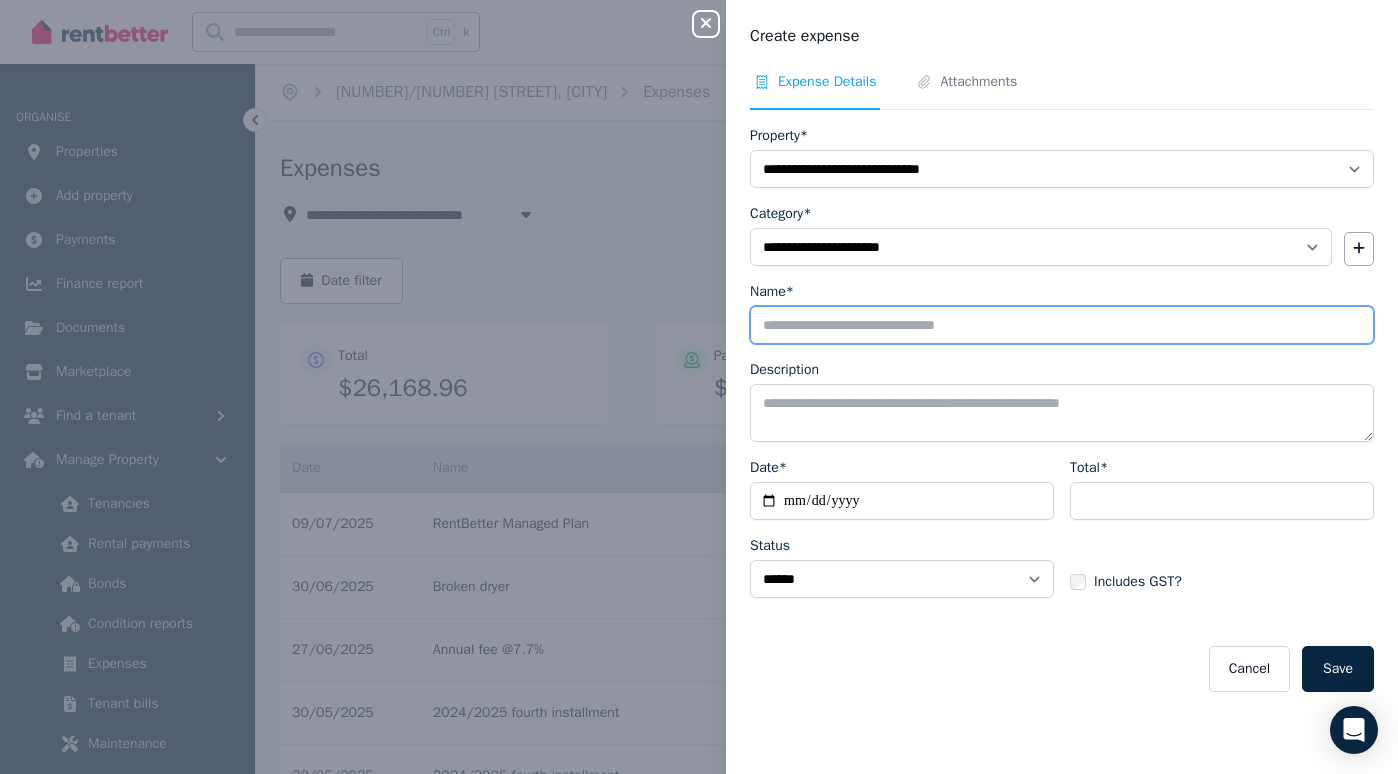 click on "Name*" at bounding box center (1062, 325) 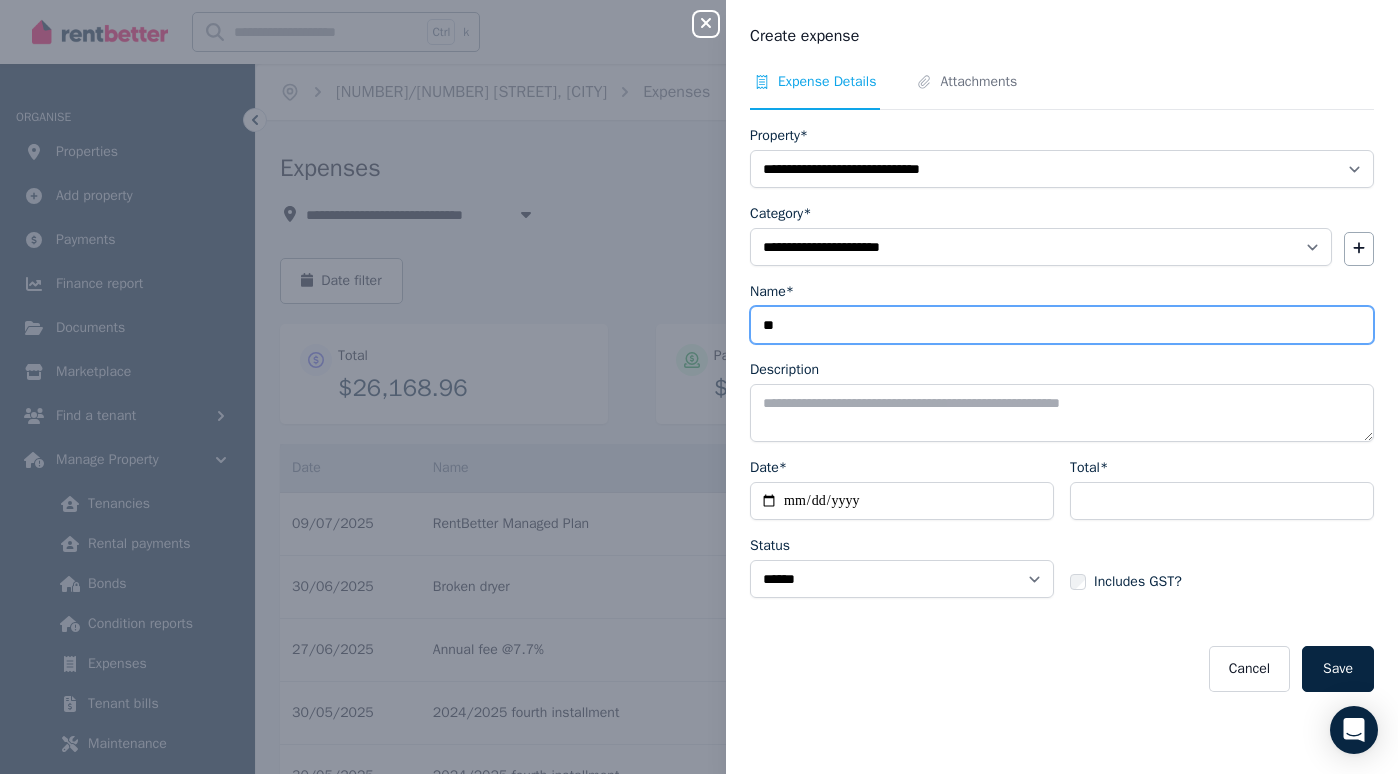 type on "**" 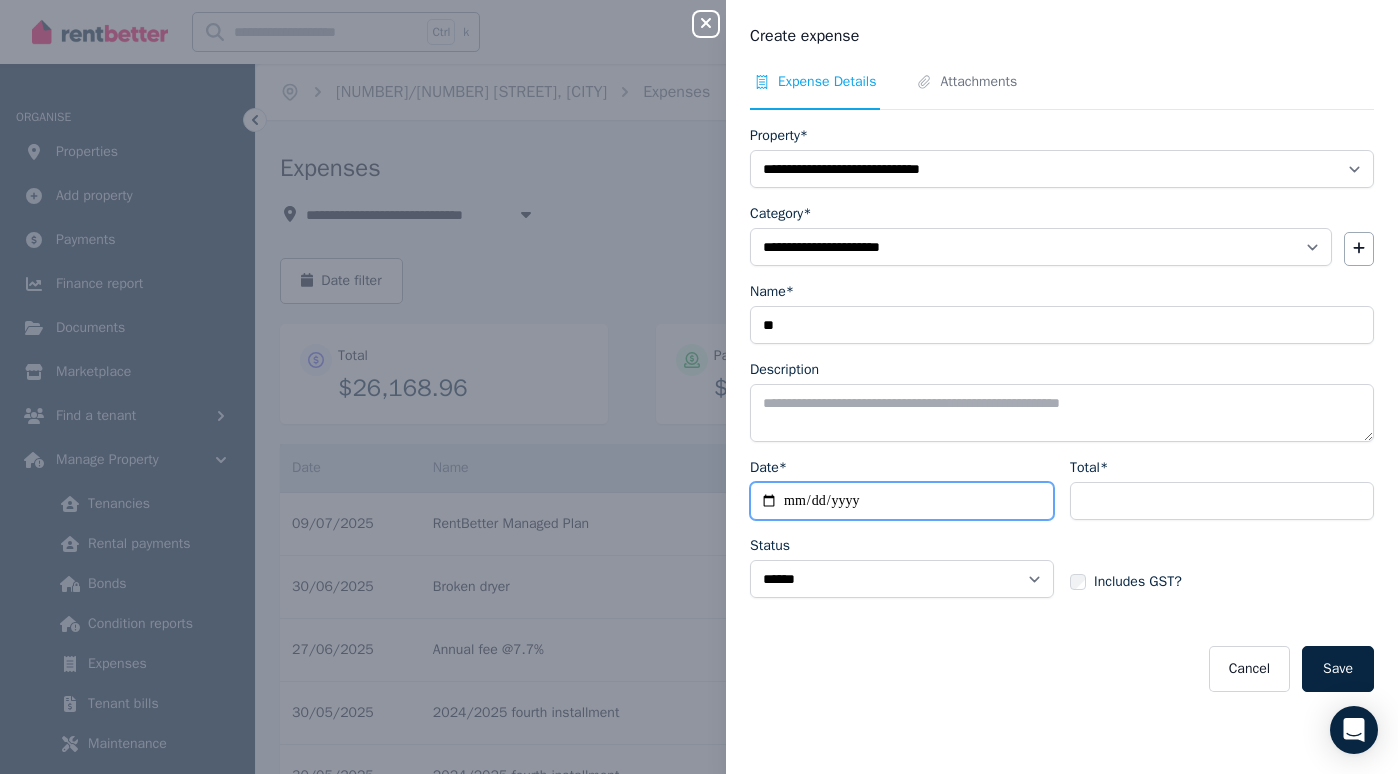 click on "Date*" at bounding box center [902, 501] 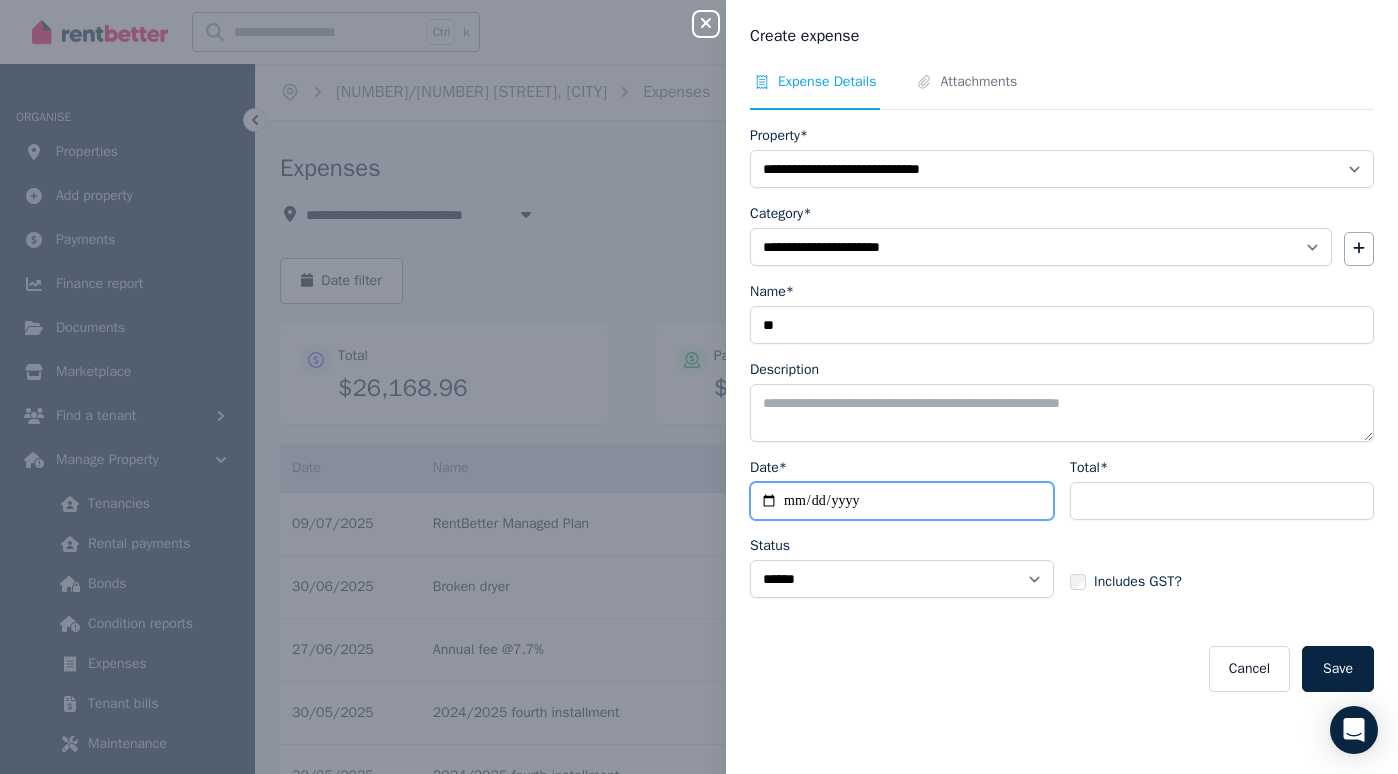 type on "**********" 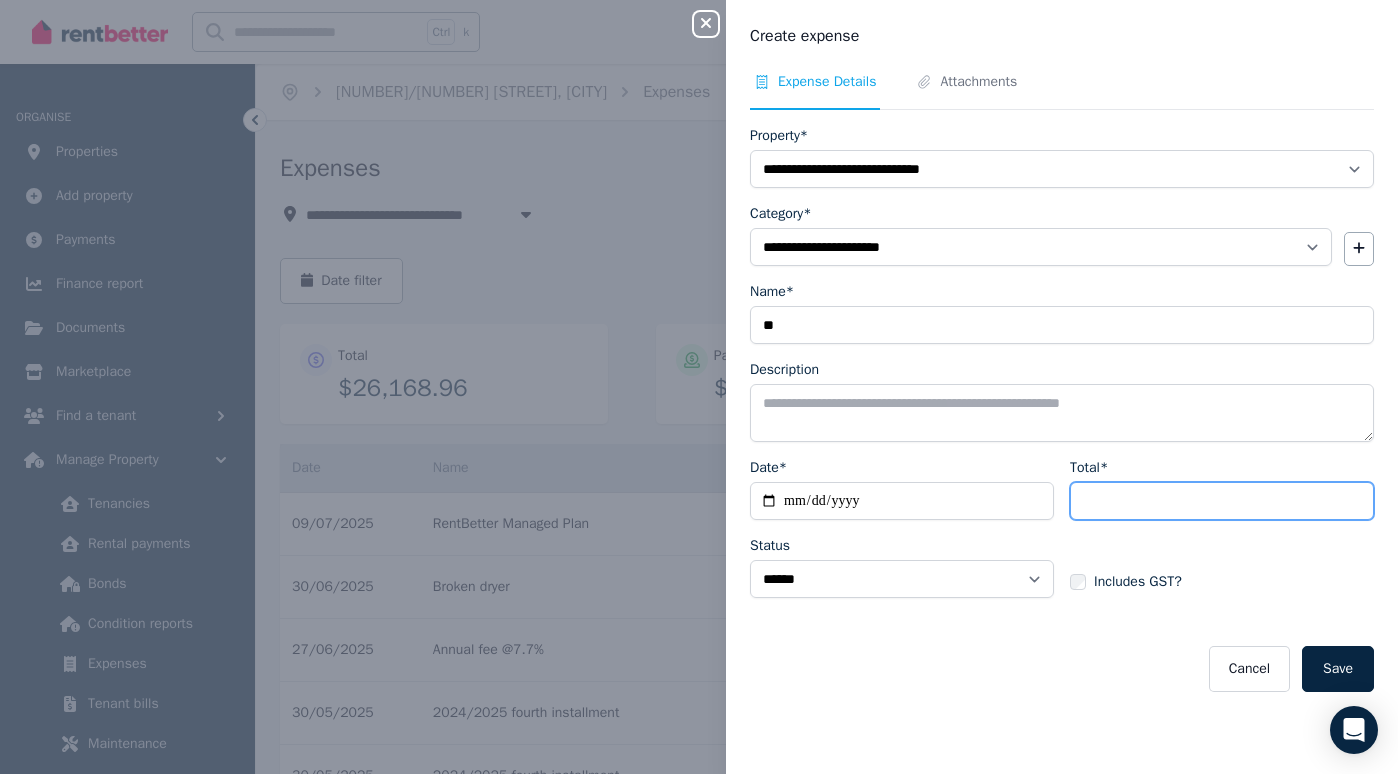 click on "Total*" at bounding box center [1222, 501] 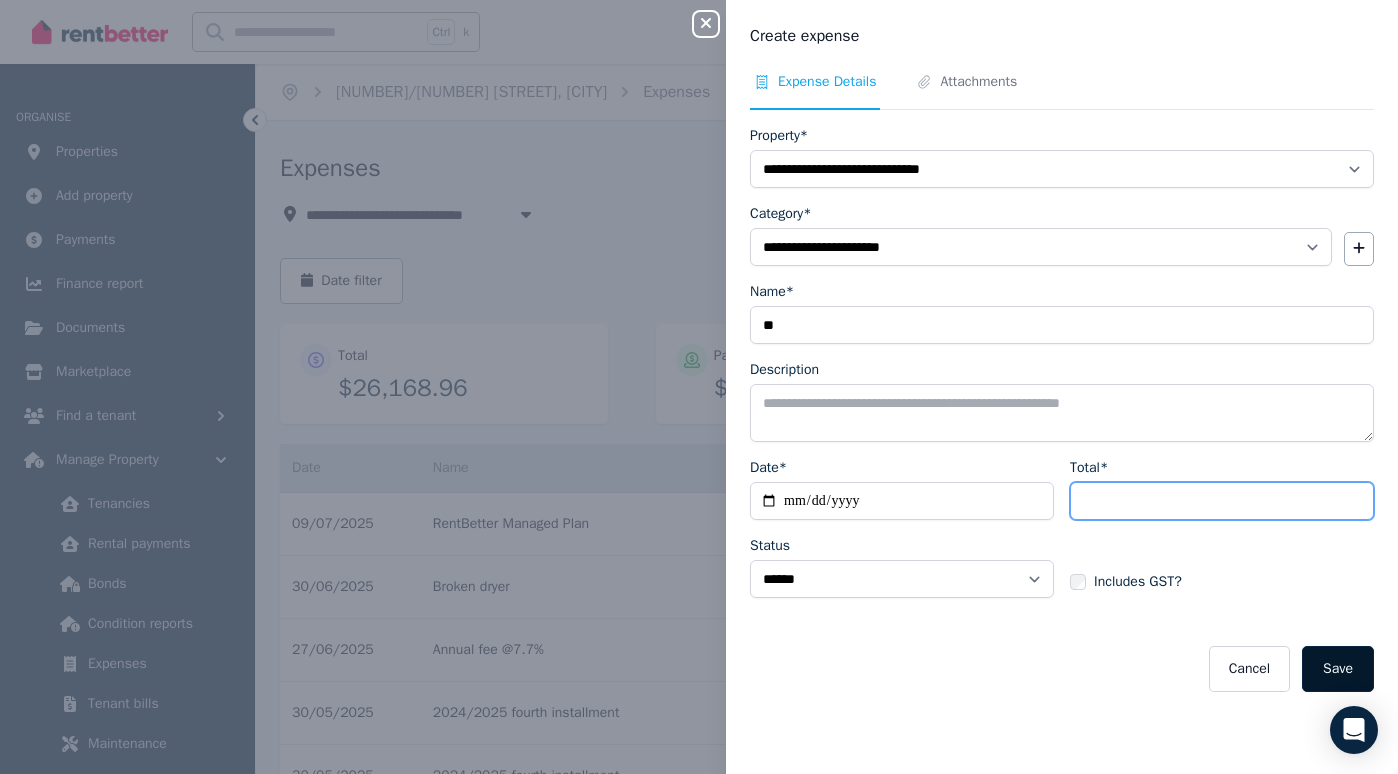 type on "******" 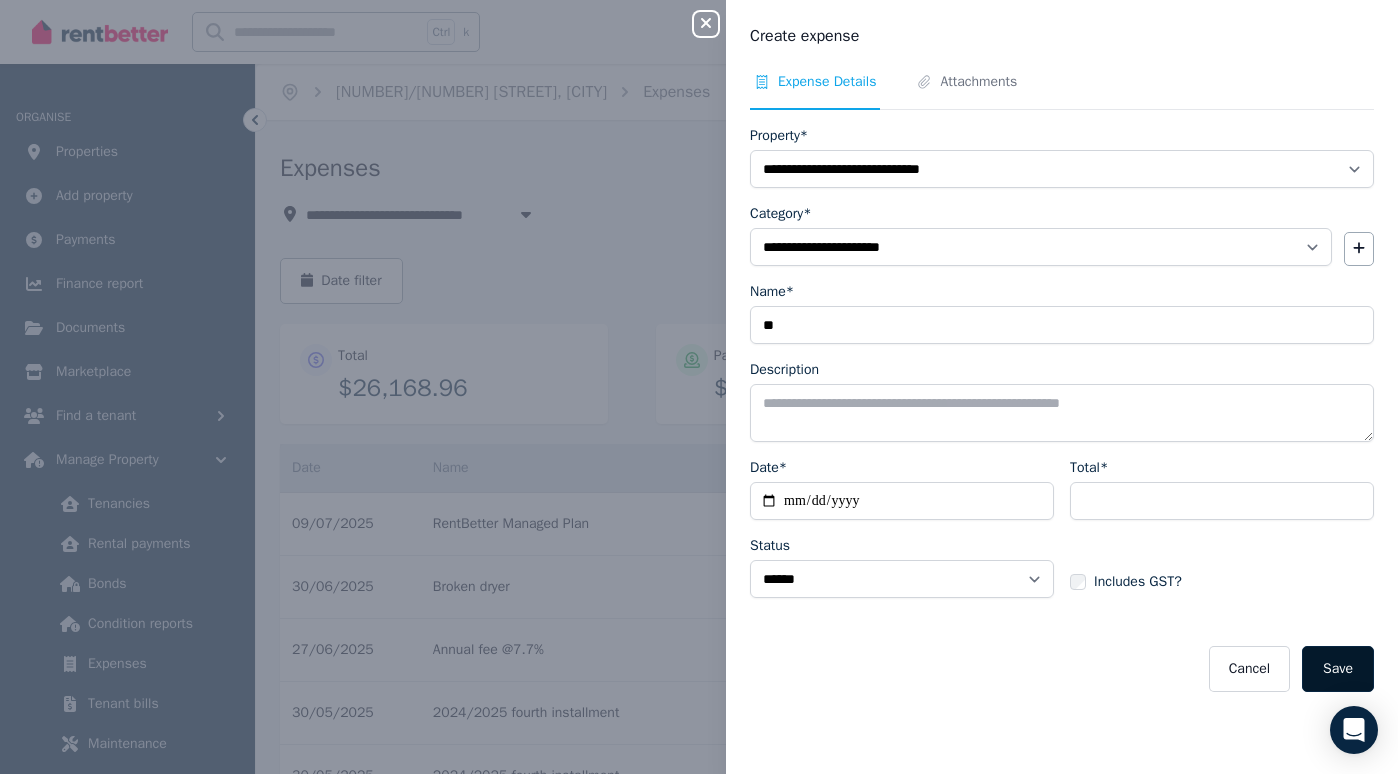 click on "Save" at bounding box center (1338, 669) 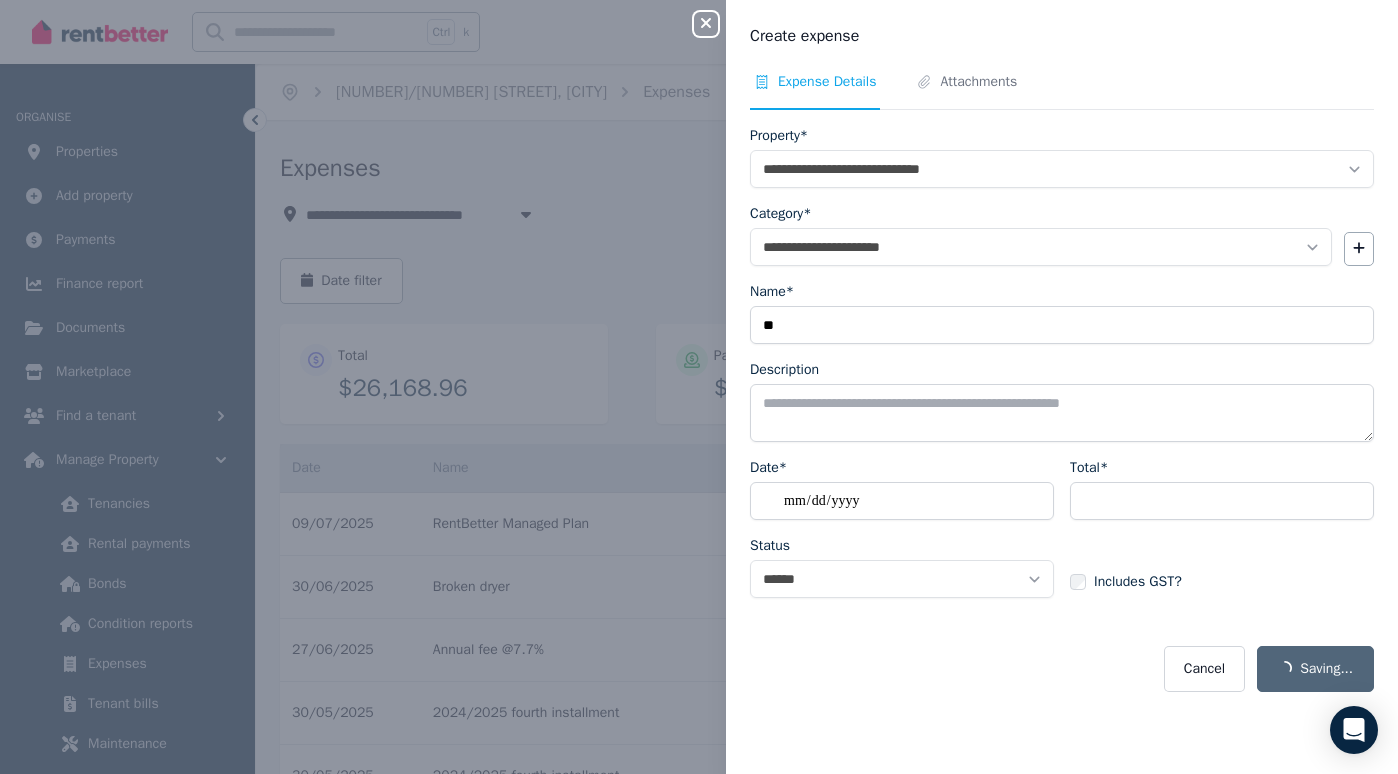 select on "**********" 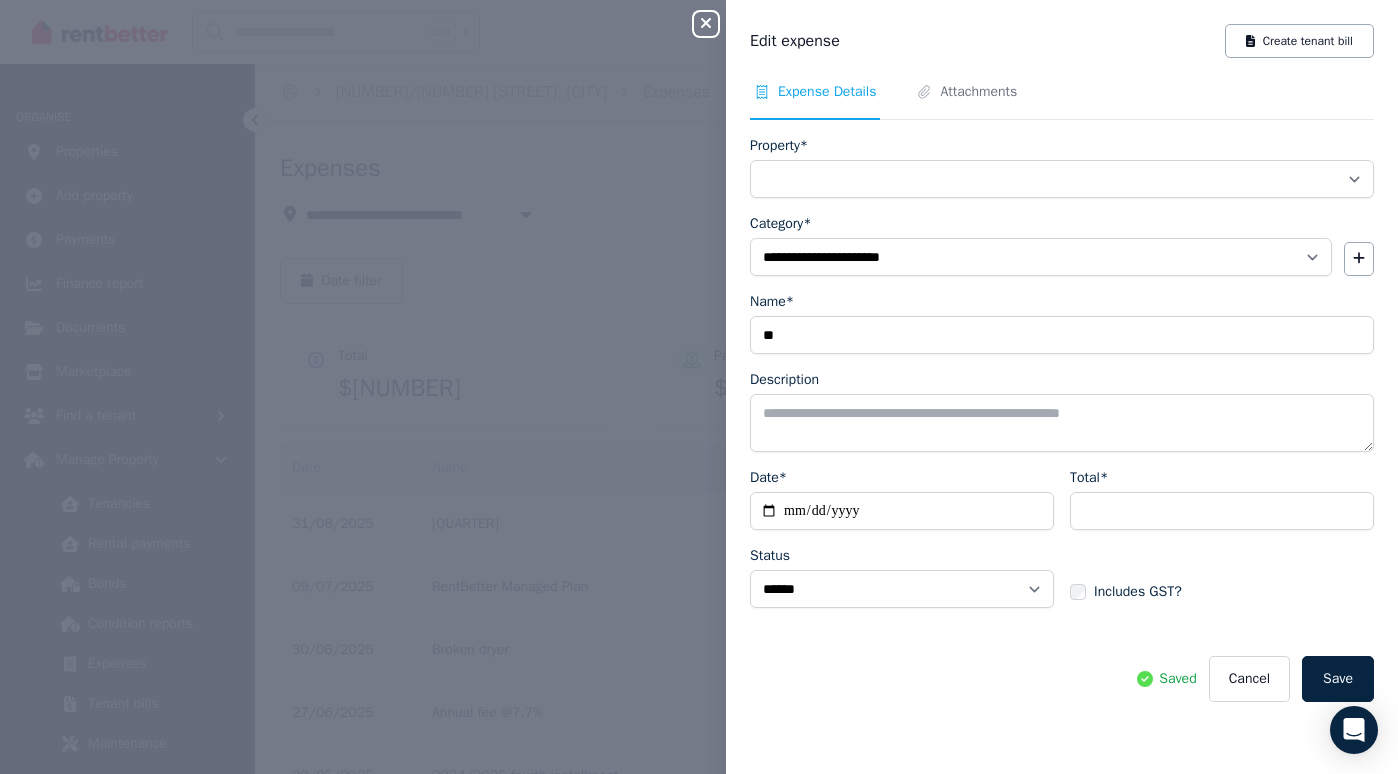select on "**********" 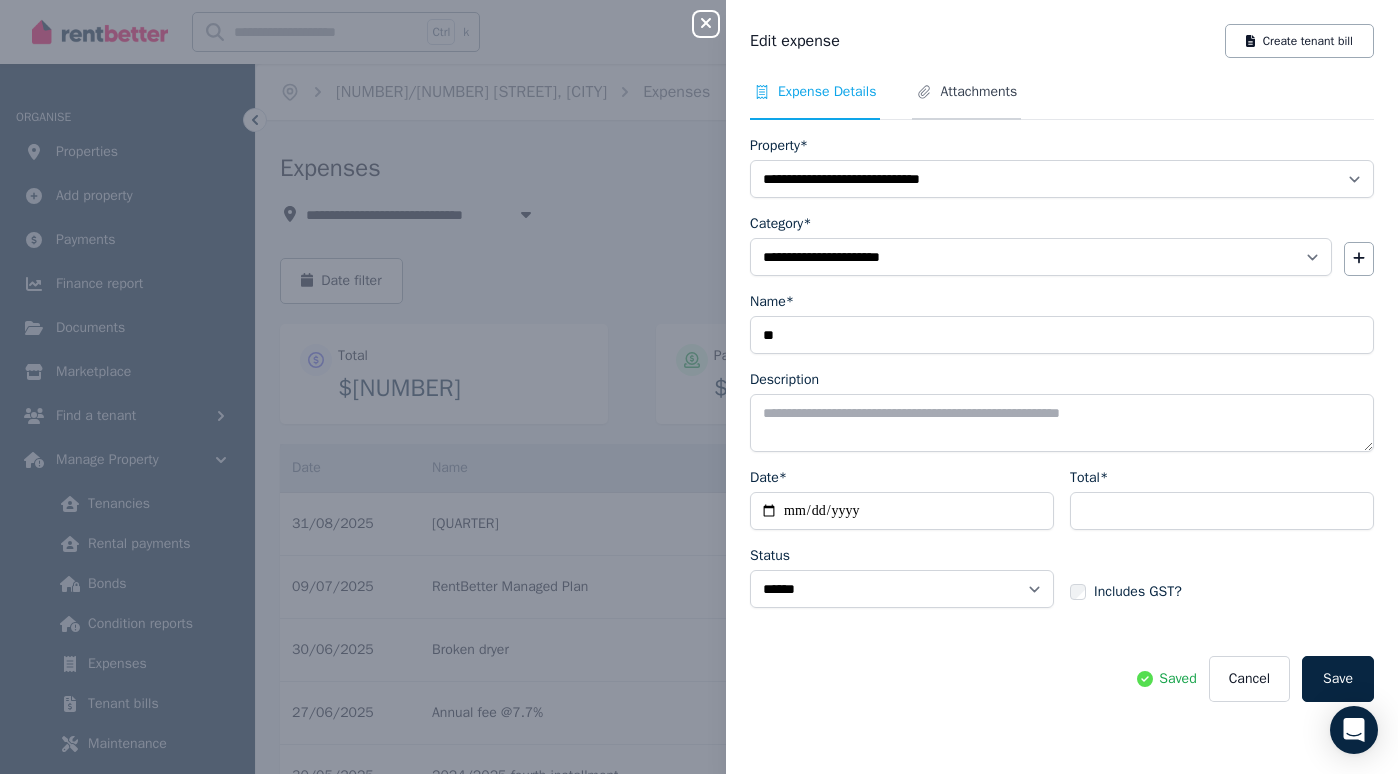 click on "Attachments" at bounding box center (978, 92) 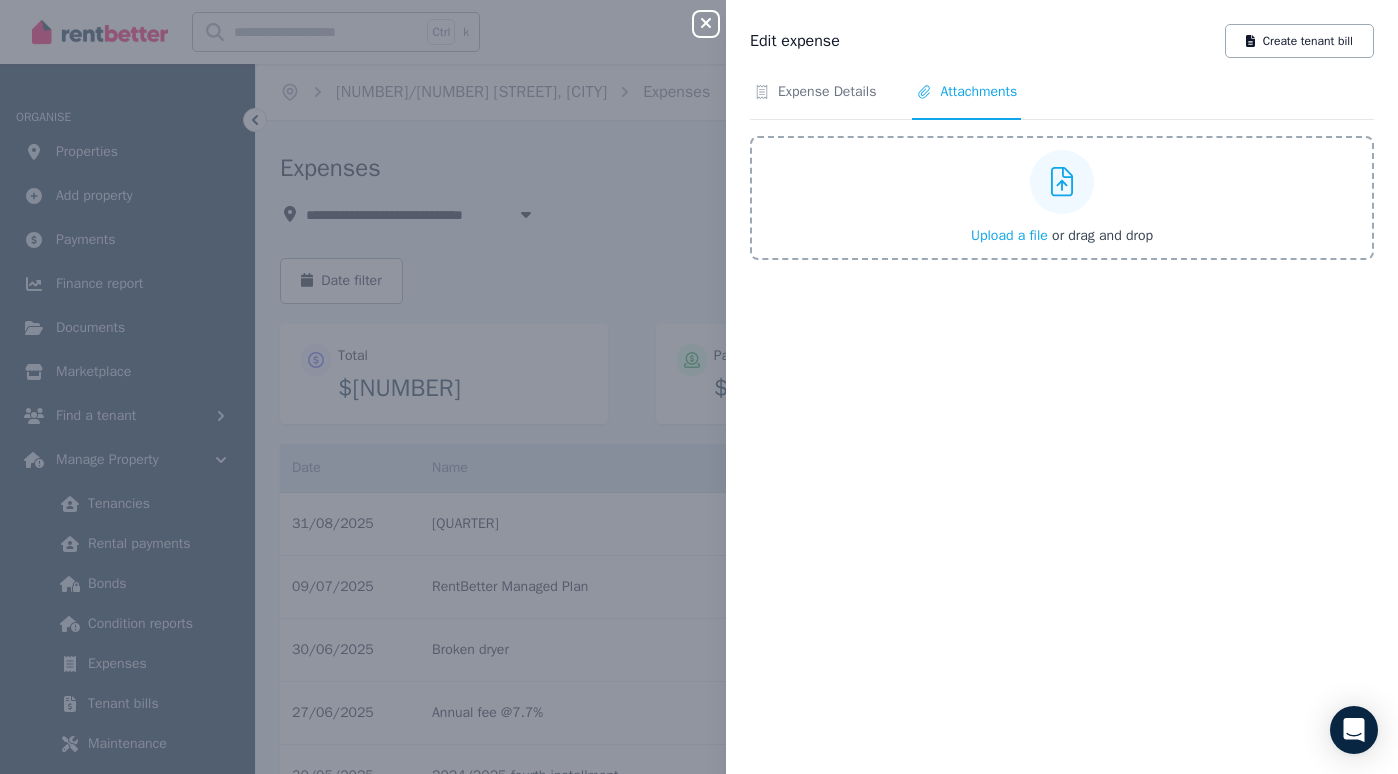 click 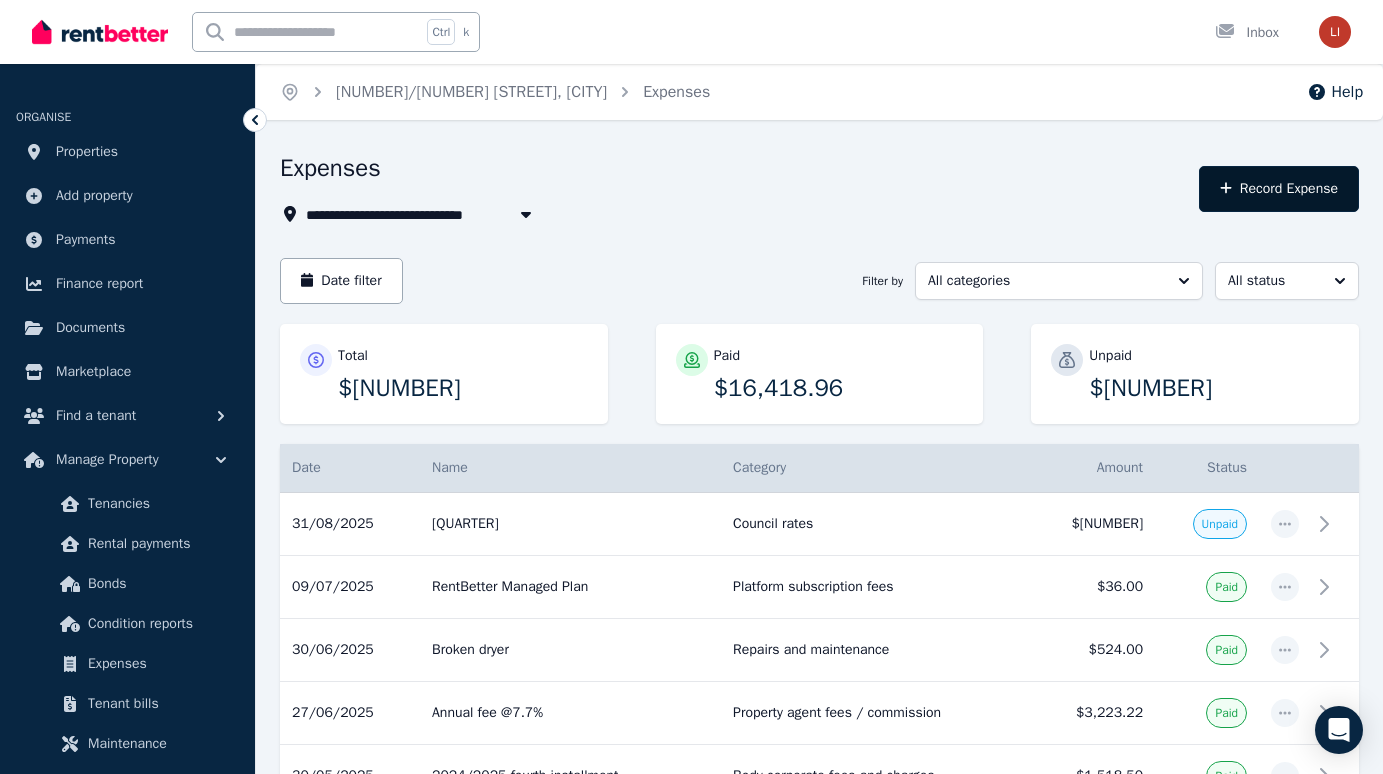 click on "Record Expense" at bounding box center [1279, 189] 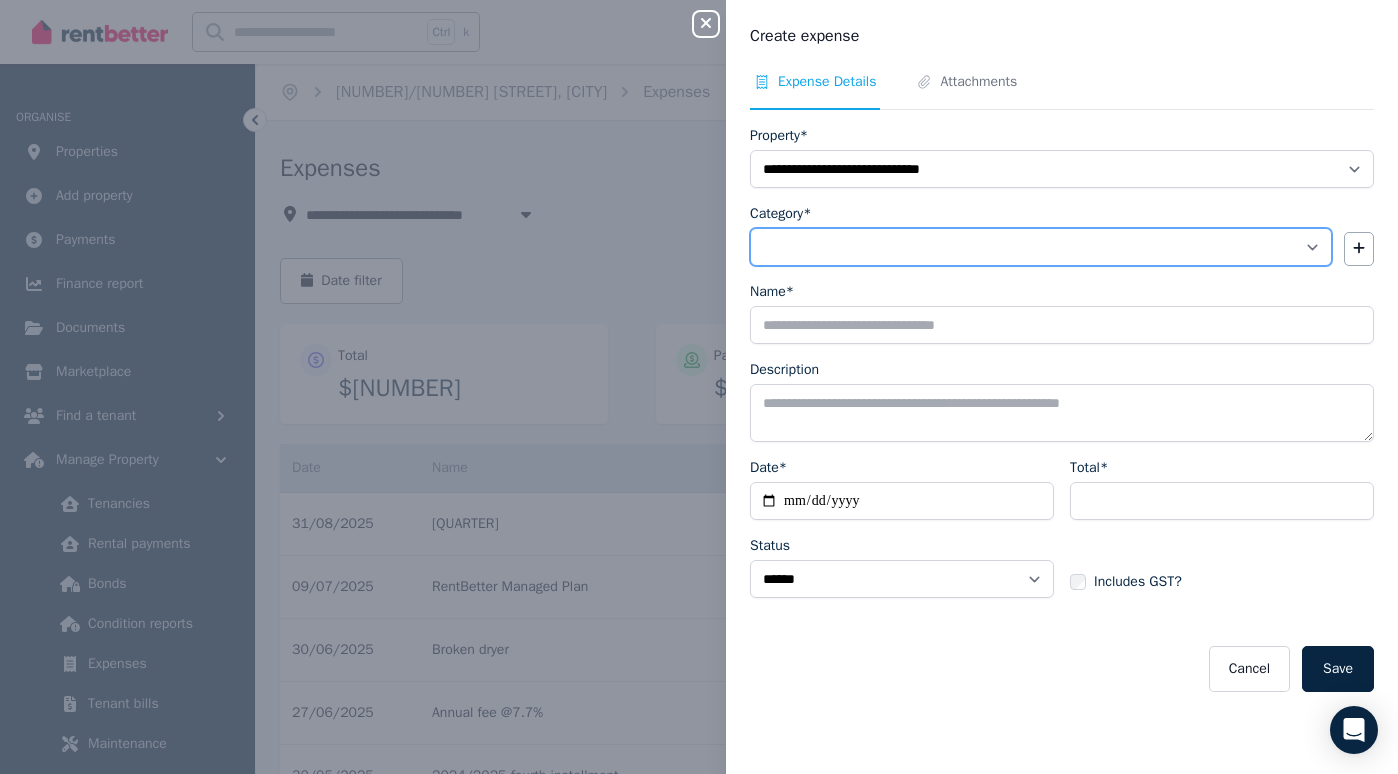 click on "**********" at bounding box center (1041, 247) 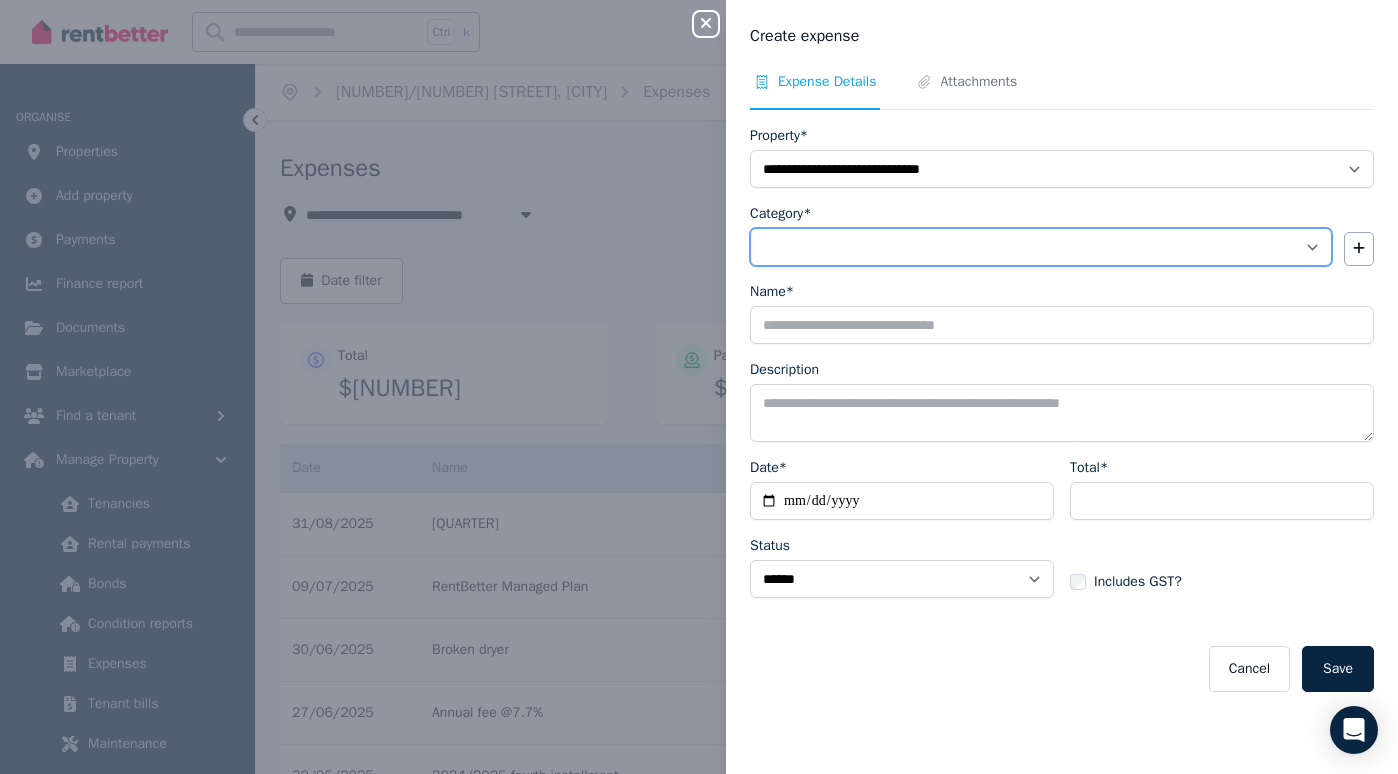 select on "**********" 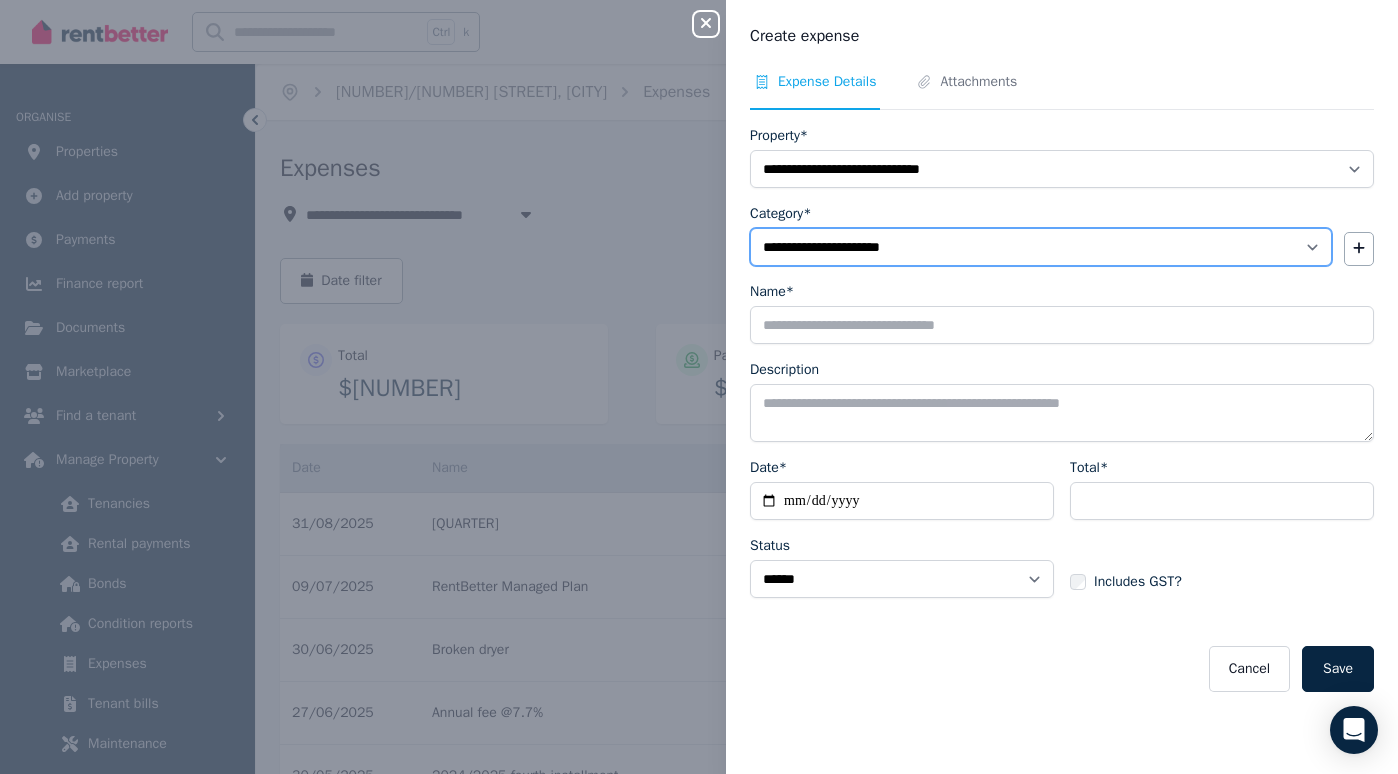 click on "**********" at bounding box center (1041, 247) 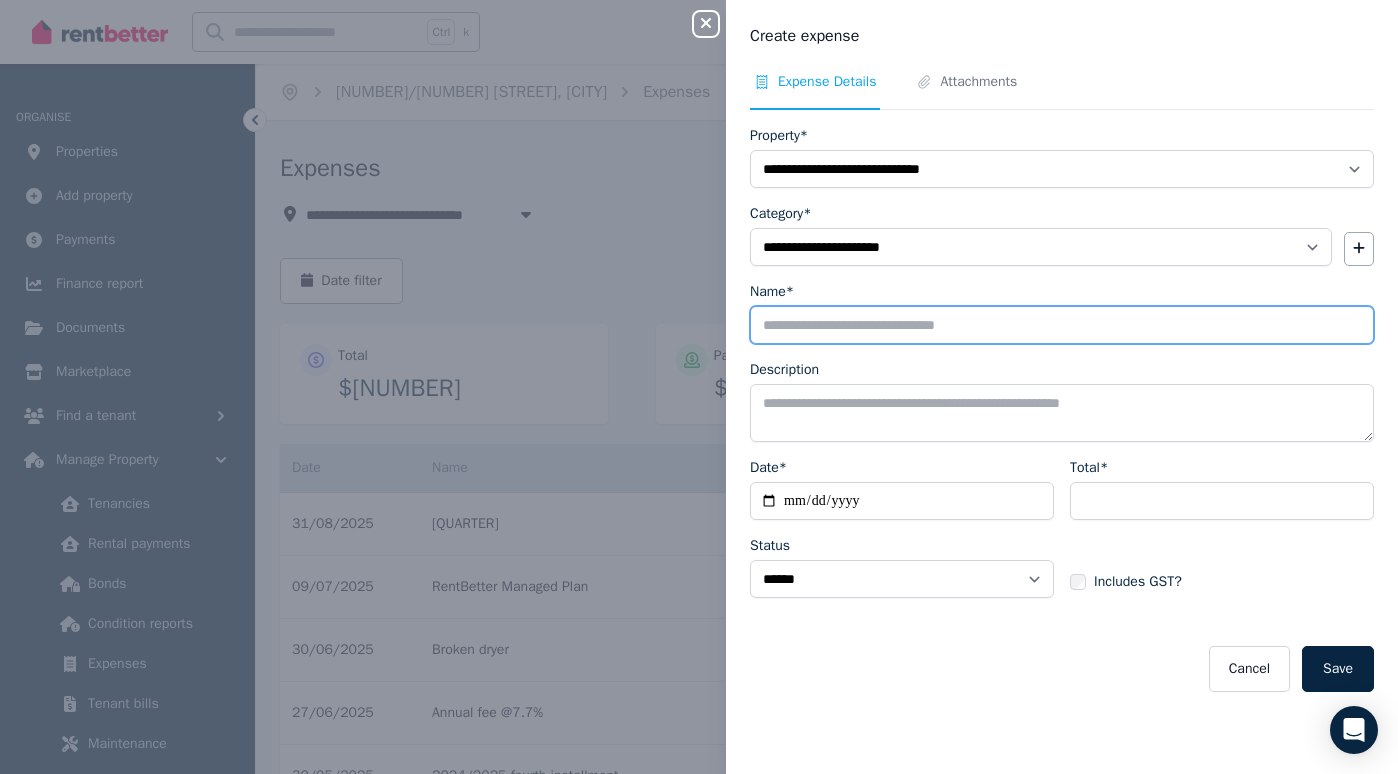 click on "Name*" at bounding box center (1062, 325) 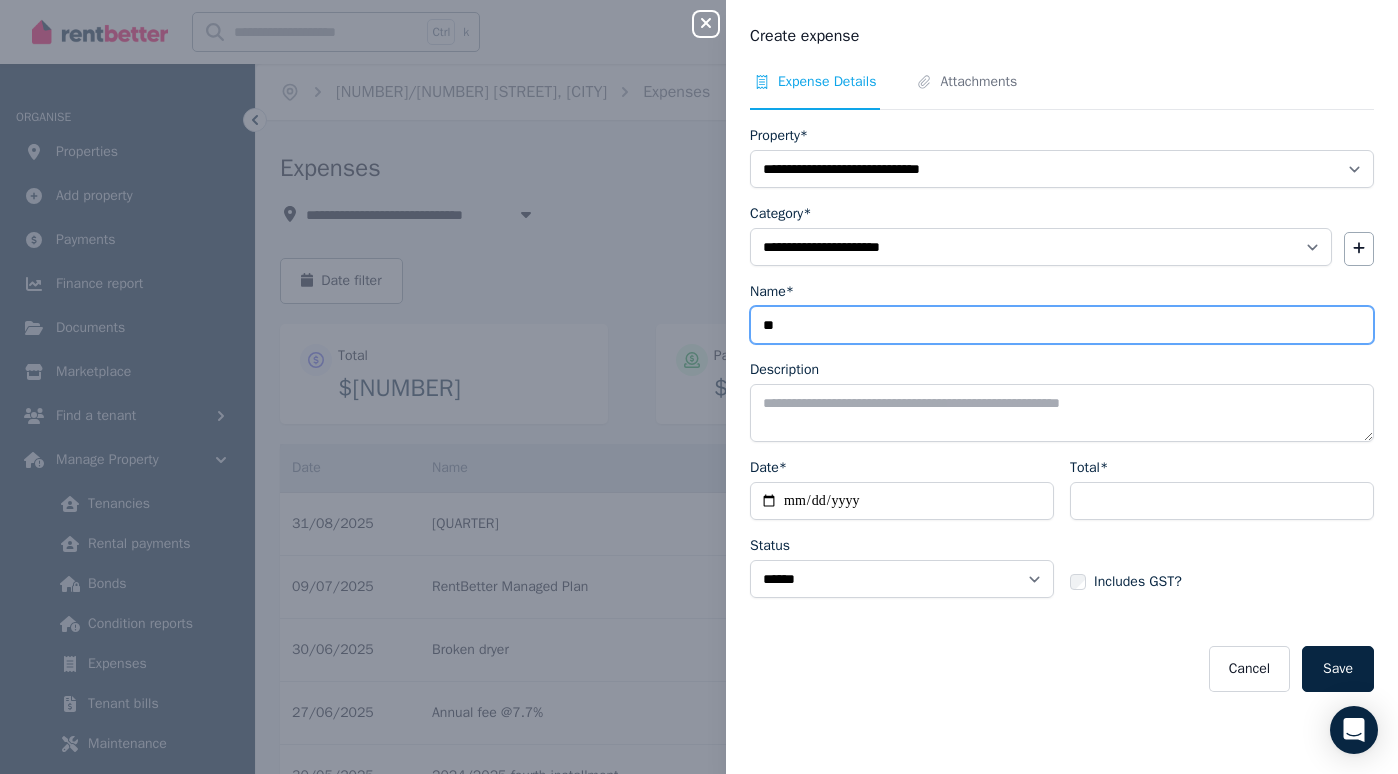 type on "**" 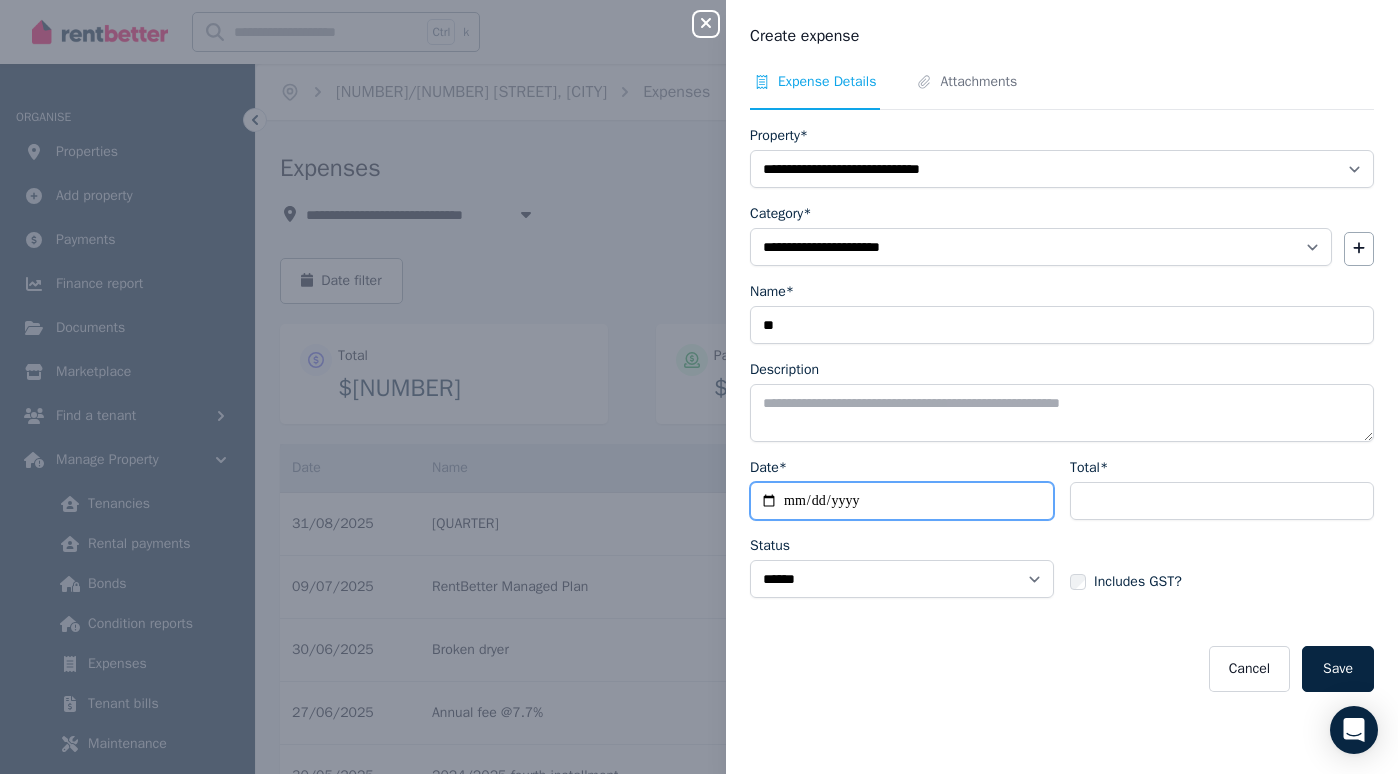 click on "Date*" at bounding box center (902, 501) 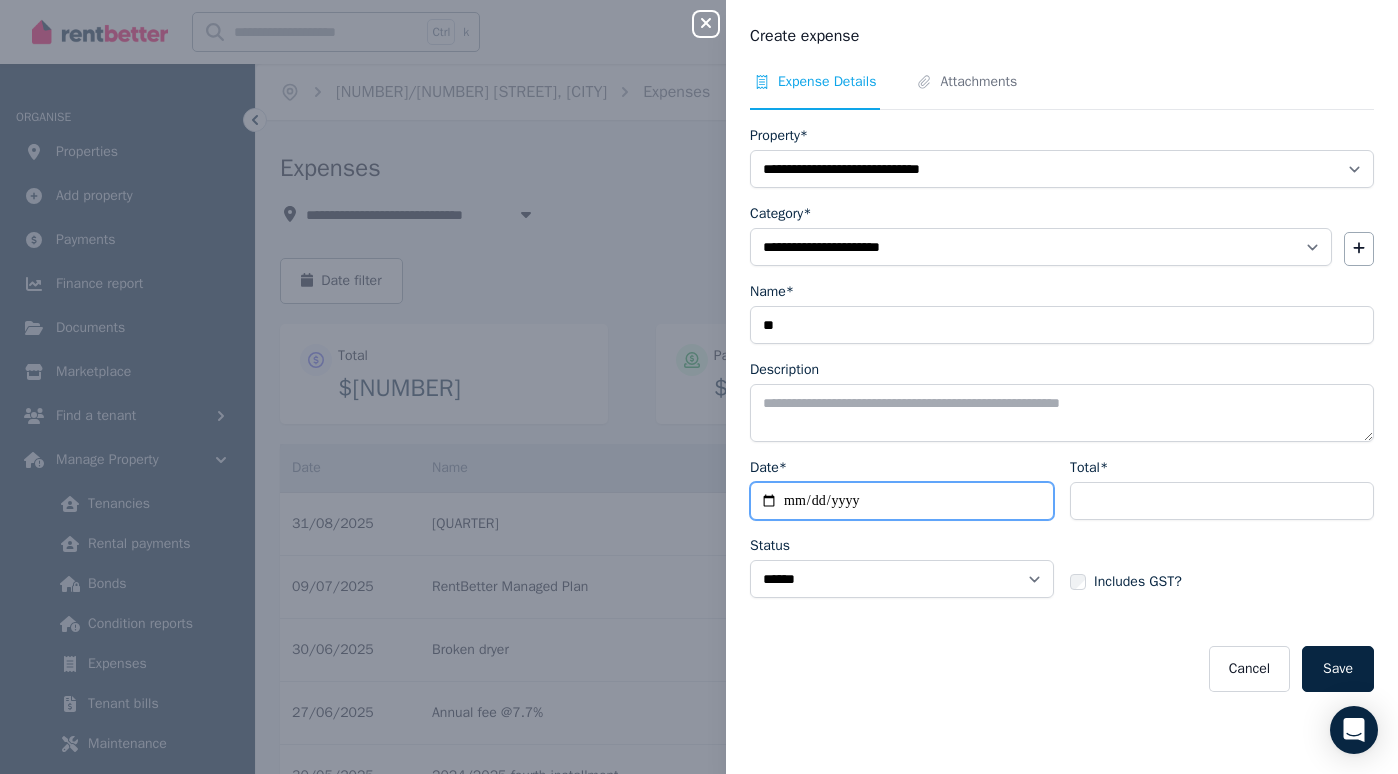 type on "**********" 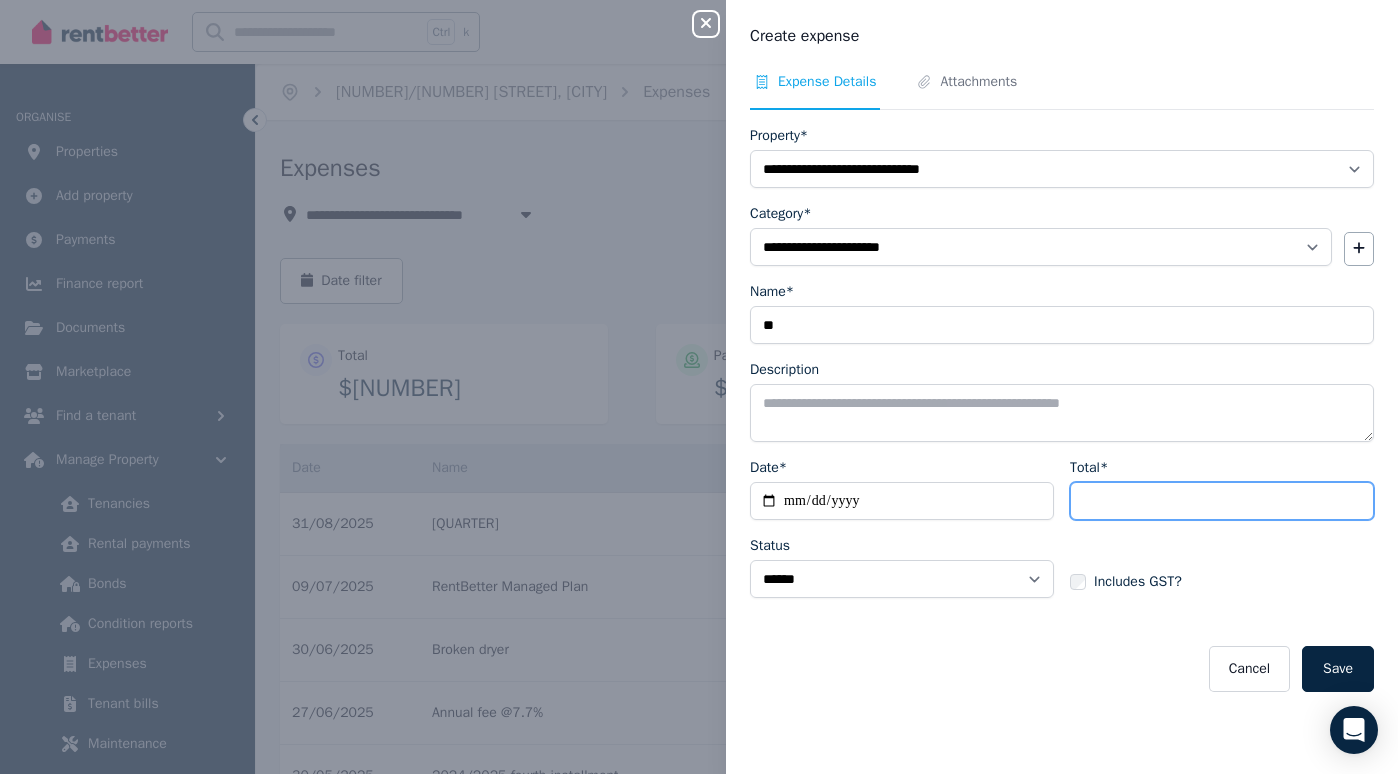 click on "Total*" at bounding box center [1222, 501] 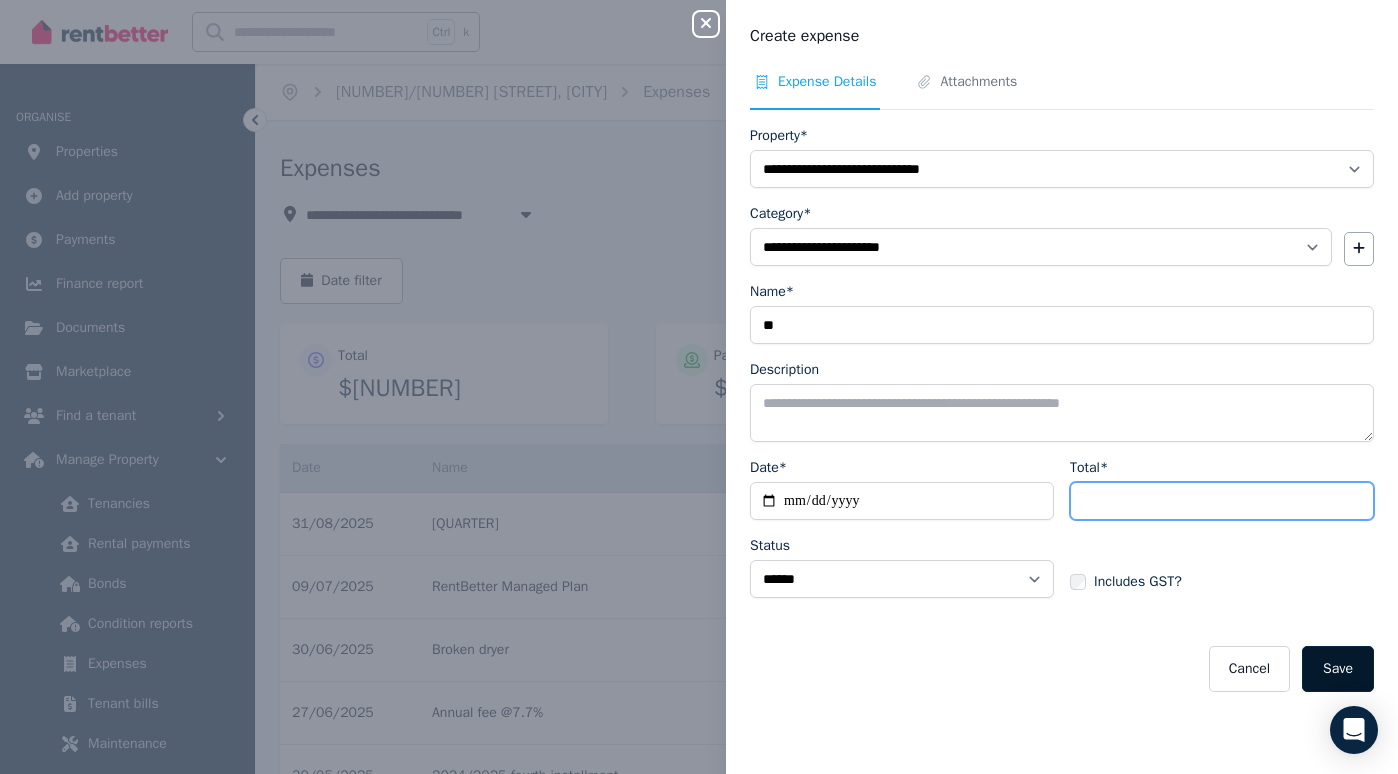 type on "***" 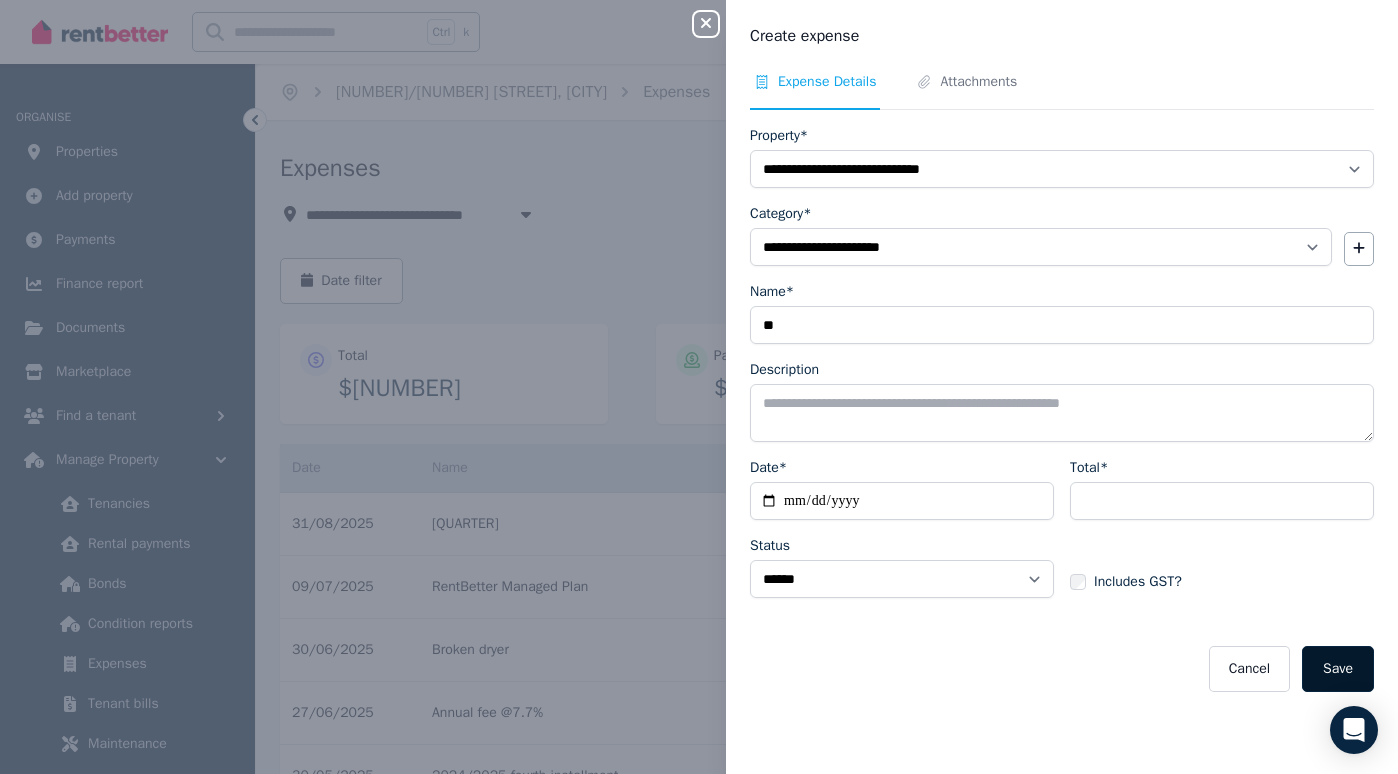 click on "Save" at bounding box center (1338, 669) 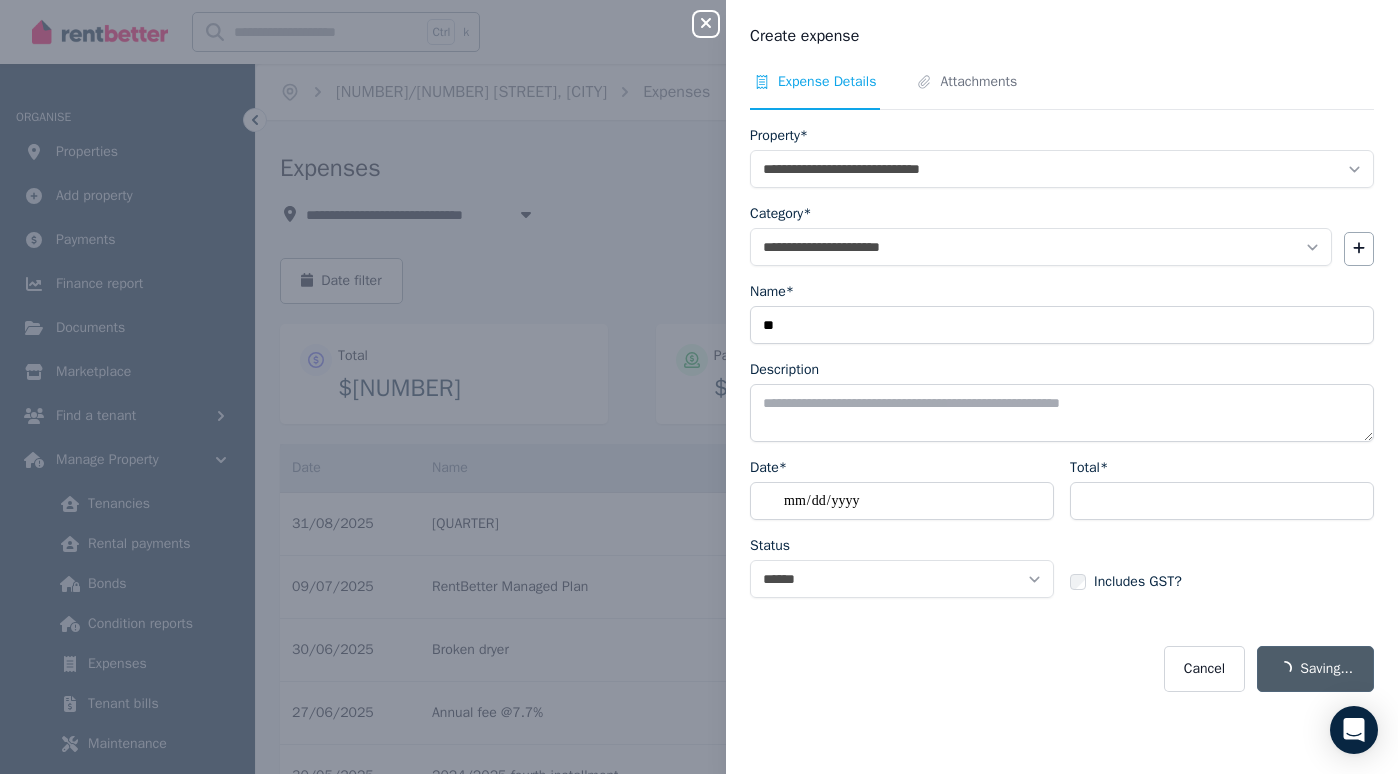 select on "**********" 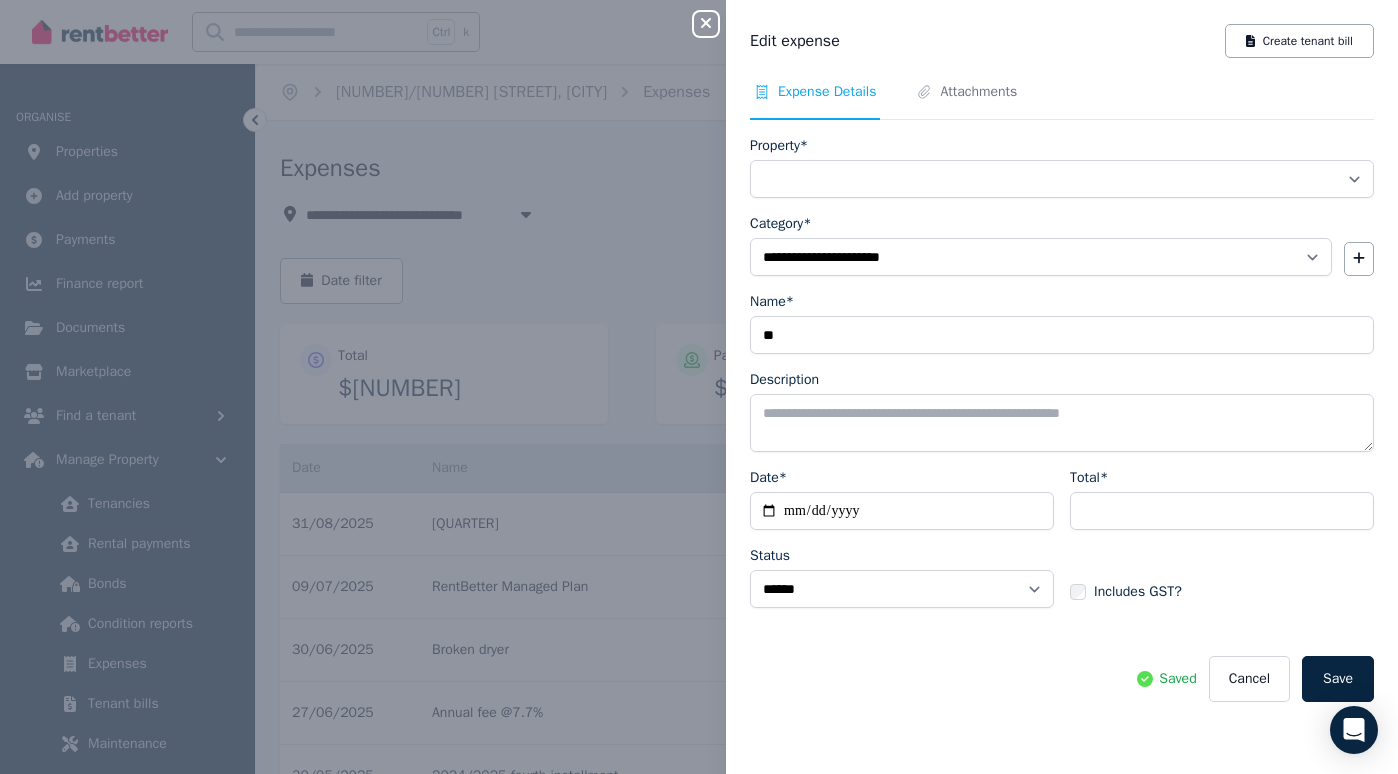 select on "**********" 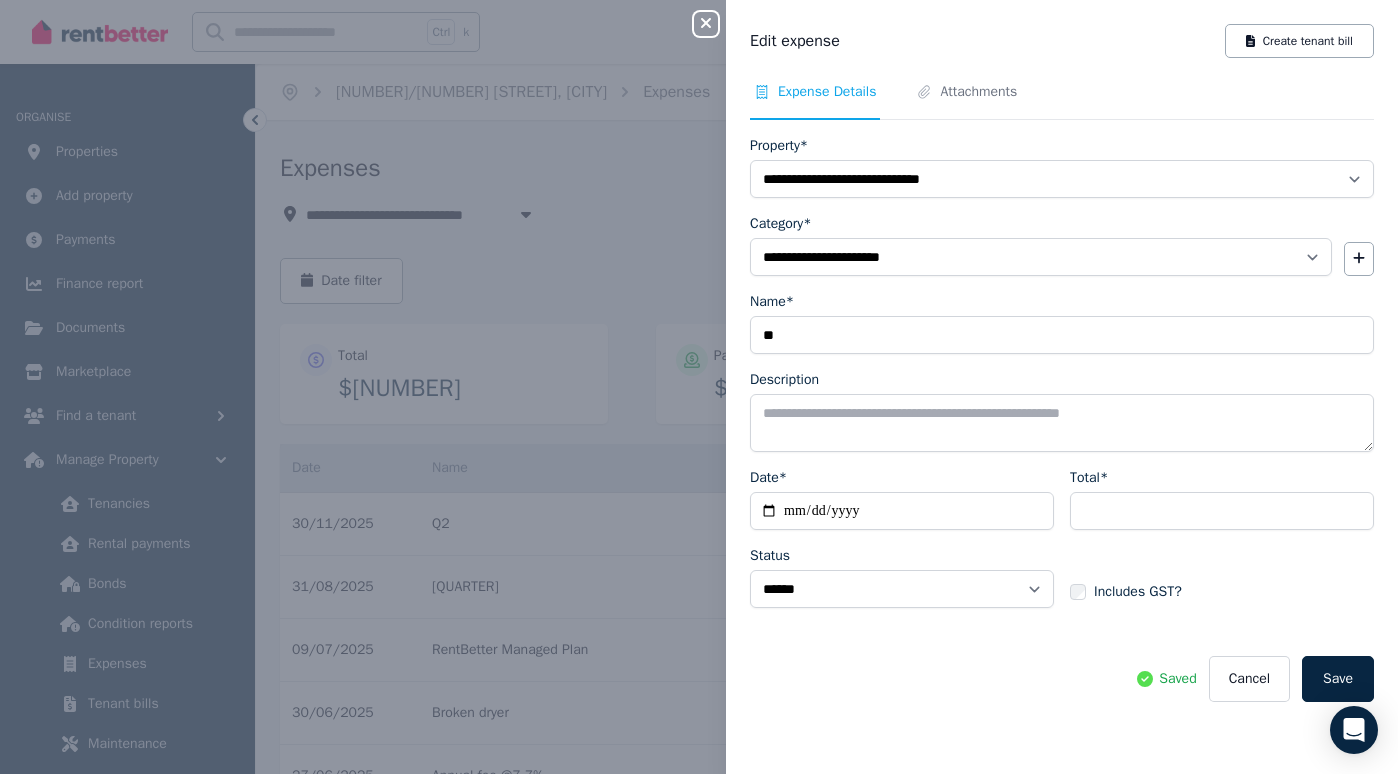 click 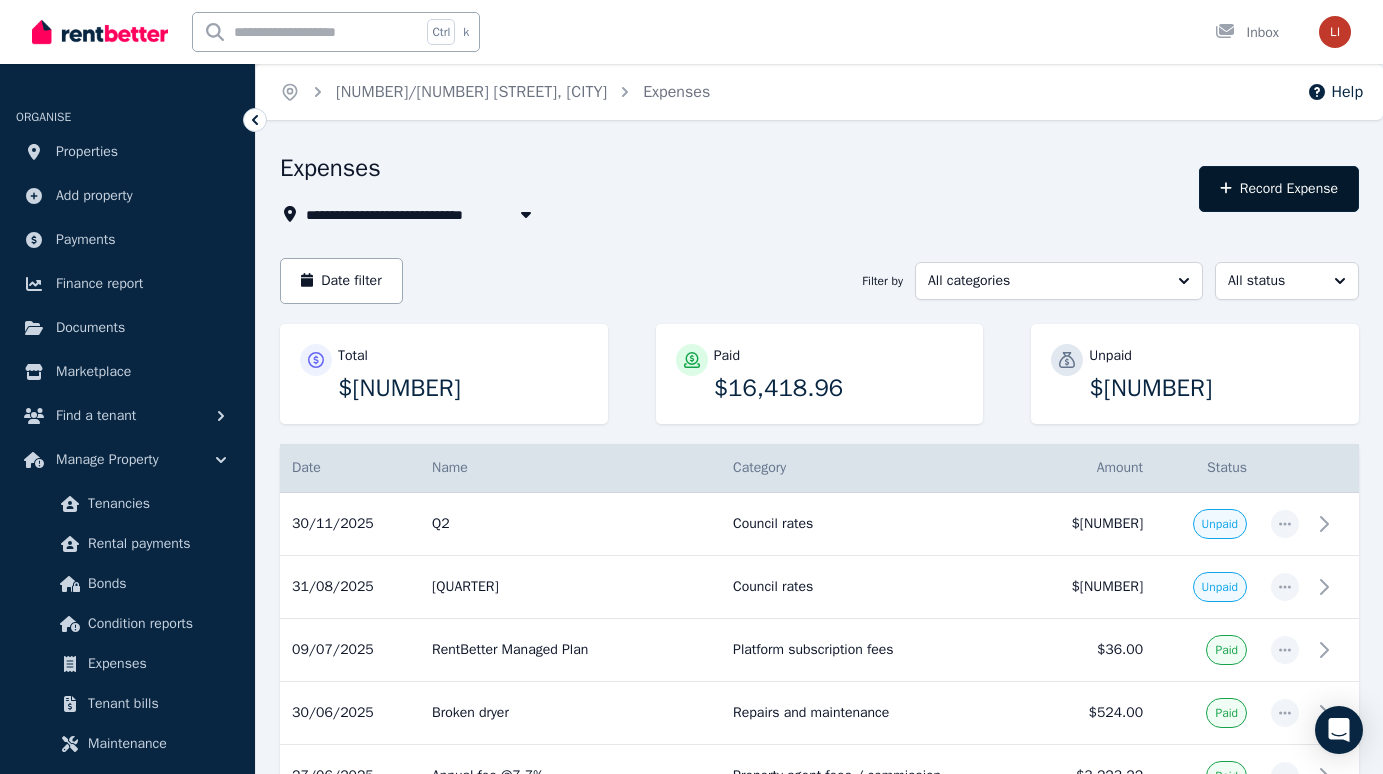 click on "Record Expense" at bounding box center (1279, 189) 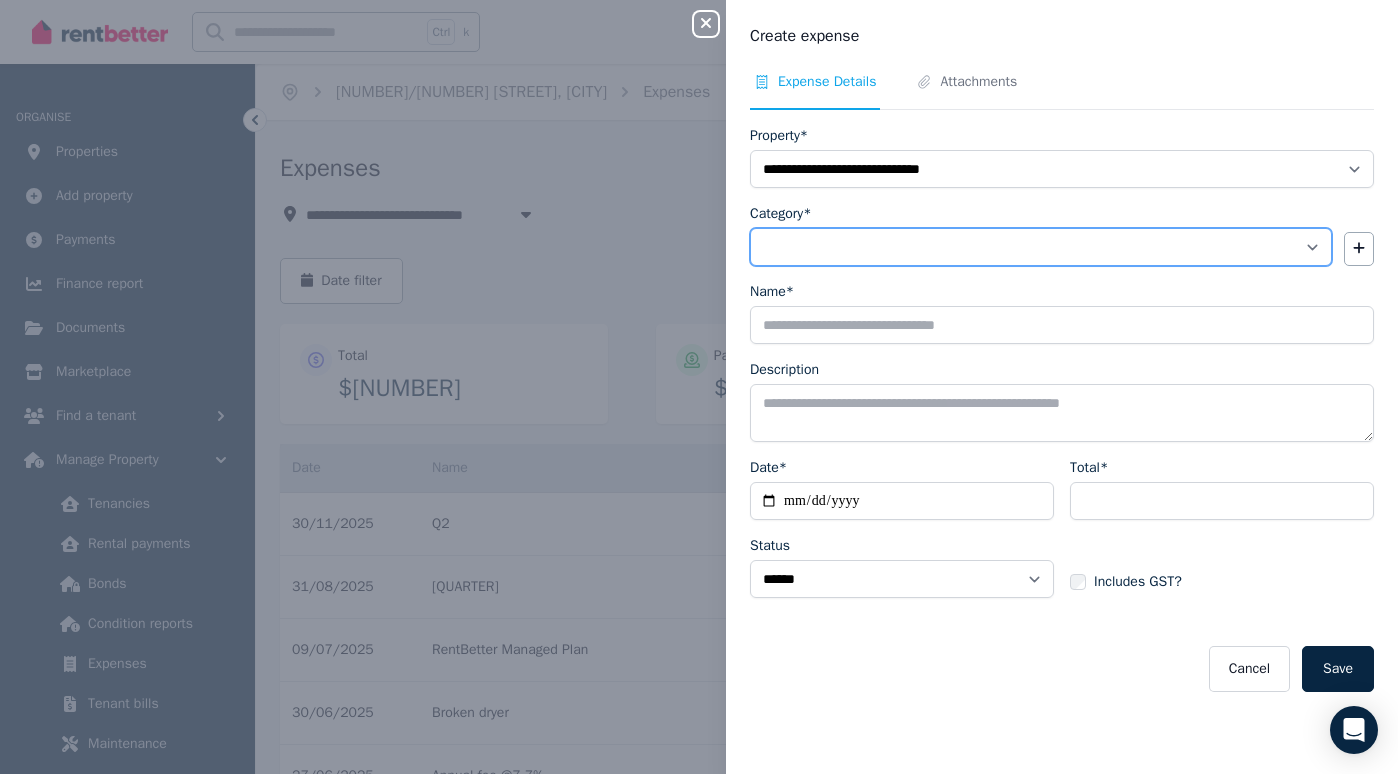 click on "**********" at bounding box center [1041, 247] 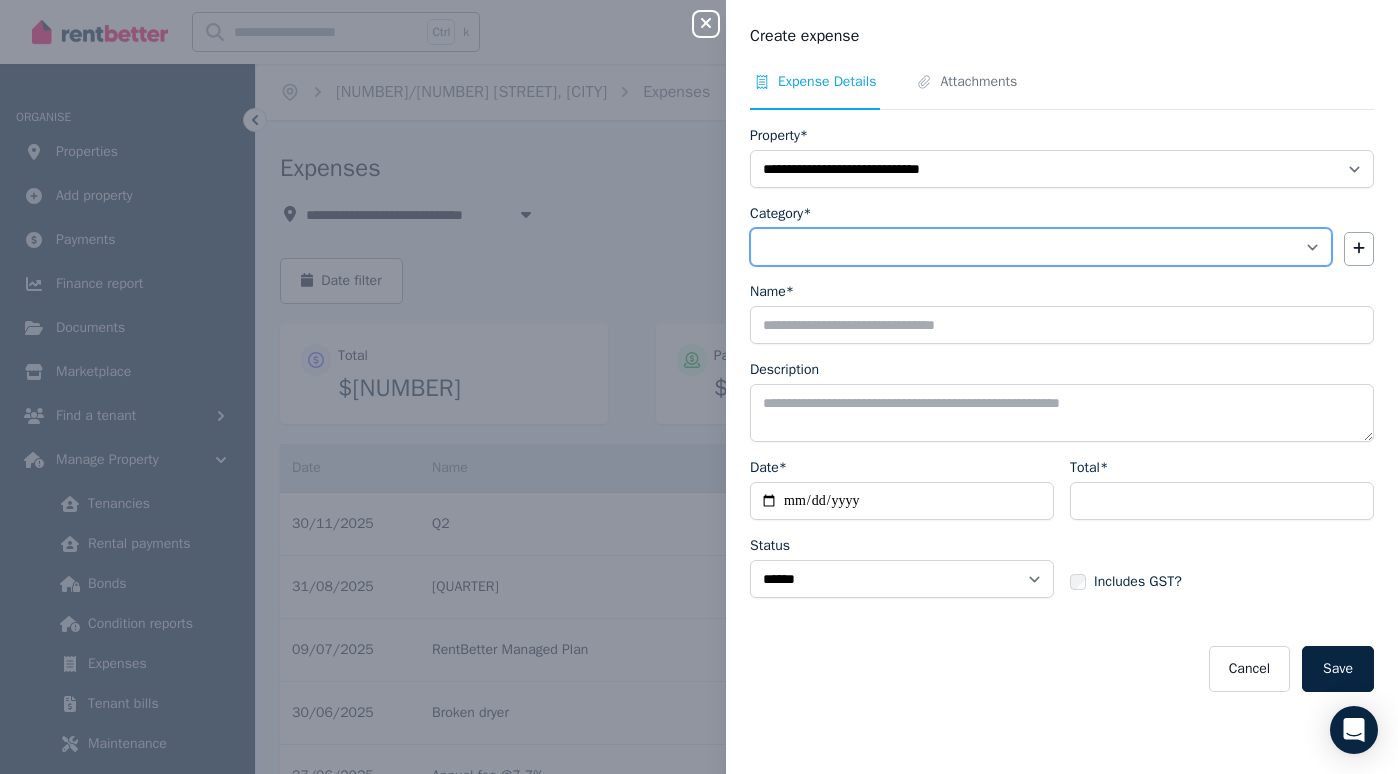 select on "**********" 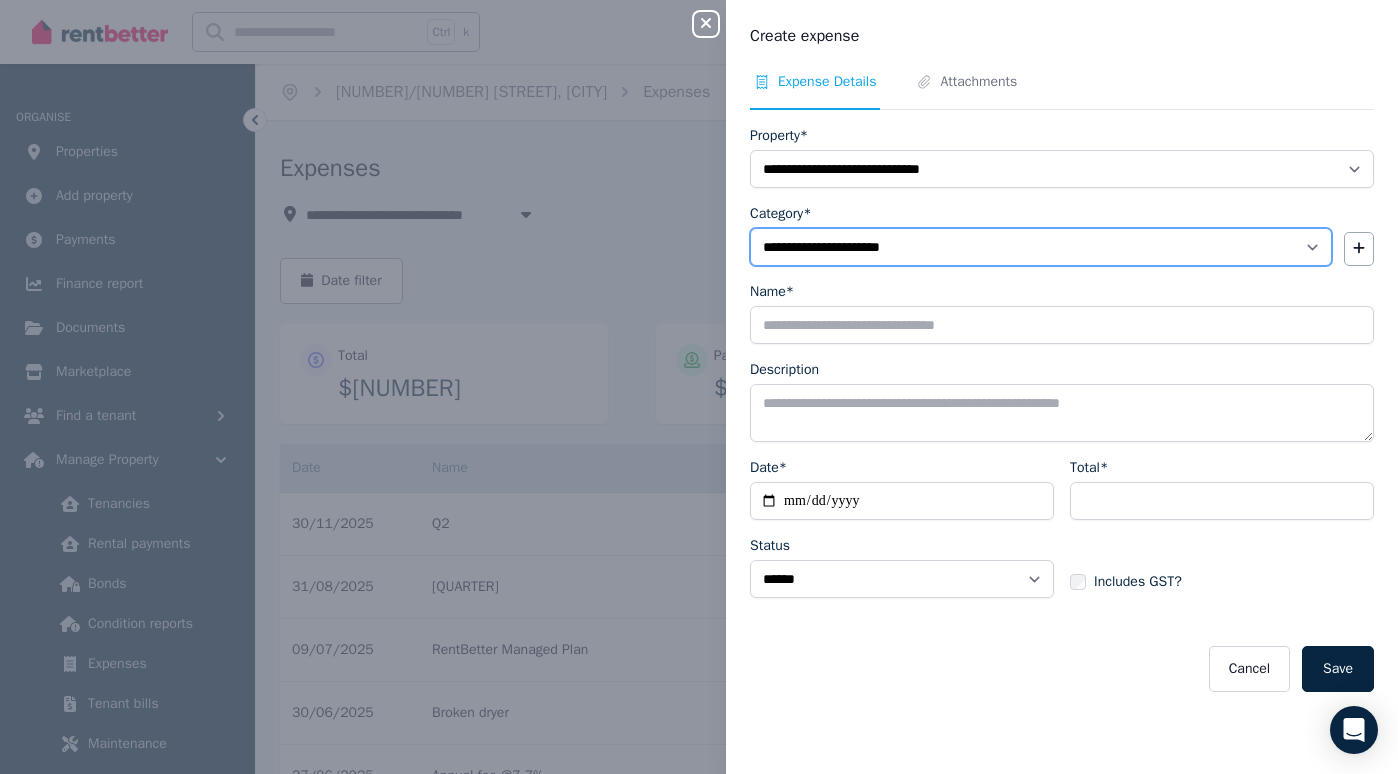 click on "**********" at bounding box center (1041, 247) 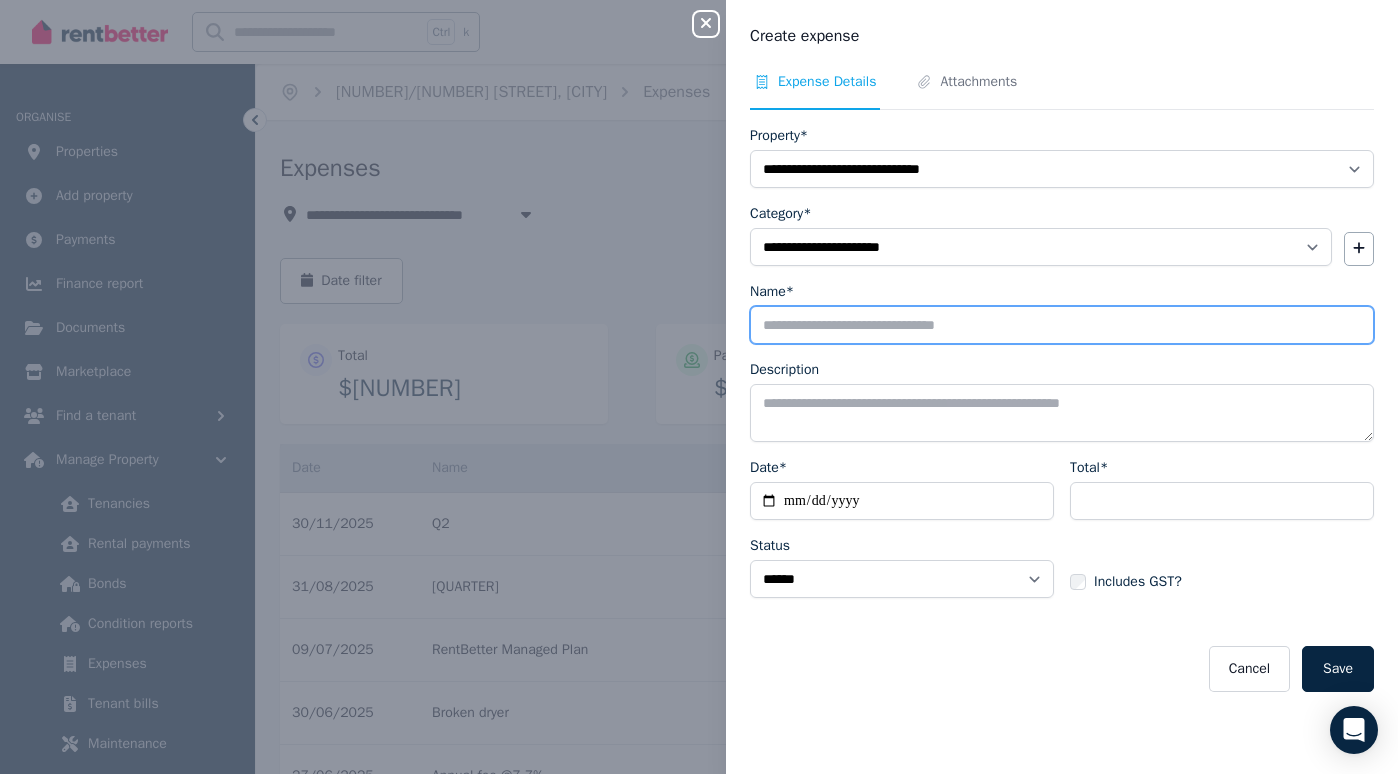 click on "Name*" at bounding box center (1062, 325) 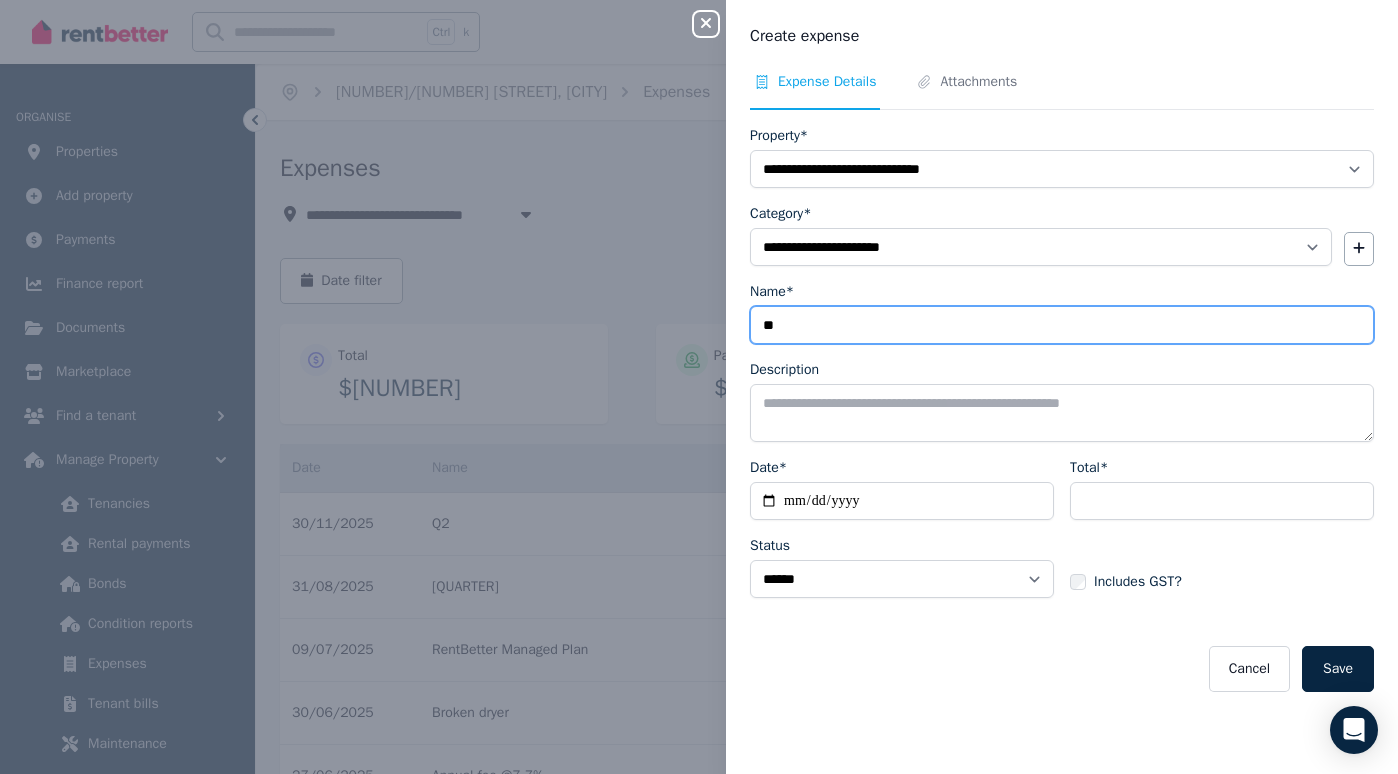 type on "**" 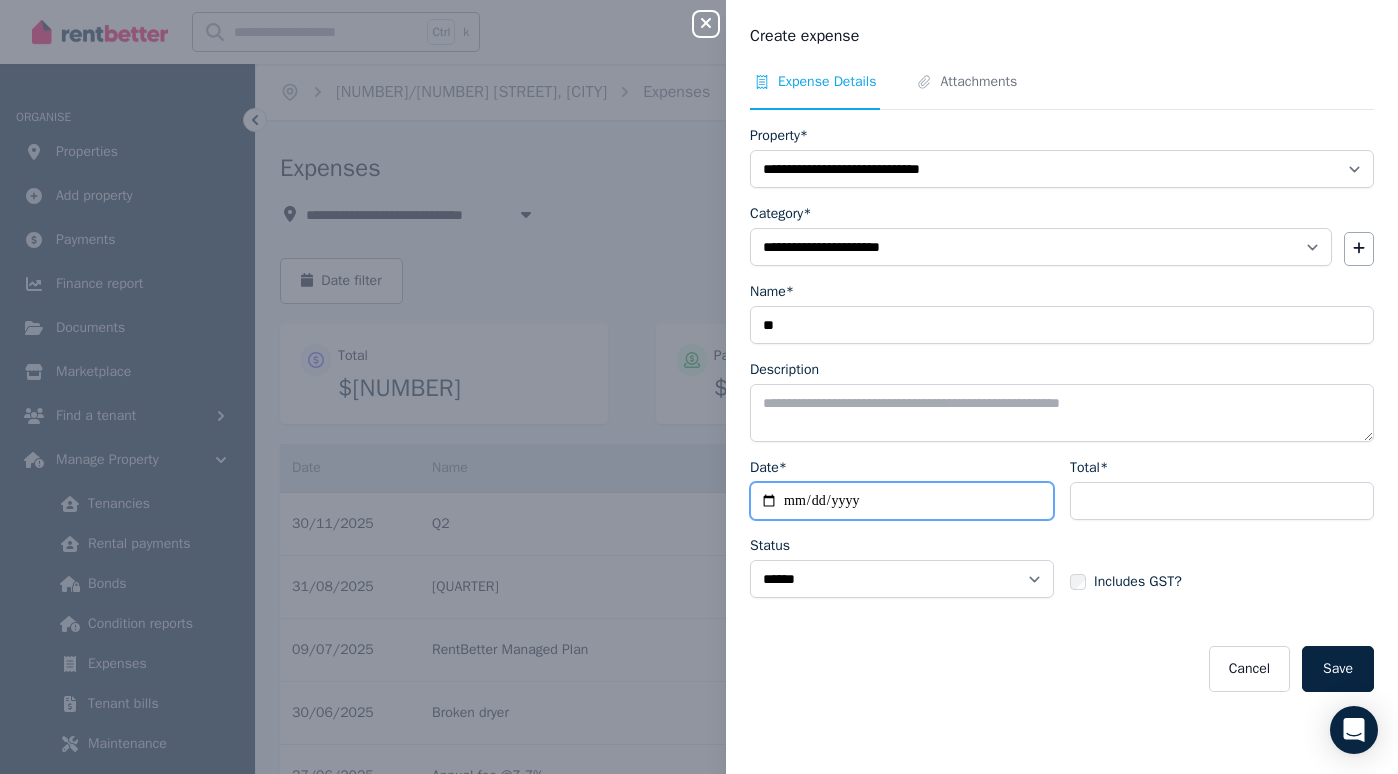 click on "Date*" at bounding box center (902, 501) 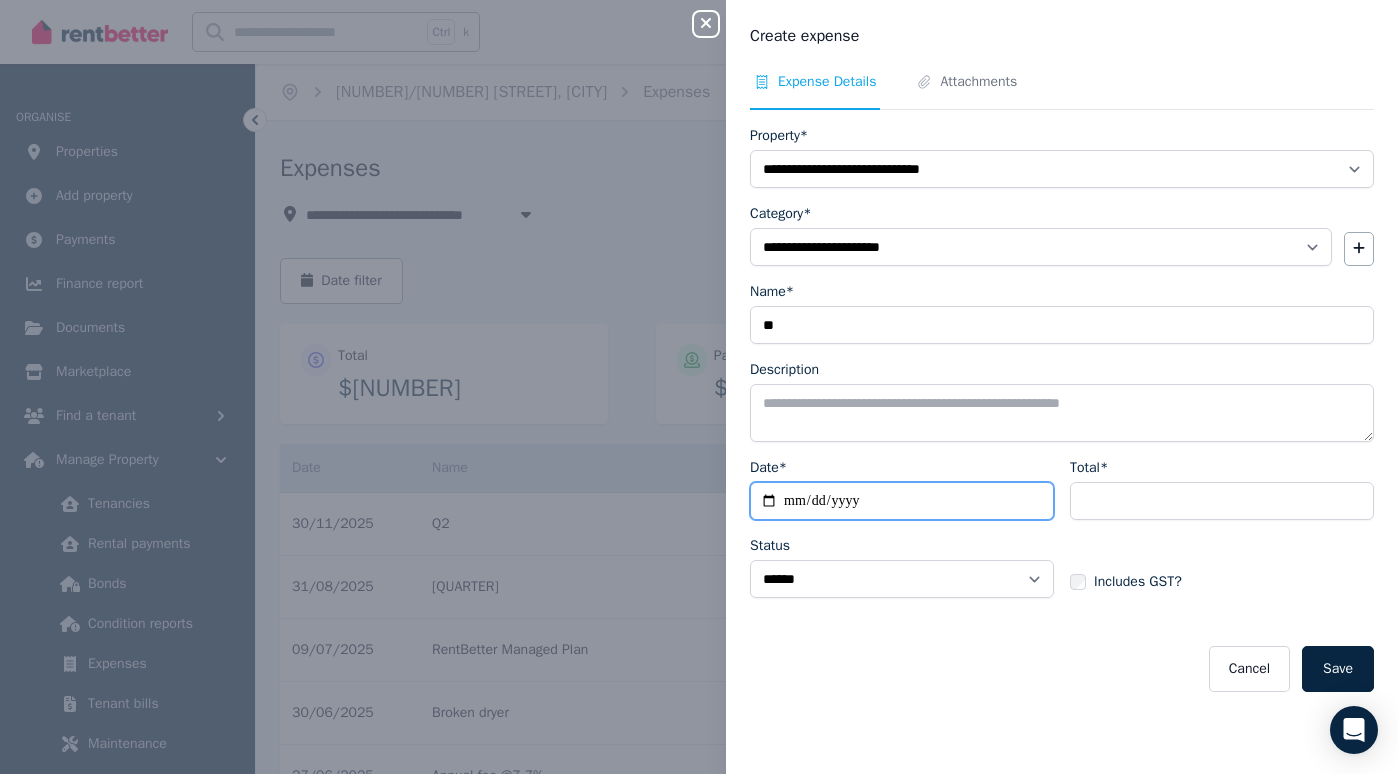 type on "**********" 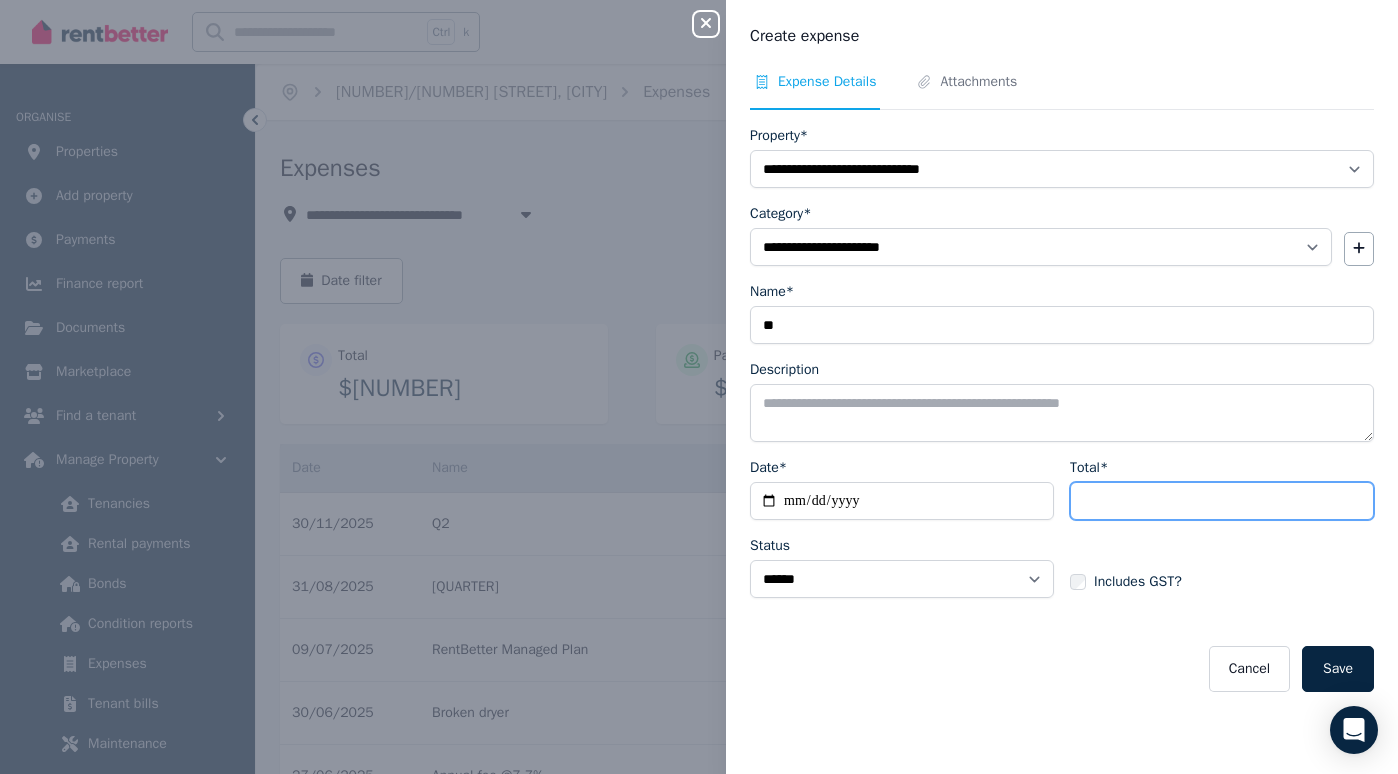 click on "Total*" at bounding box center [1222, 501] 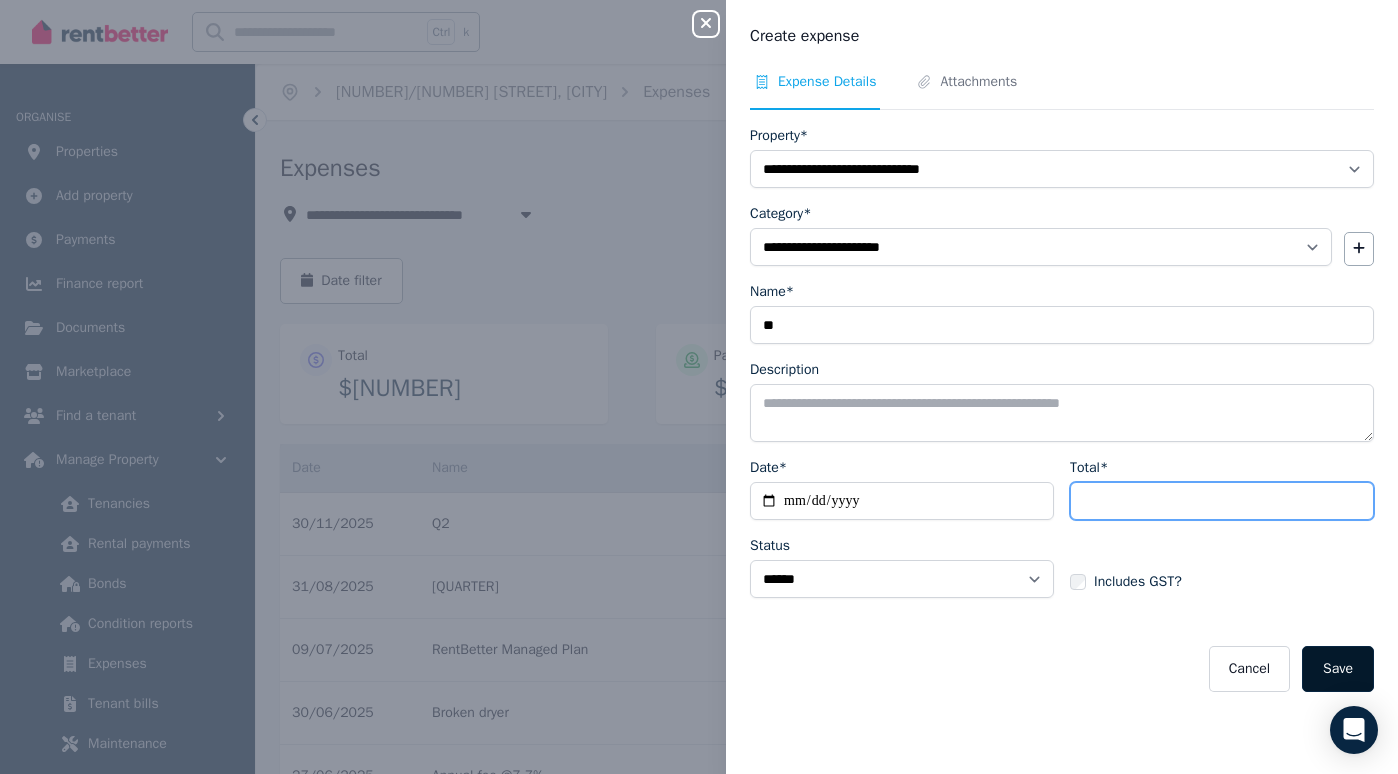 type on "***" 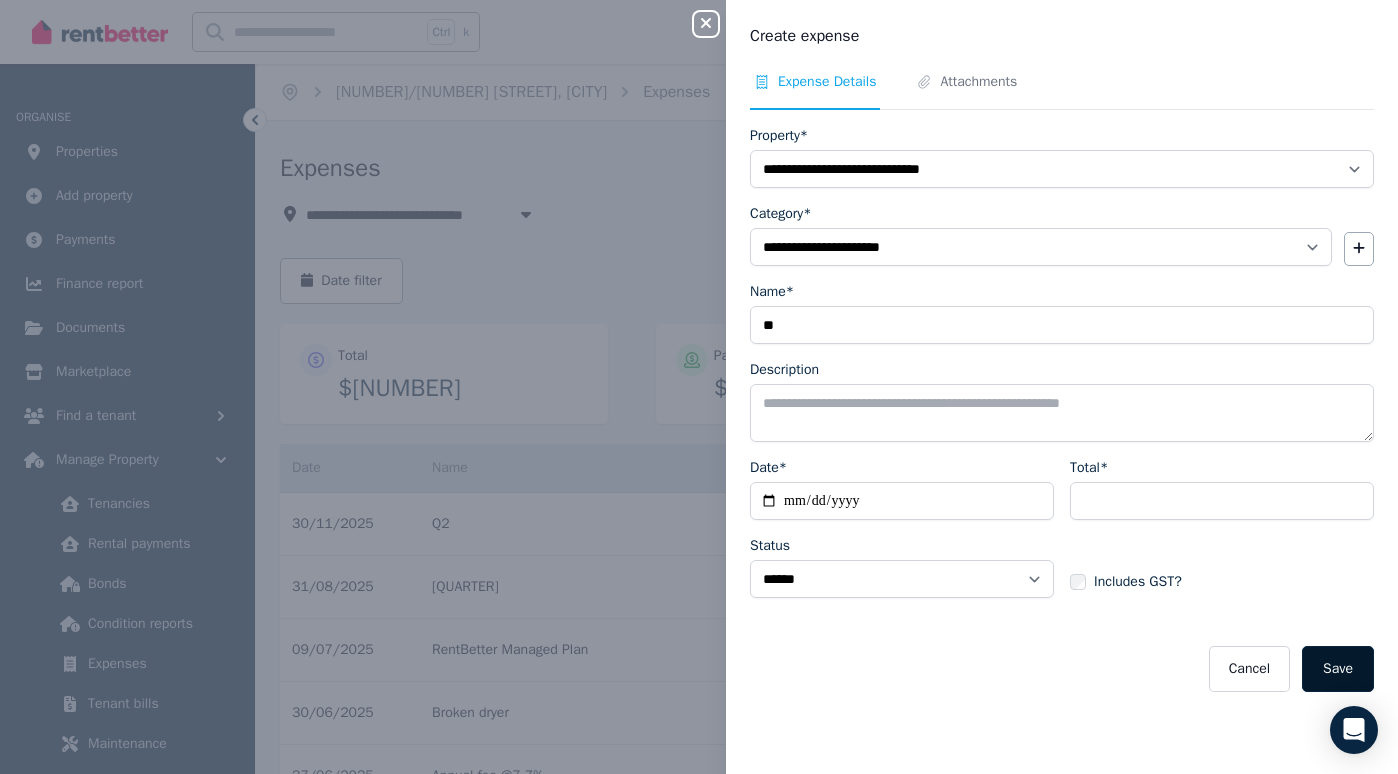 click on "Save" at bounding box center [1338, 669] 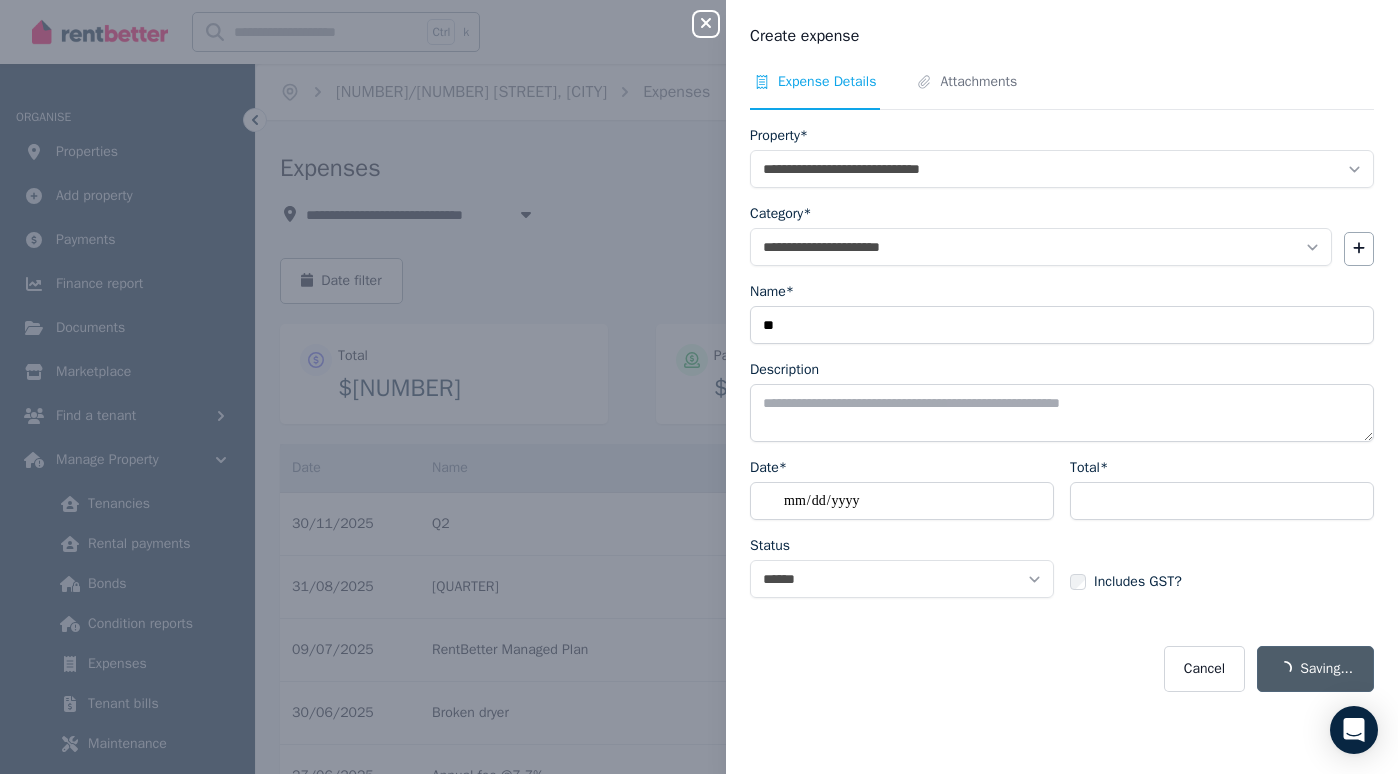 select on "**********" 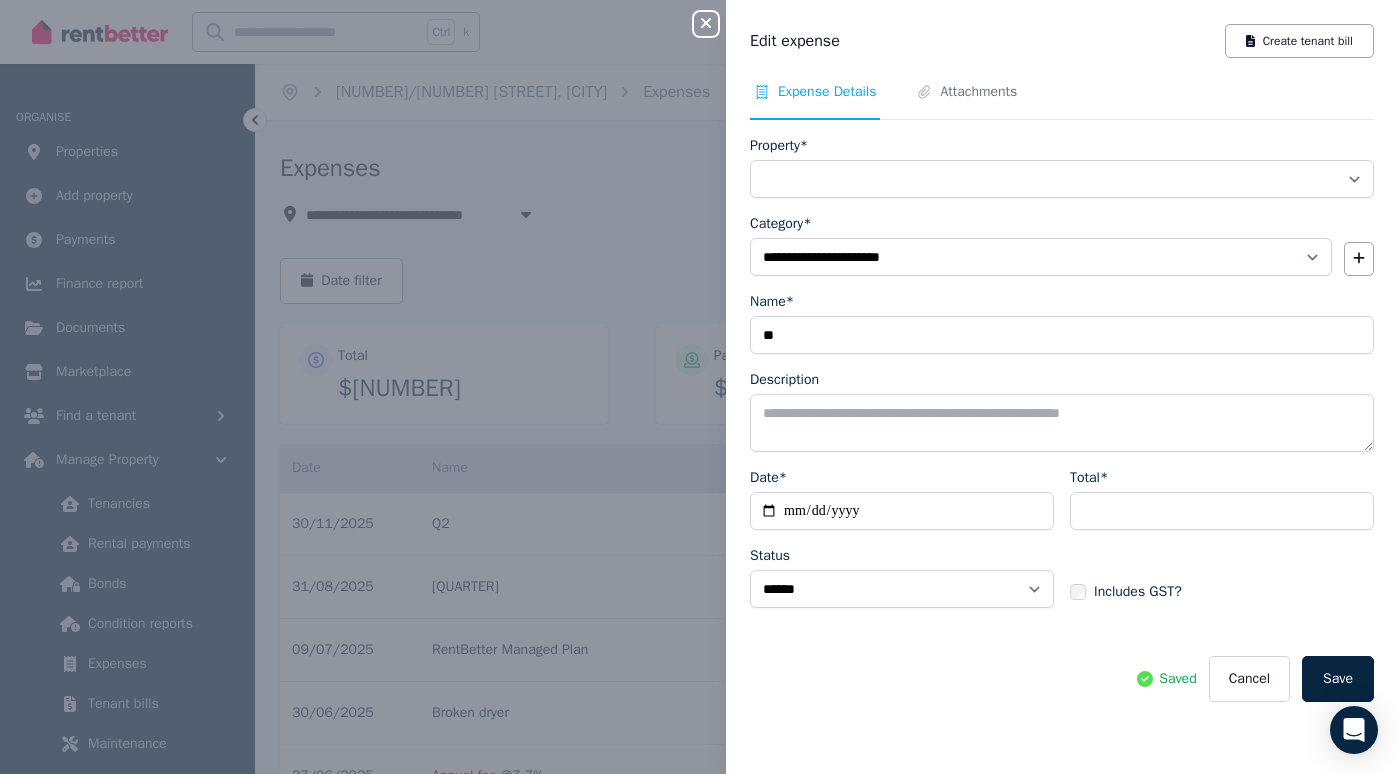 select on "**********" 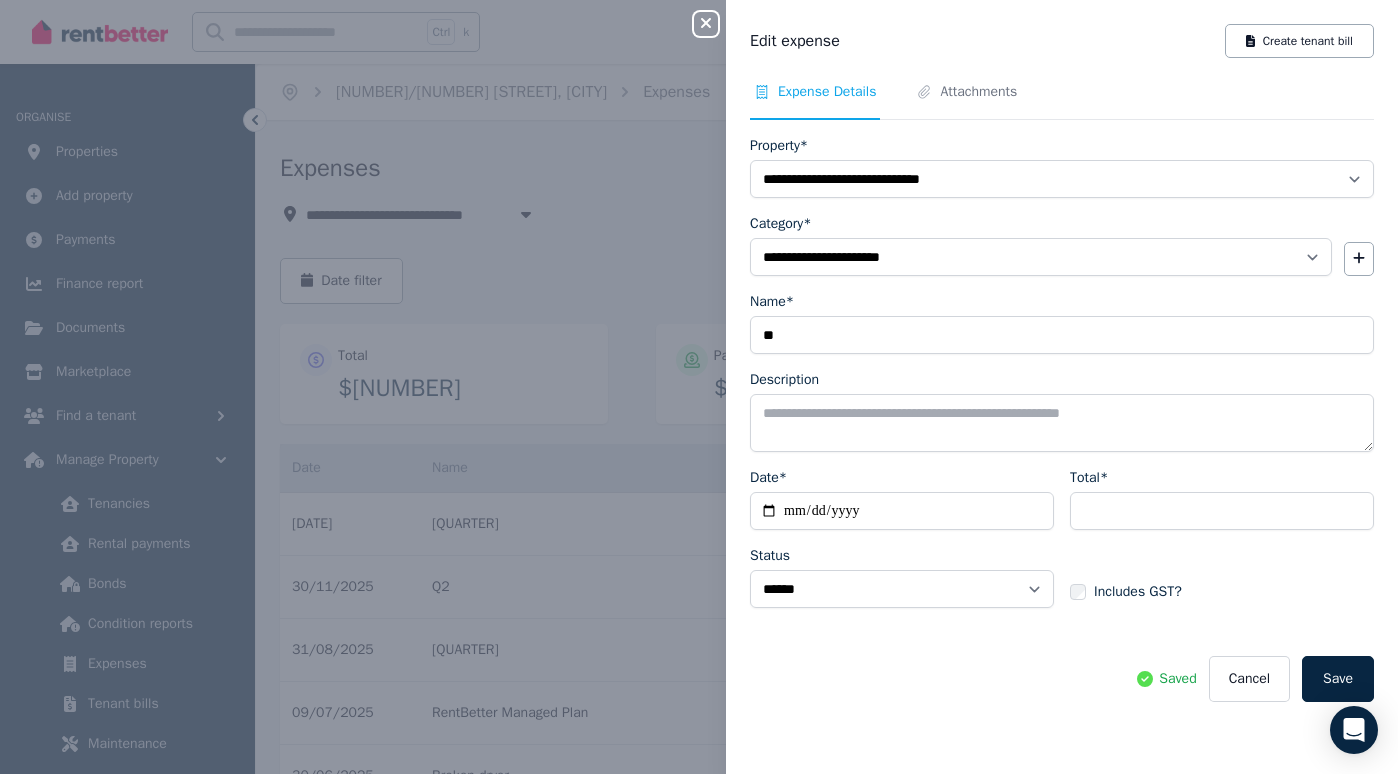 click on "Close panel" at bounding box center (706, 24) 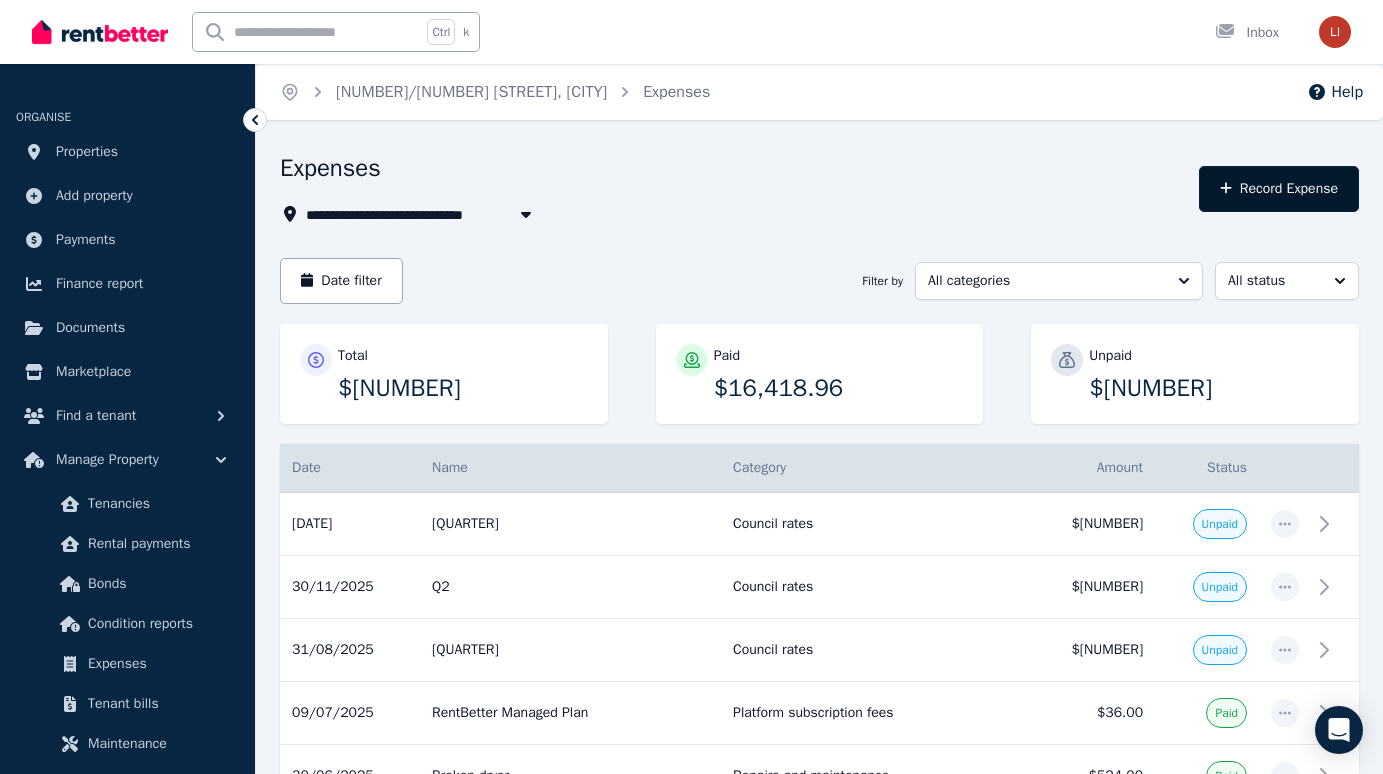 click on "Record Expense" at bounding box center [1279, 189] 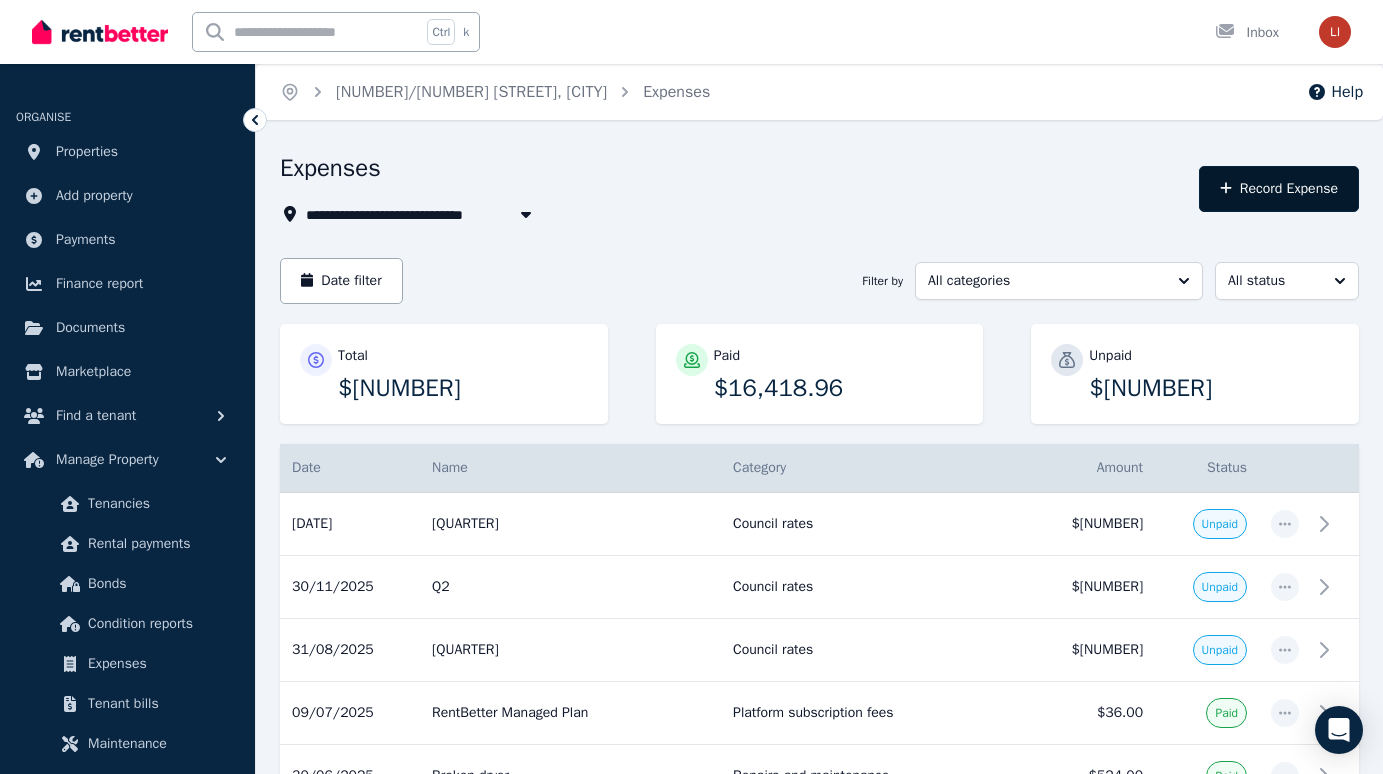 select on "**********" 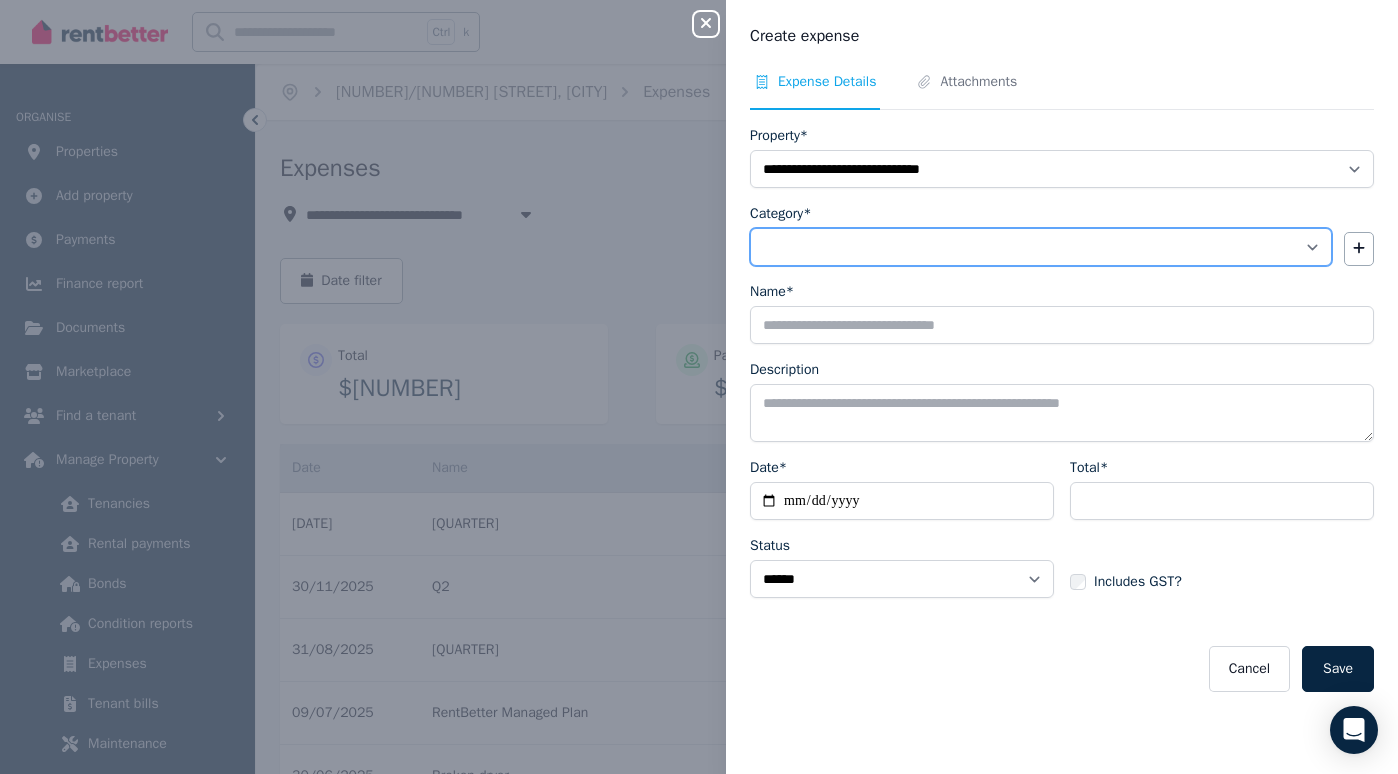 click on "**********" at bounding box center (1041, 247) 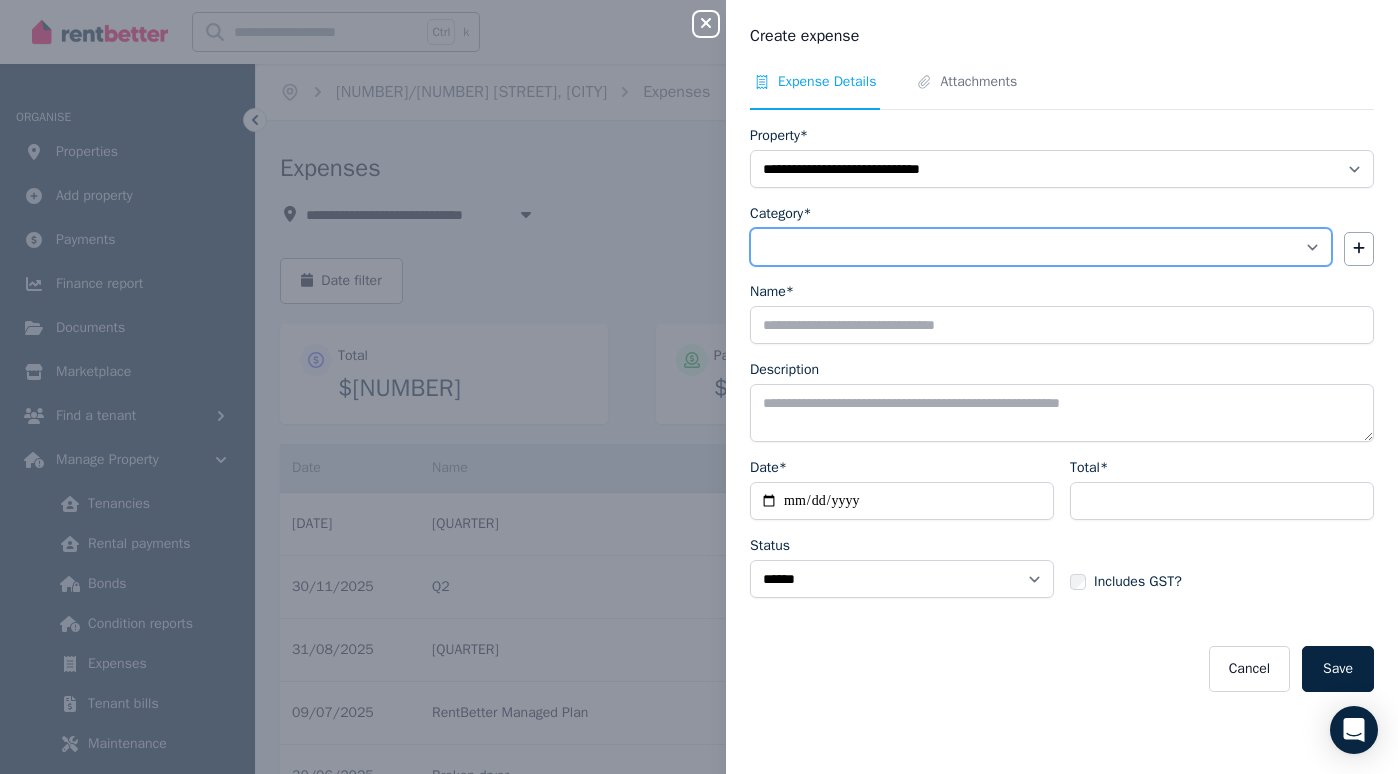 select on "**********" 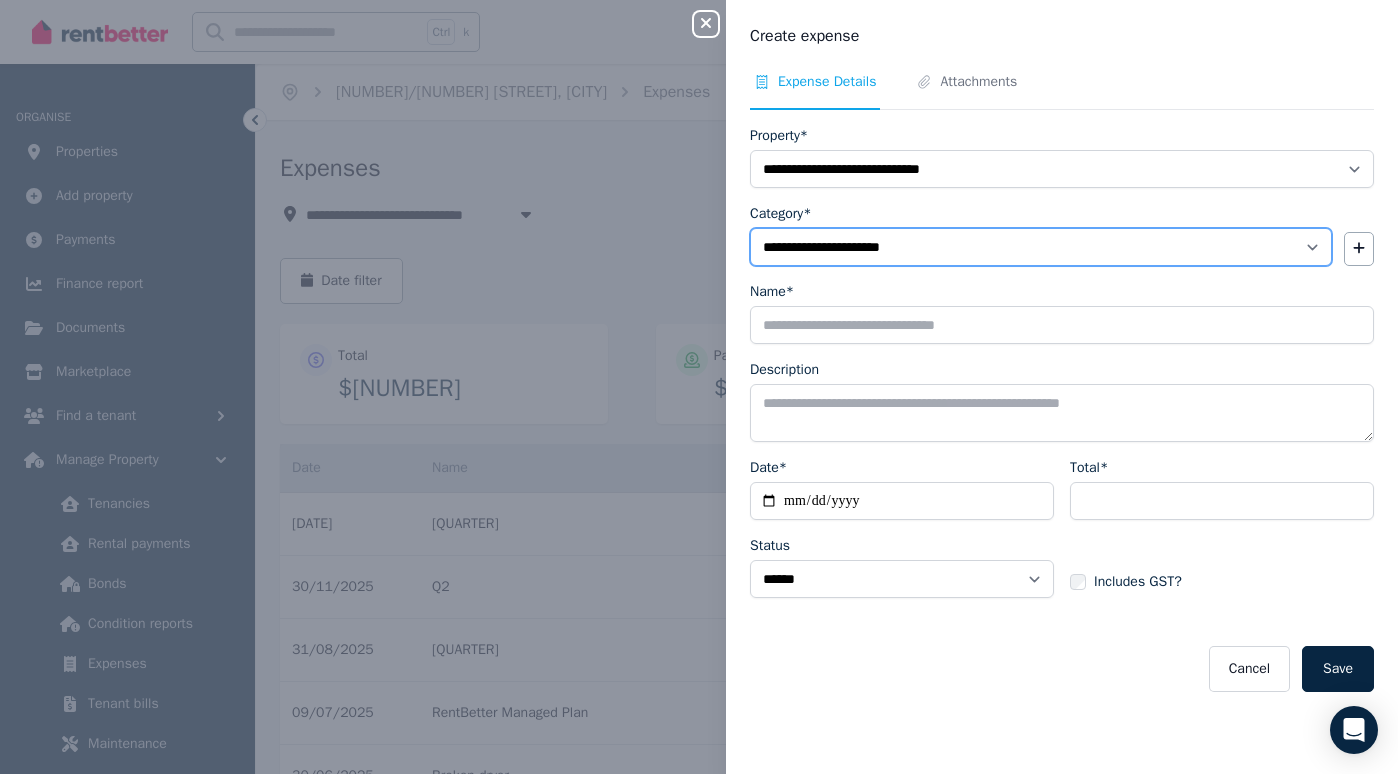 click on "**********" at bounding box center (1041, 247) 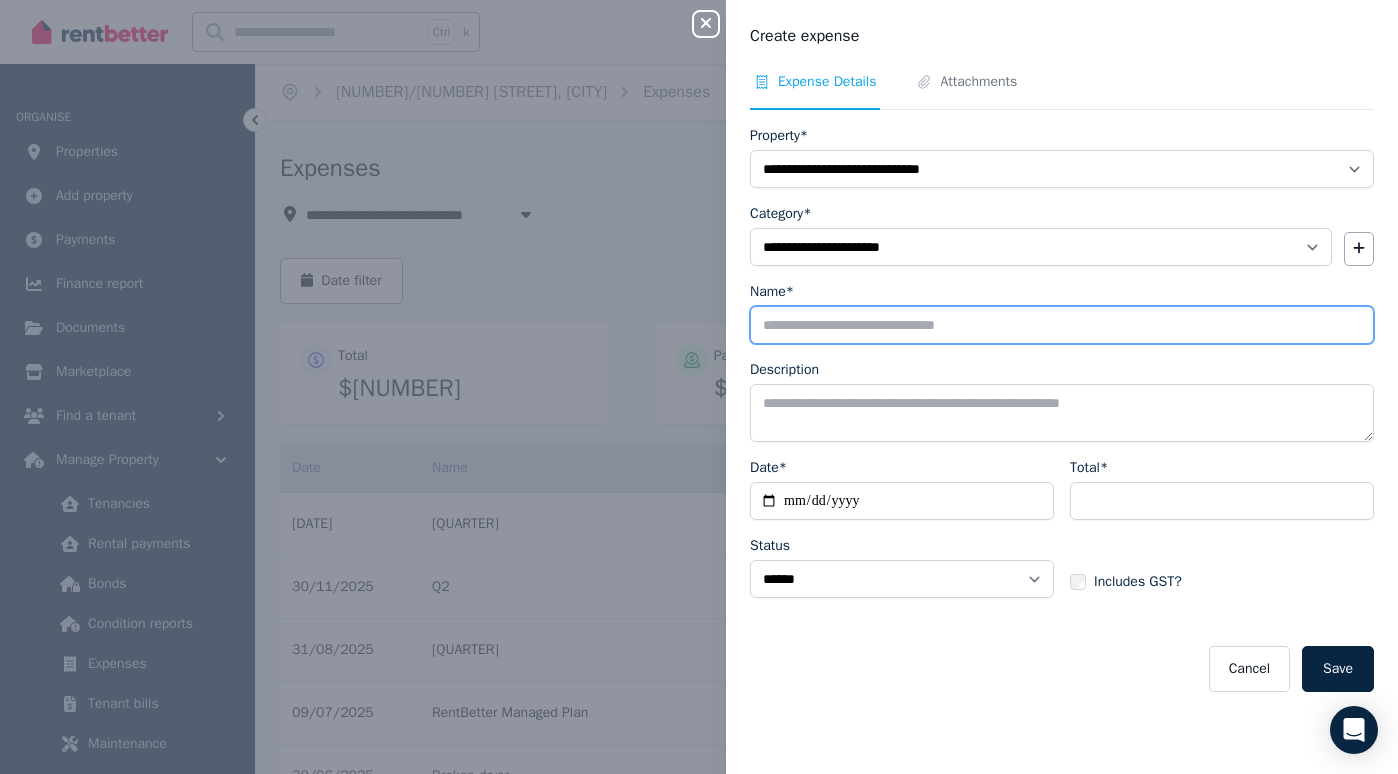 click on "Name*" at bounding box center [1062, 325] 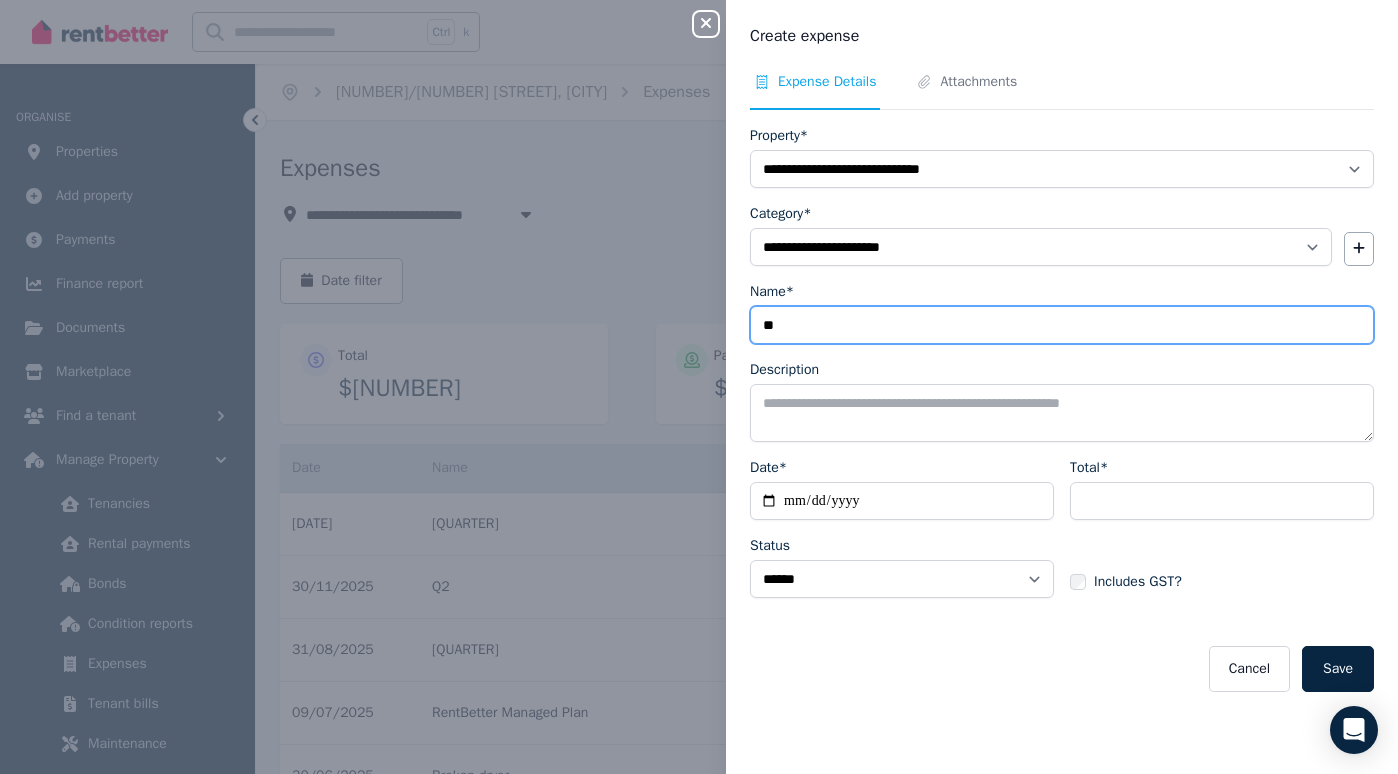 type on "**" 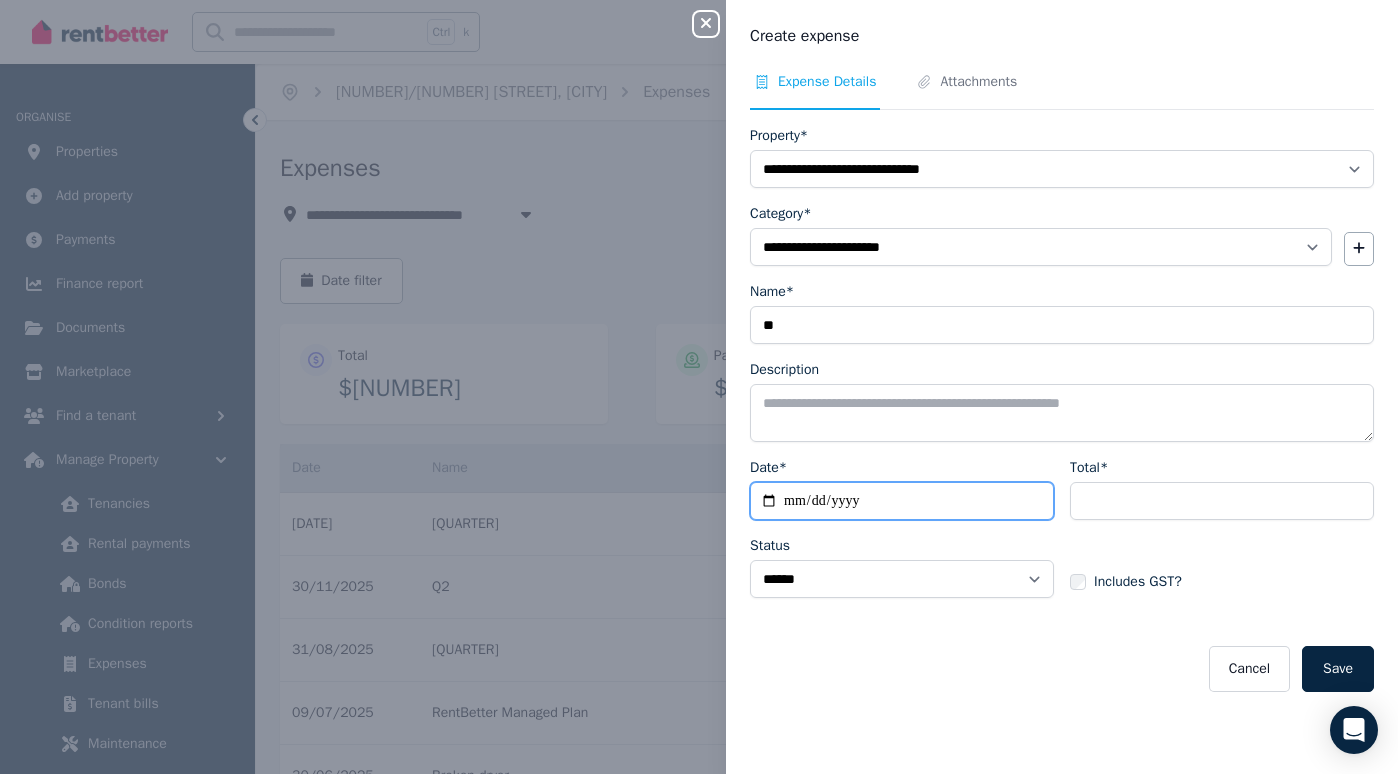 click on "Date*" at bounding box center (902, 501) 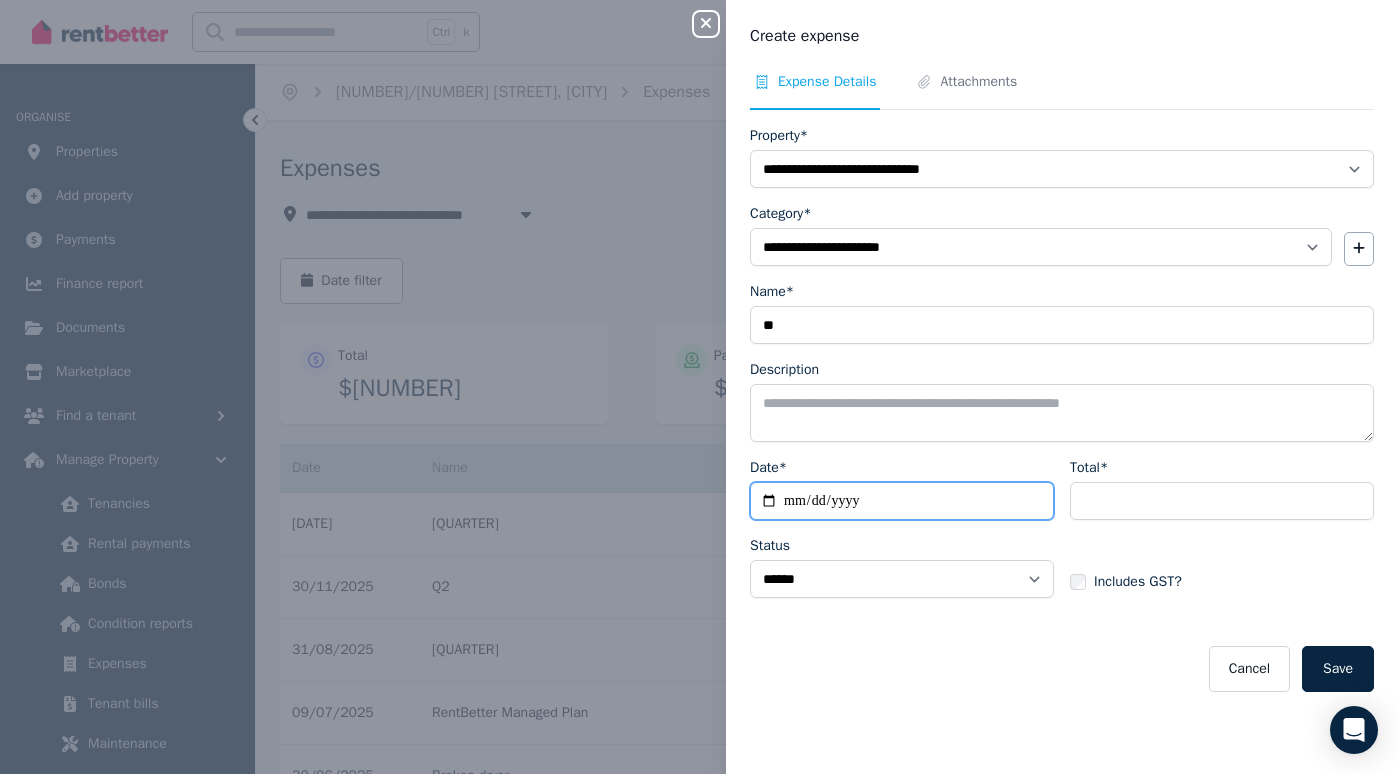 click on "Date*" at bounding box center [902, 501] 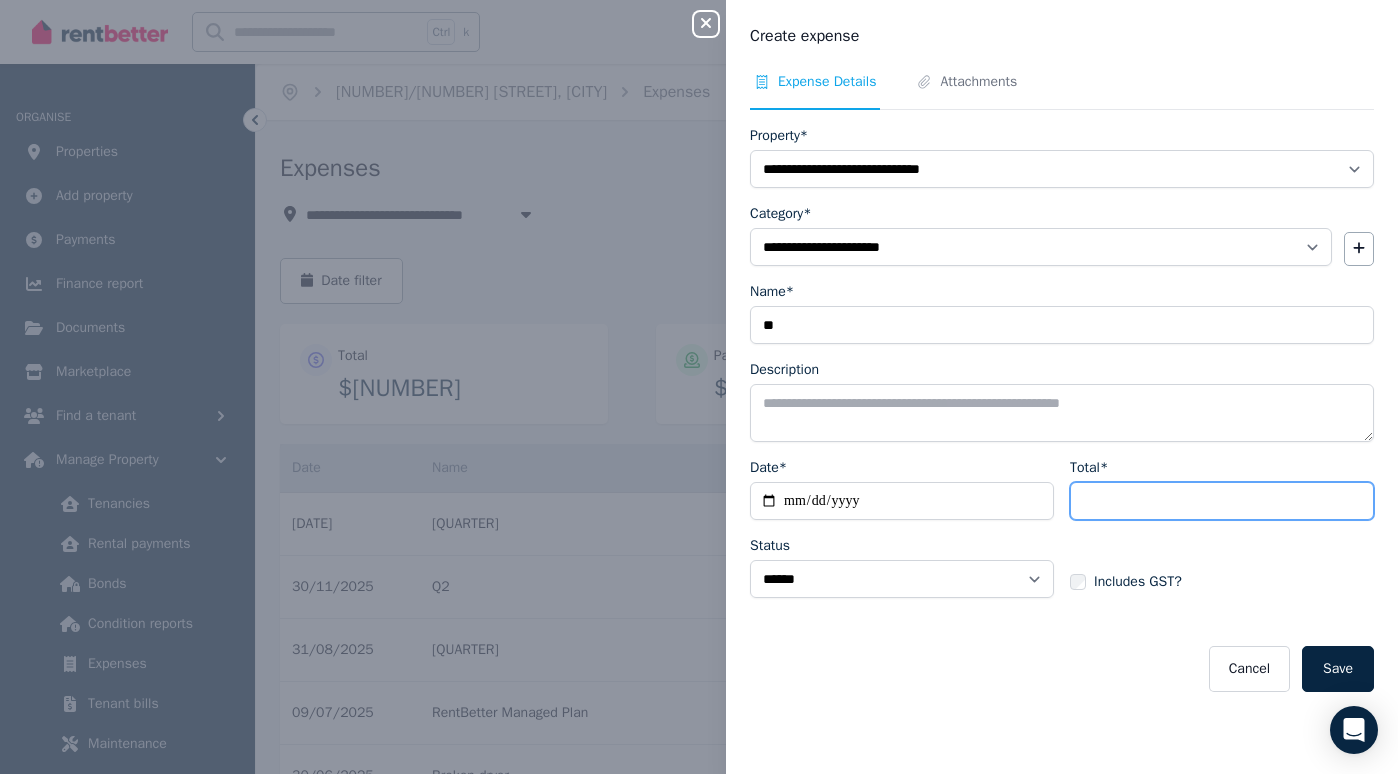 click on "Total*" at bounding box center (1222, 501) 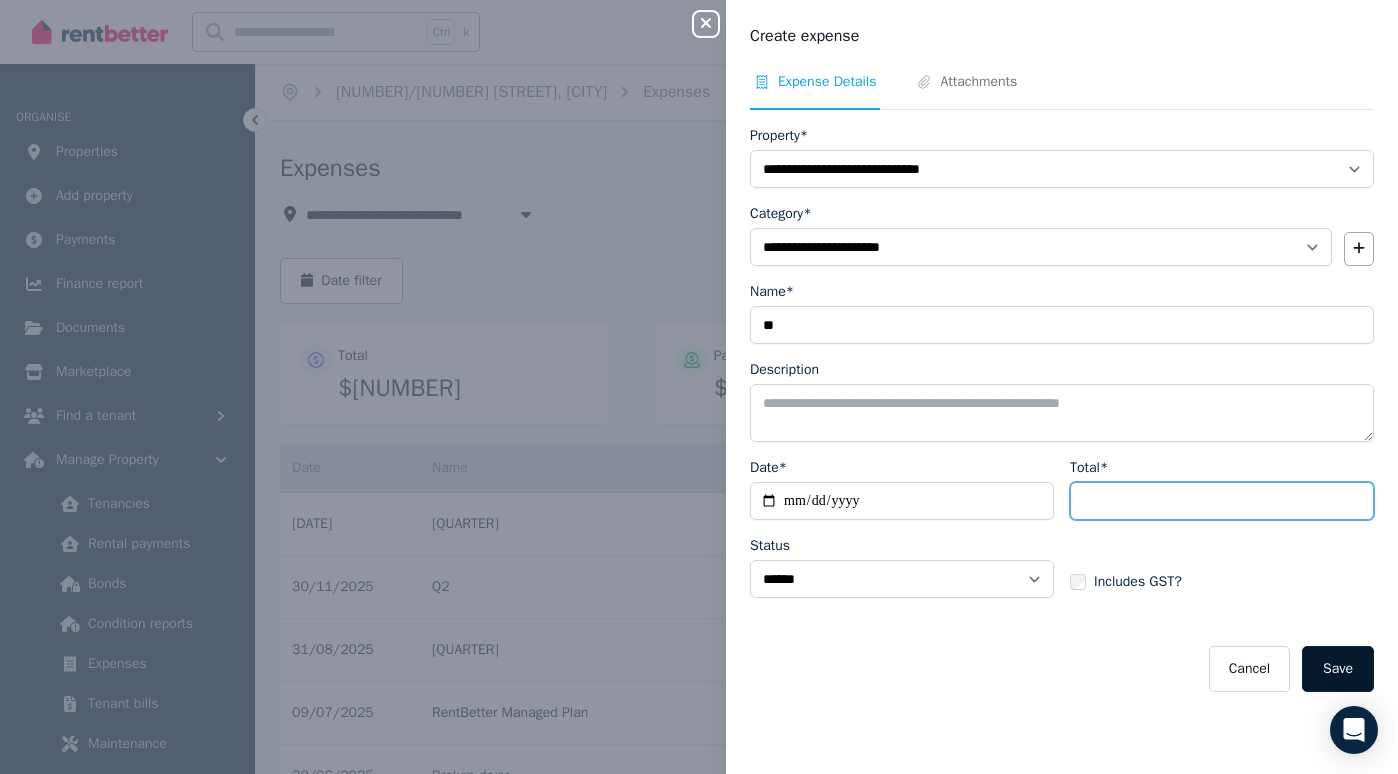 type on "***" 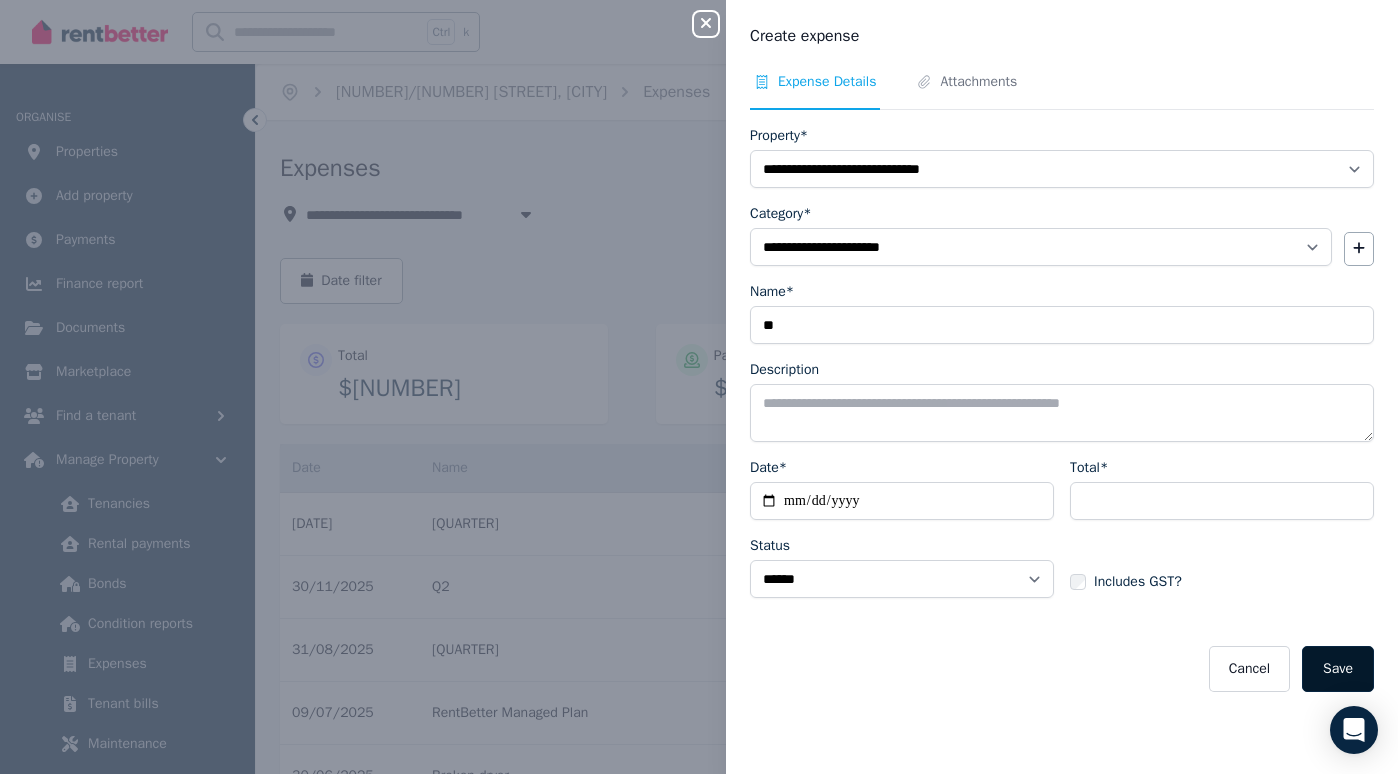 click on "Save" at bounding box center [1338, 669] 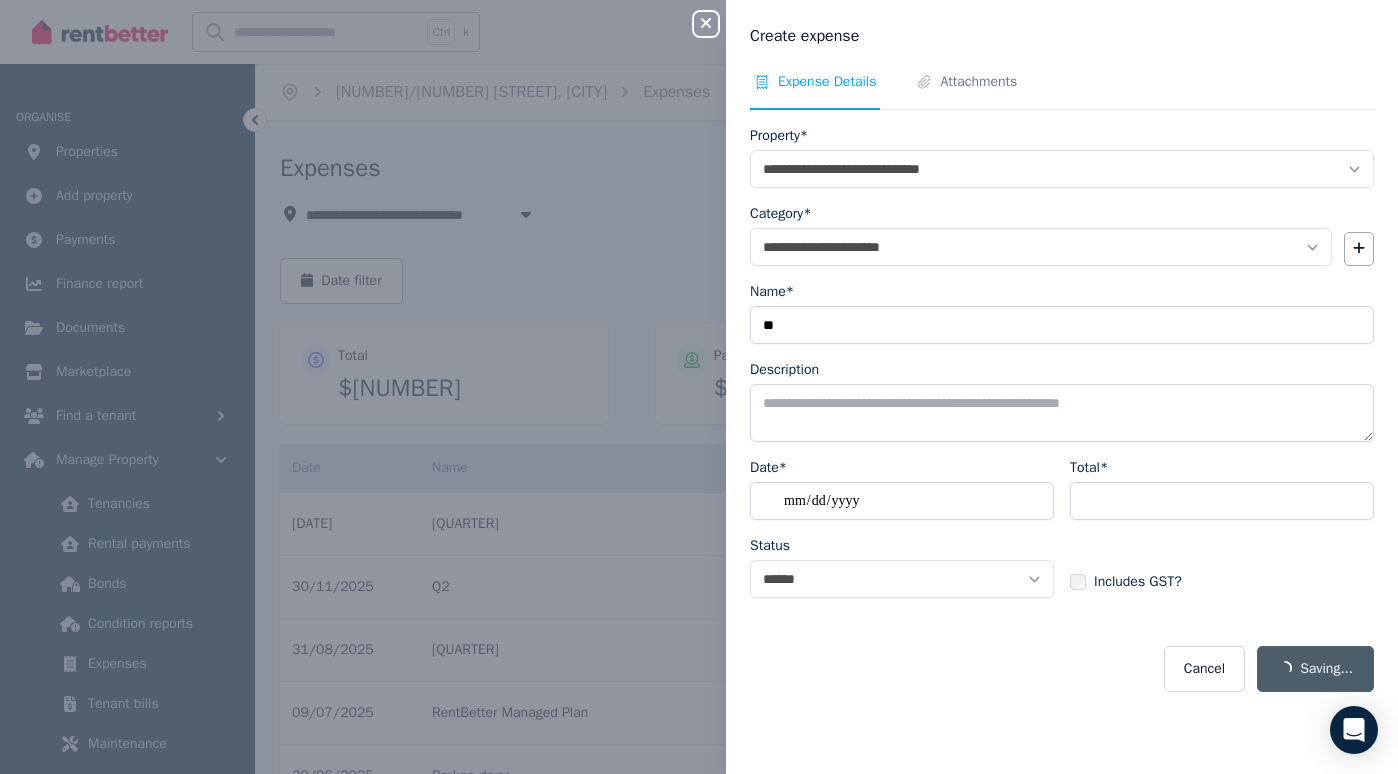 select on "**********" 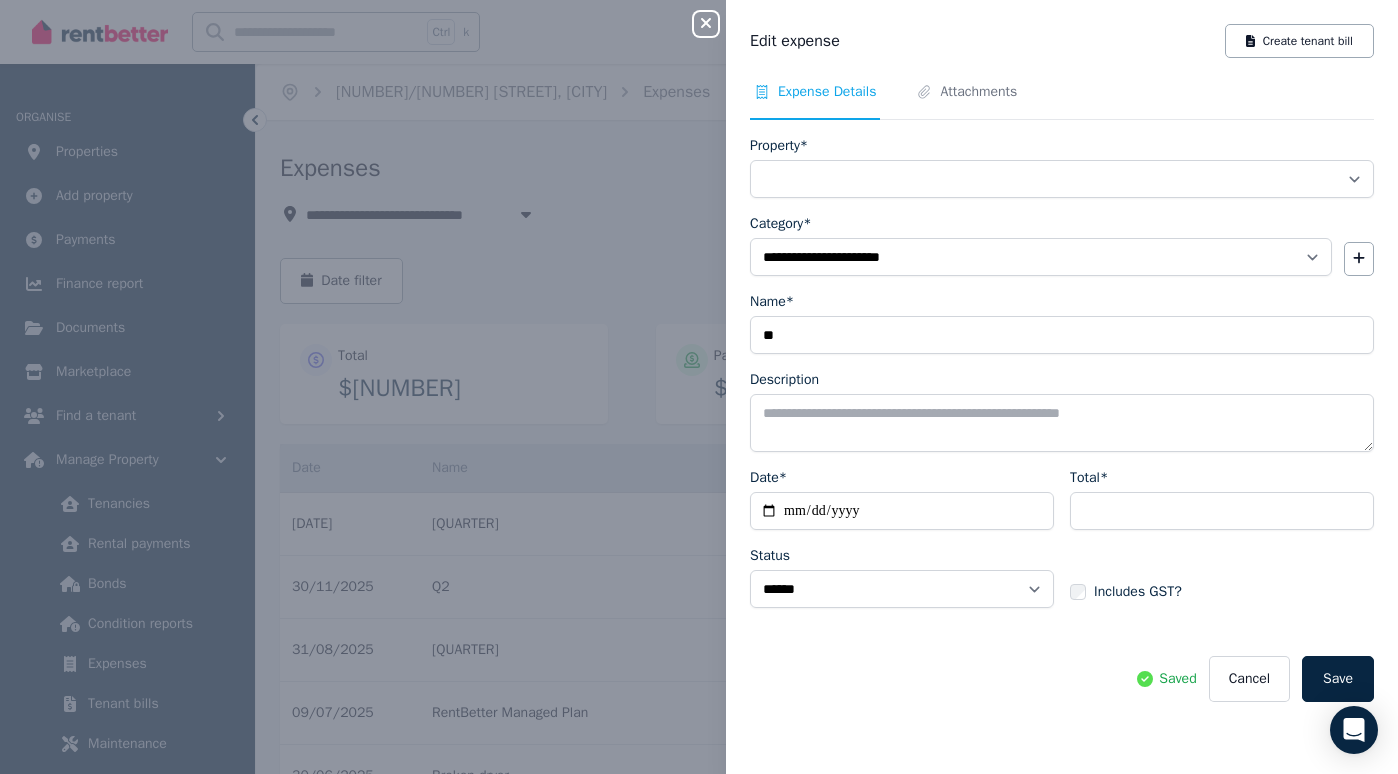 select on "**********" 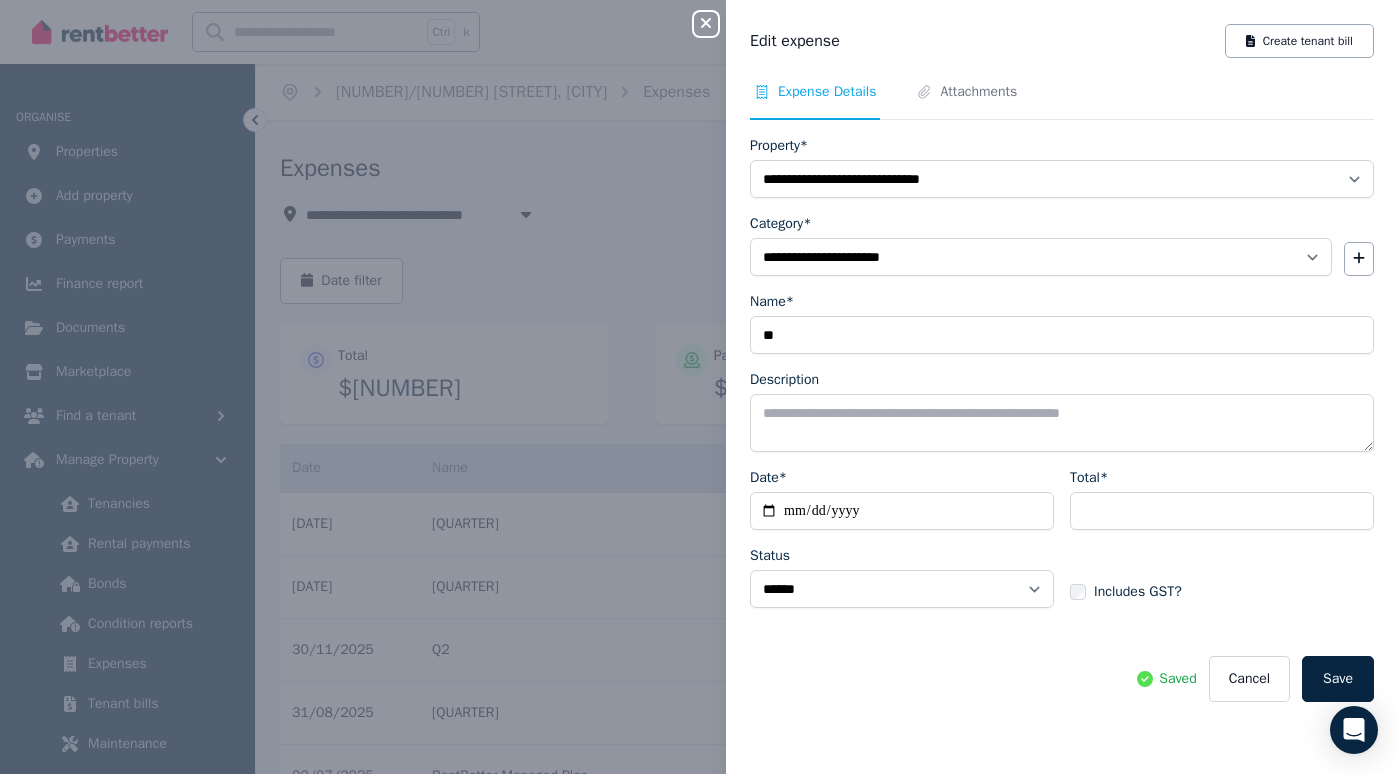 click 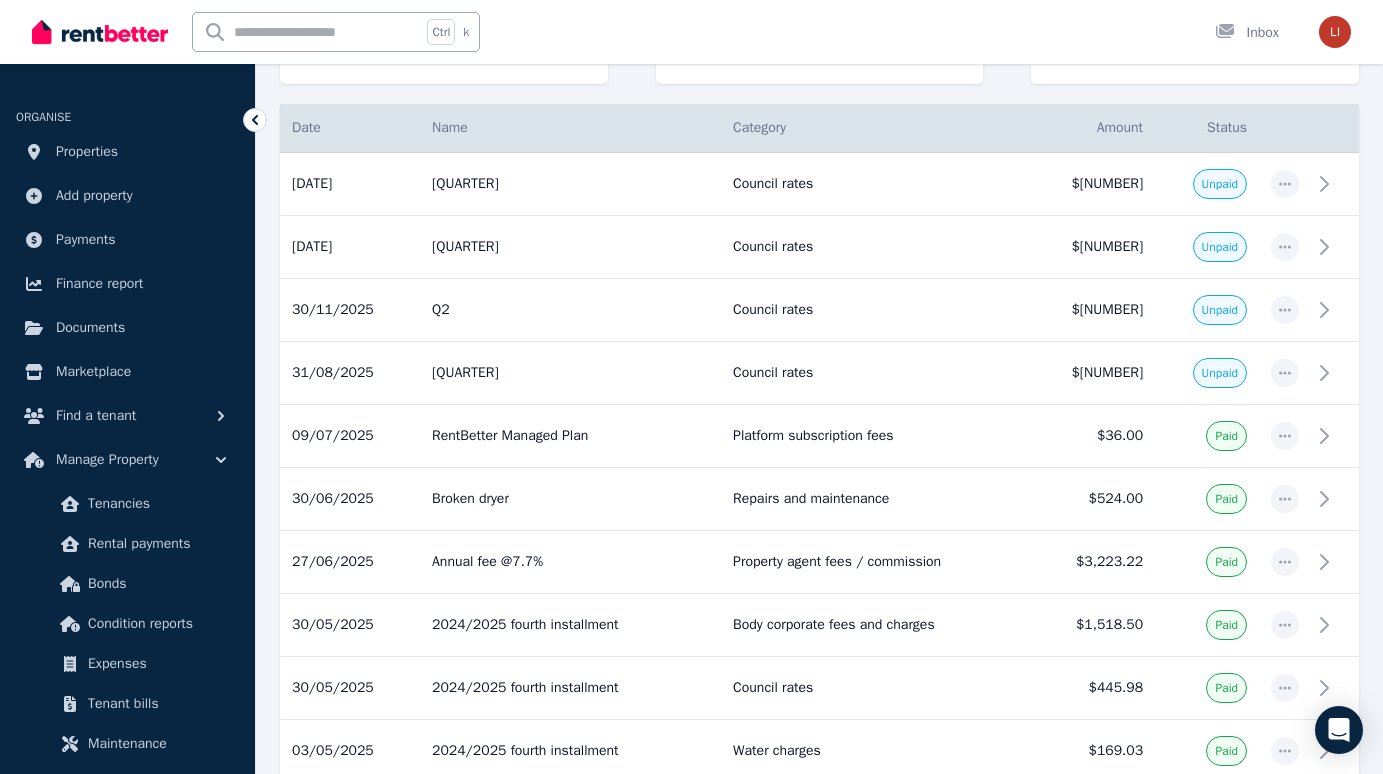 scroll, scrollTop: 346, scrollLeft: 0, axis: vertical 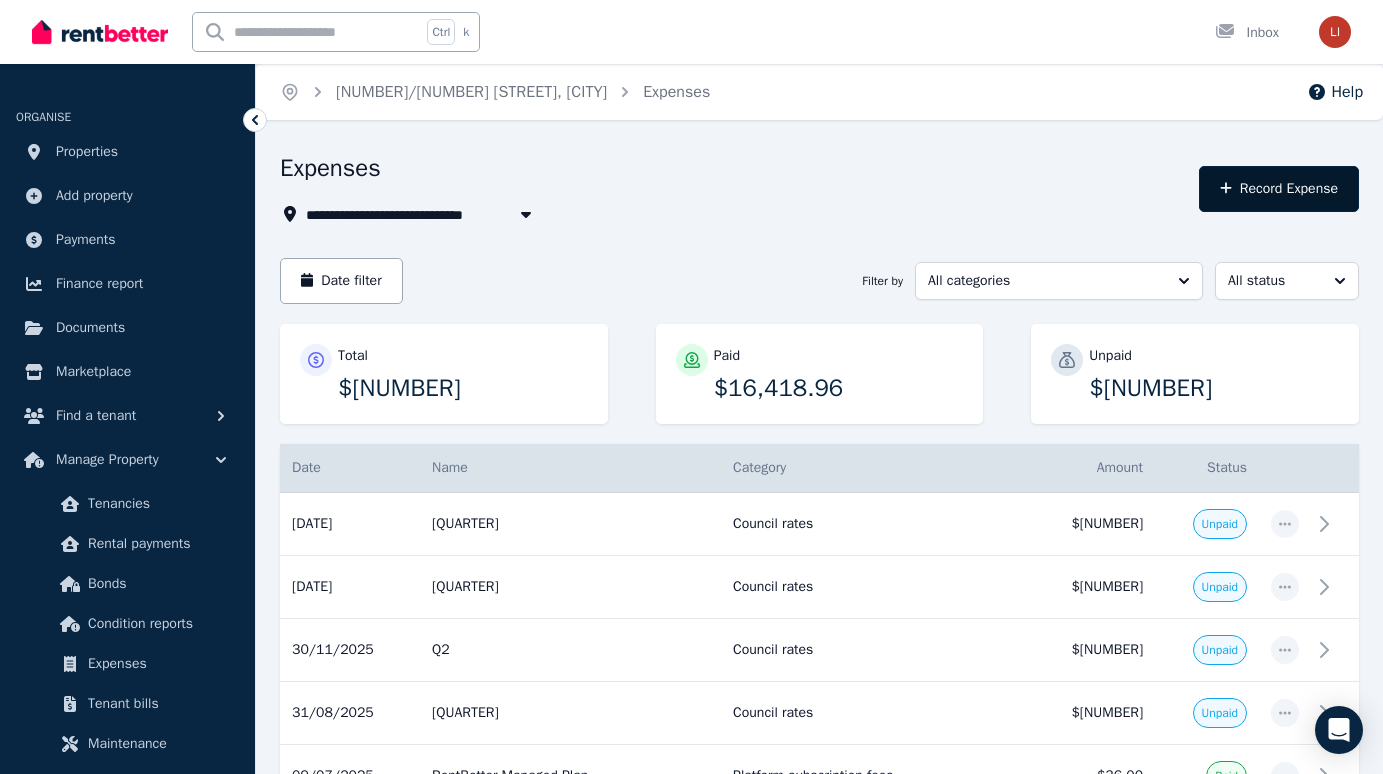 click on "Record Expense" at bounding box center (1279, 189) 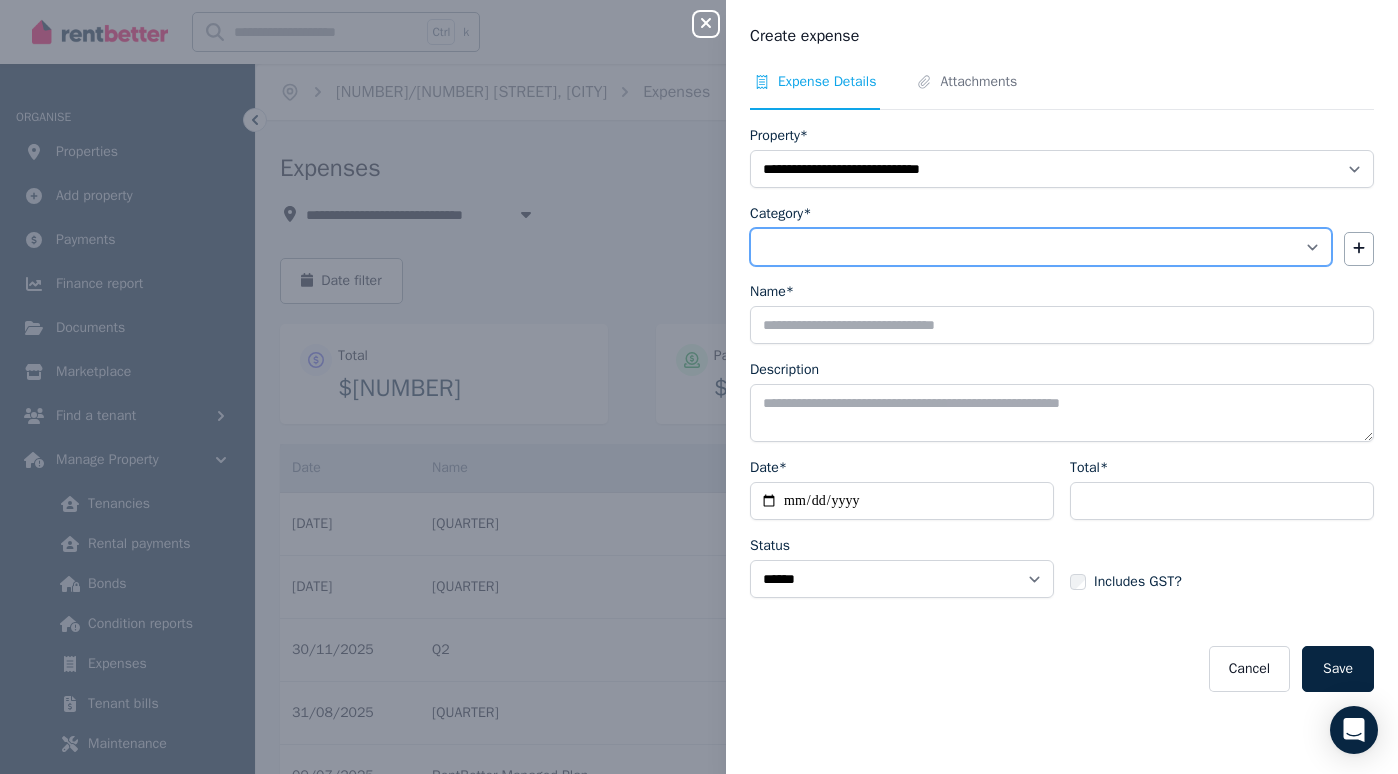 click on "**********" at bounding box center (1041, 247) 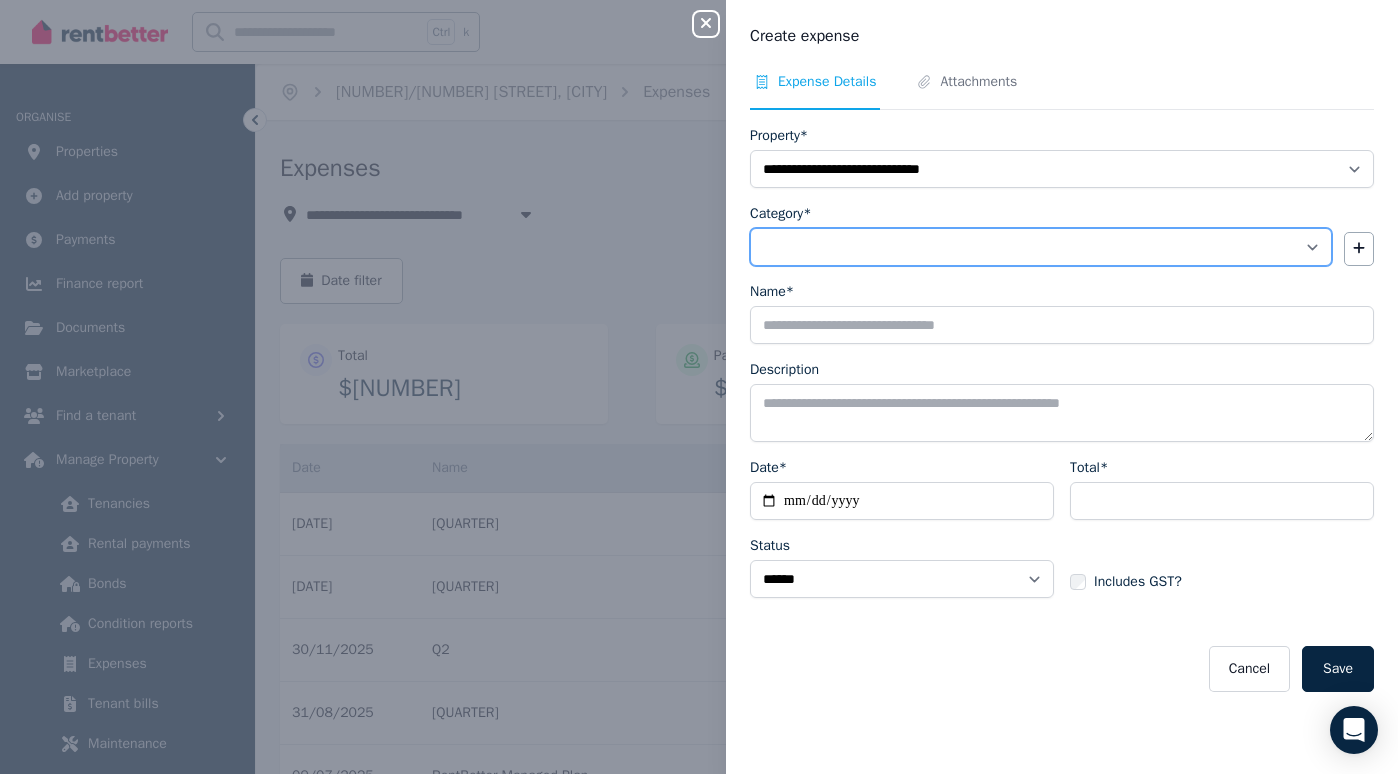 select on "**********" 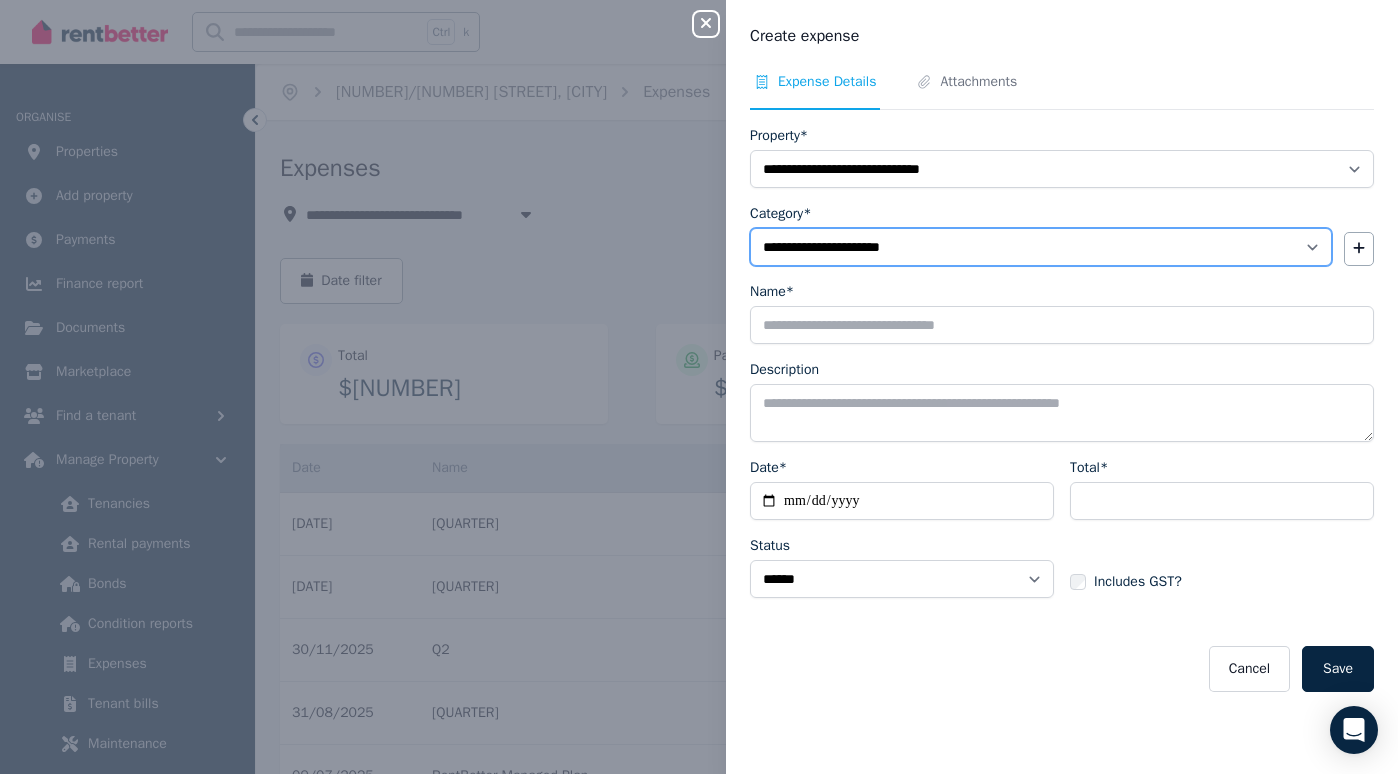 click on "**********" at bounding box center [1041, 247] 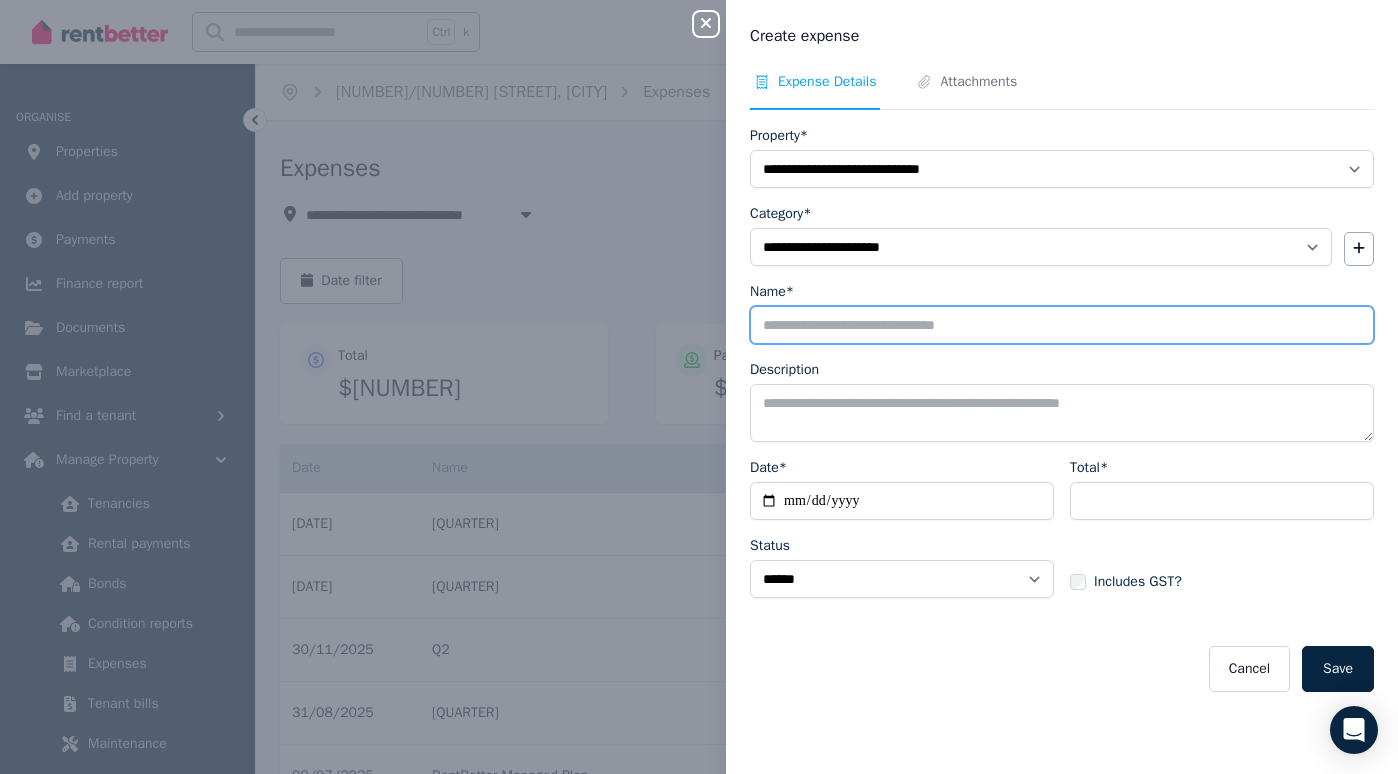 click on "Name*" at bounding box center [1062, 325] 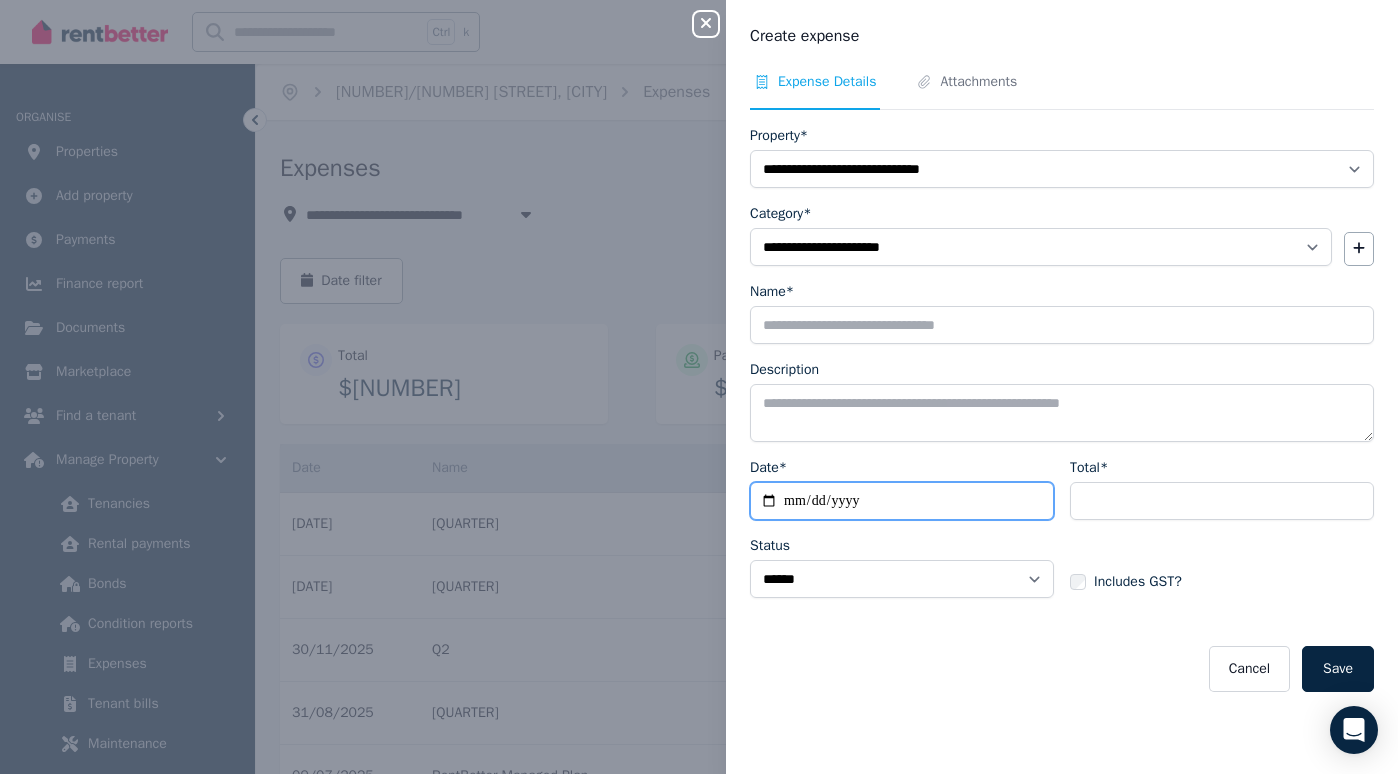 click on "Date*" at bounding box center (902, 501) 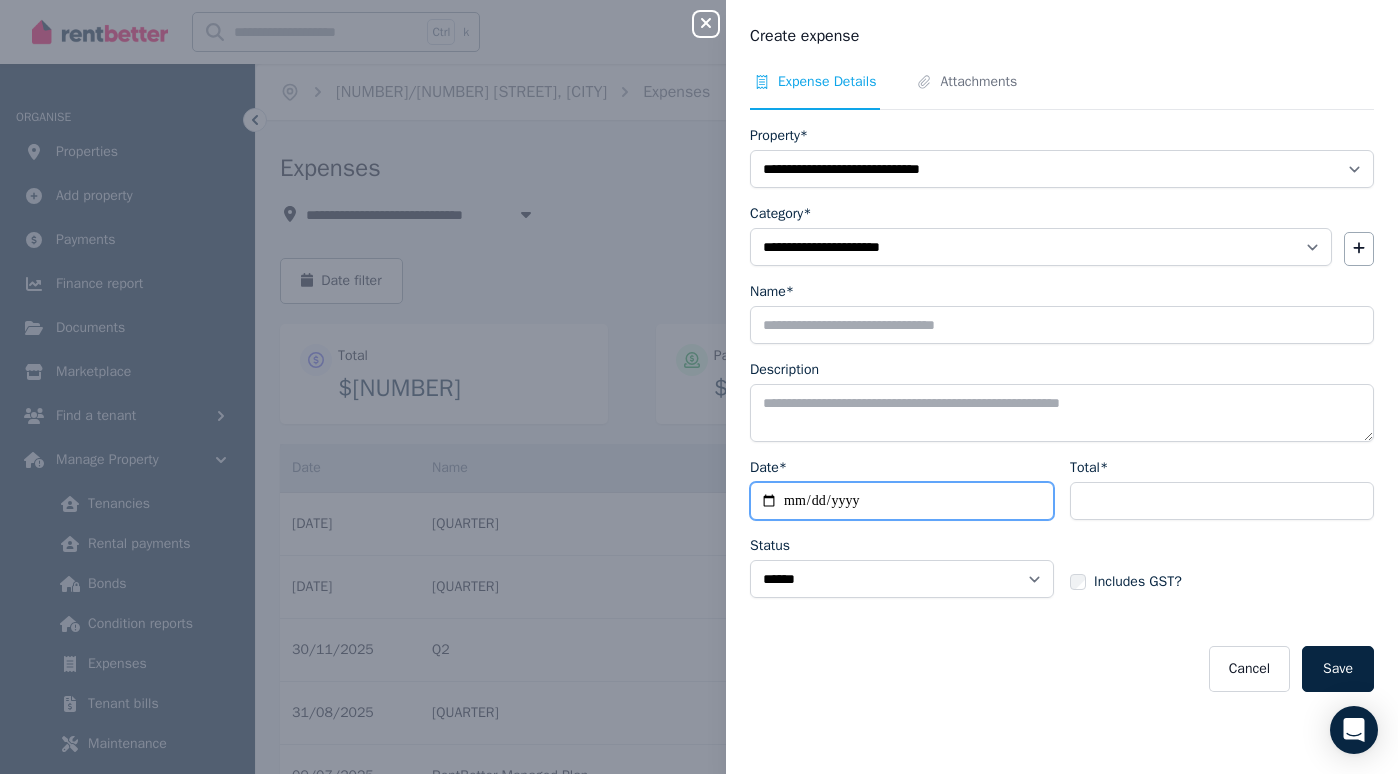 type on "**********" 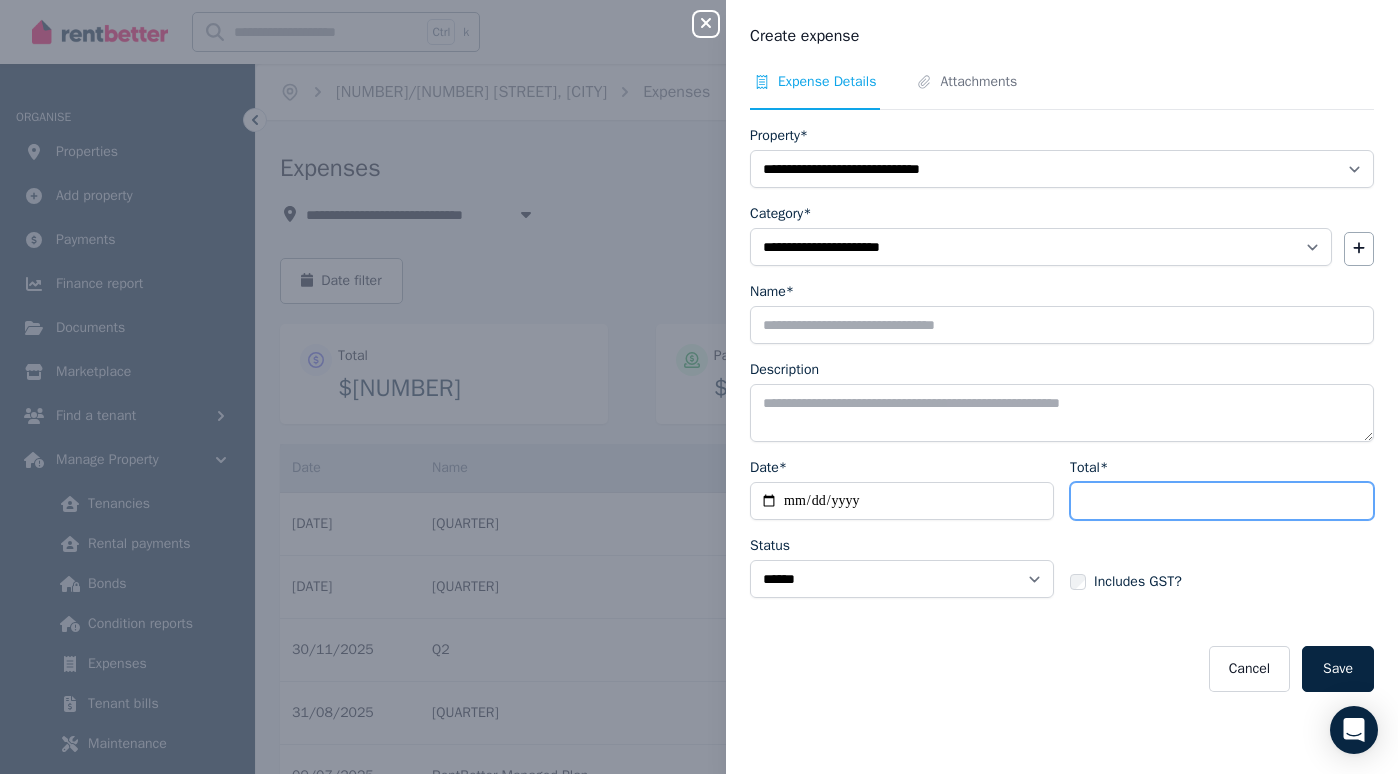 click on "Total*" at bounding box center [1222, 501] 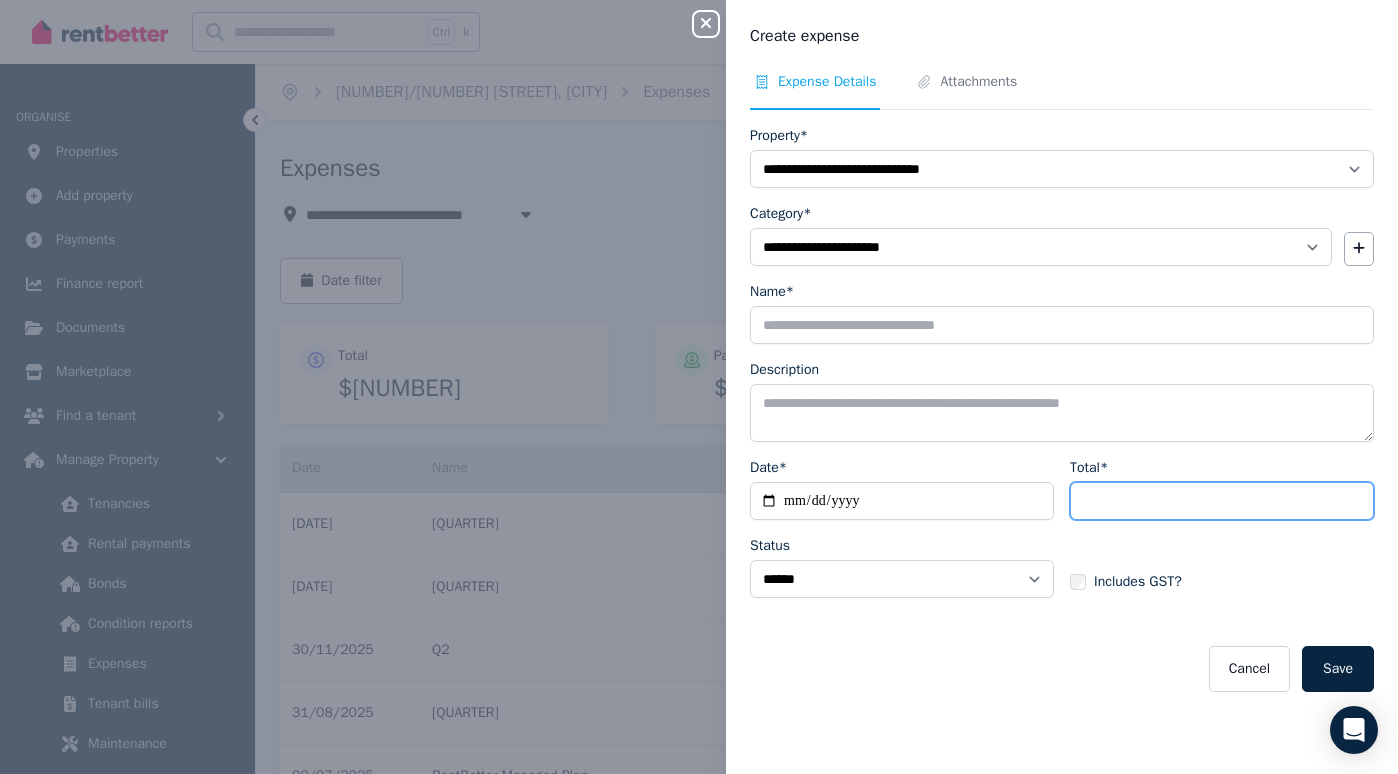 type on "******" 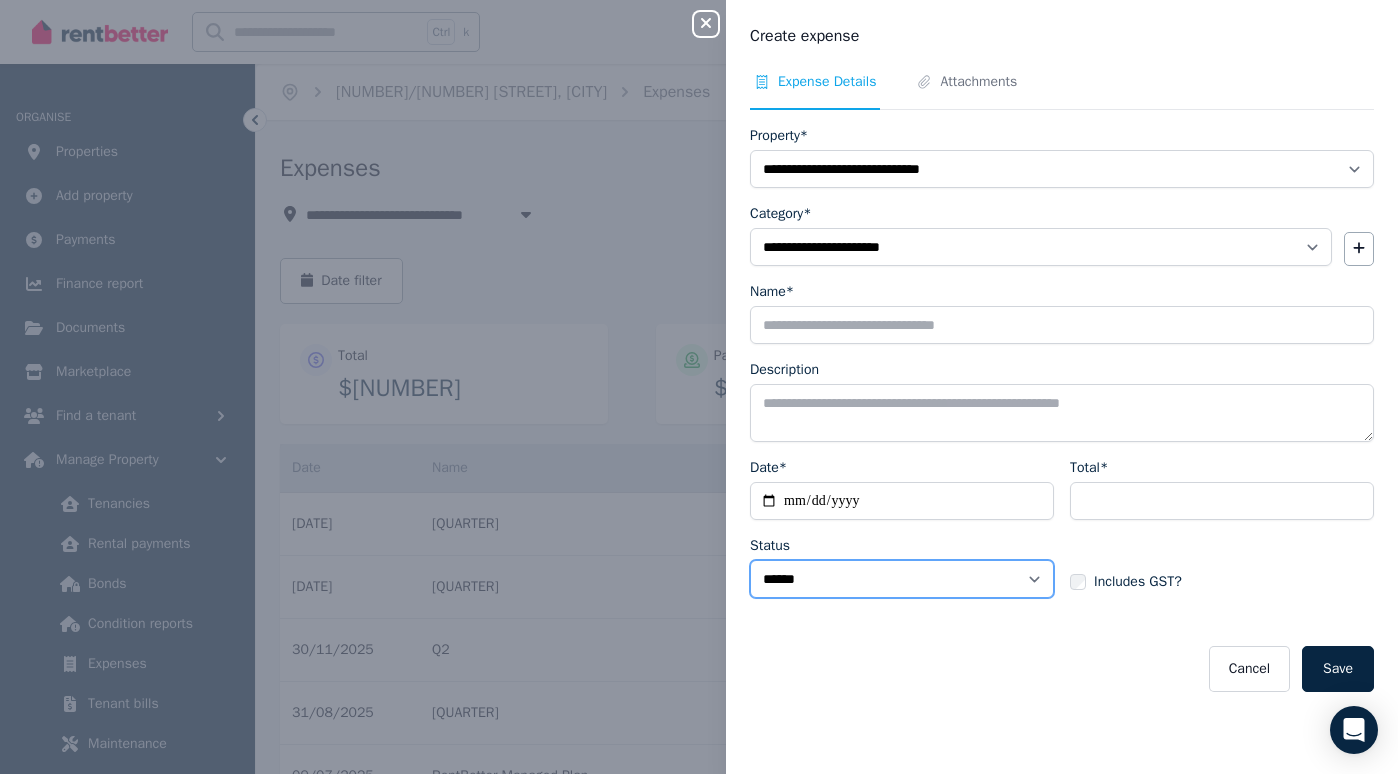 click on "****** ****" at bounding box center (902, 579) 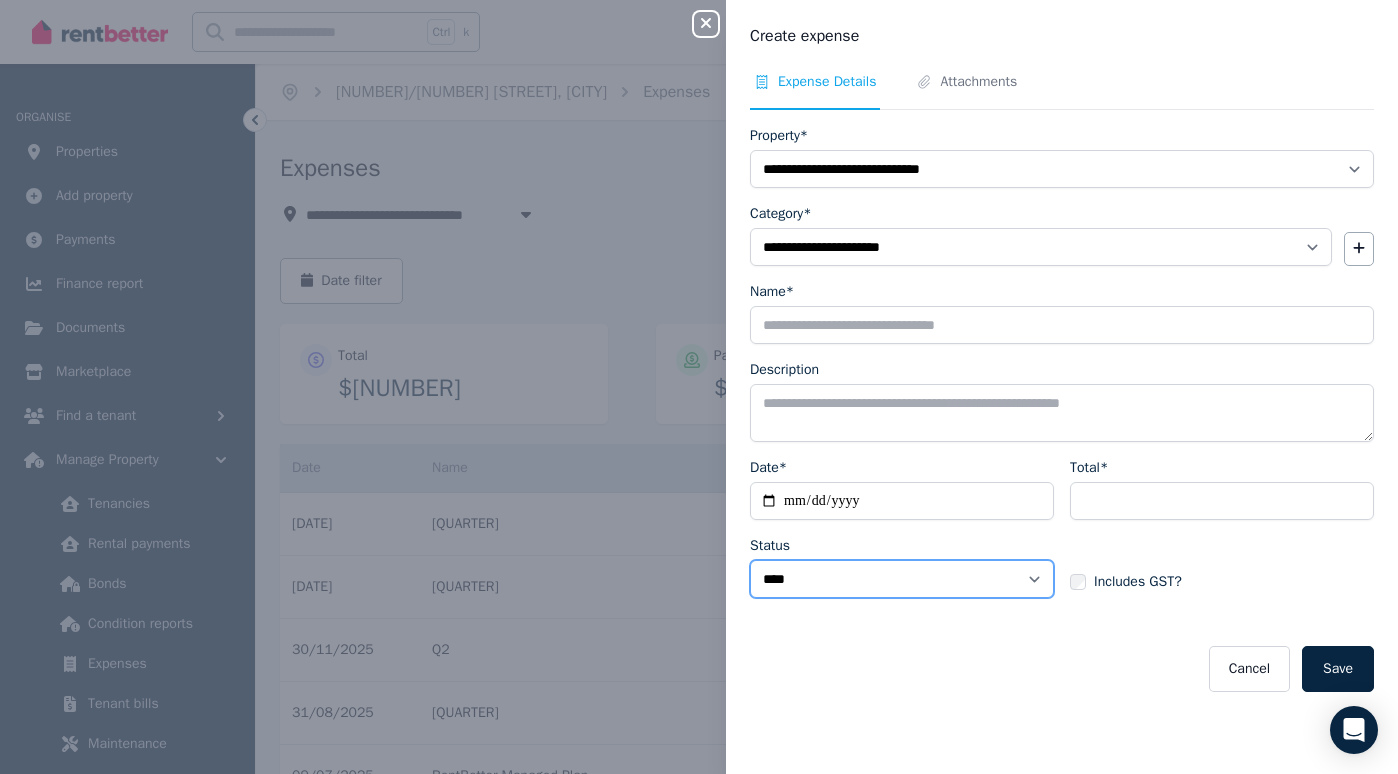 click on "****** ****" at bounding box center [902, 579] 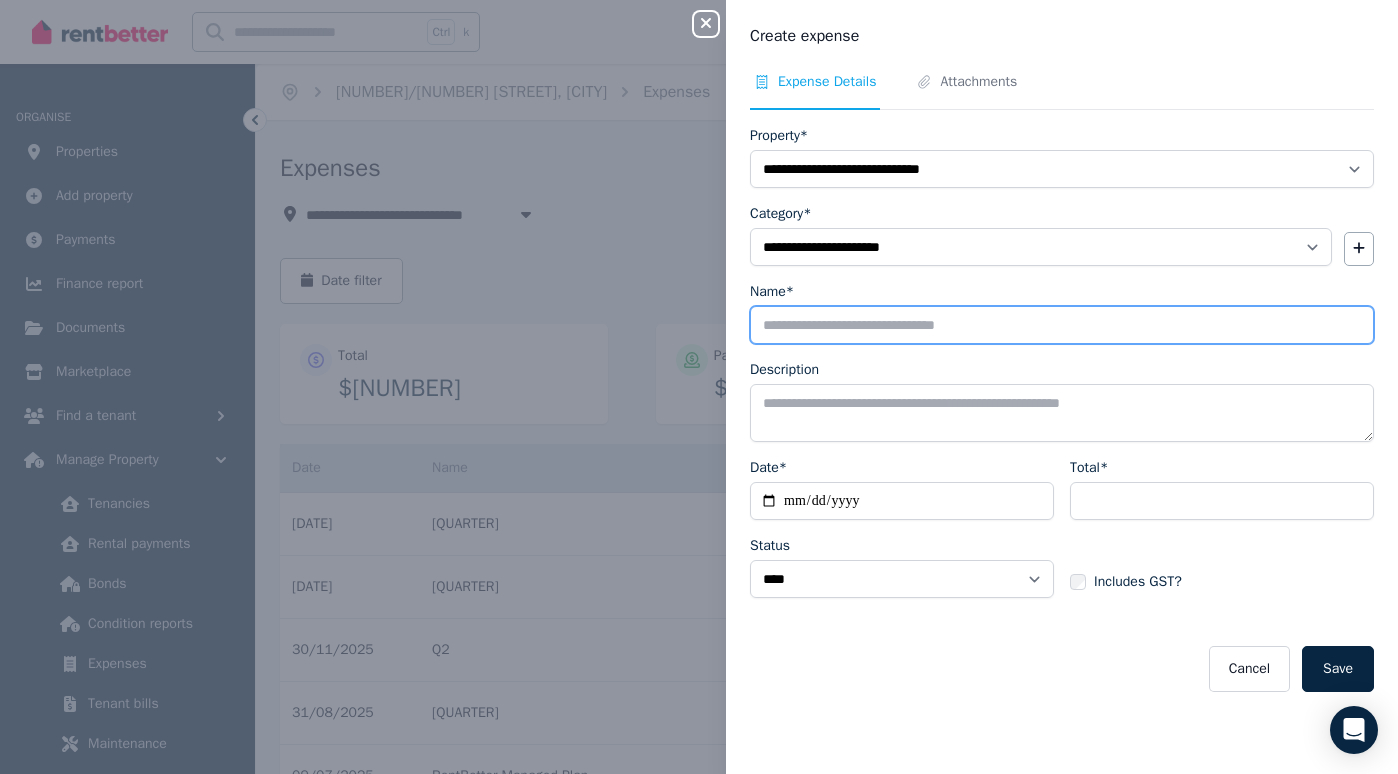 click on "Name*" at bounding box center (1062, 325) 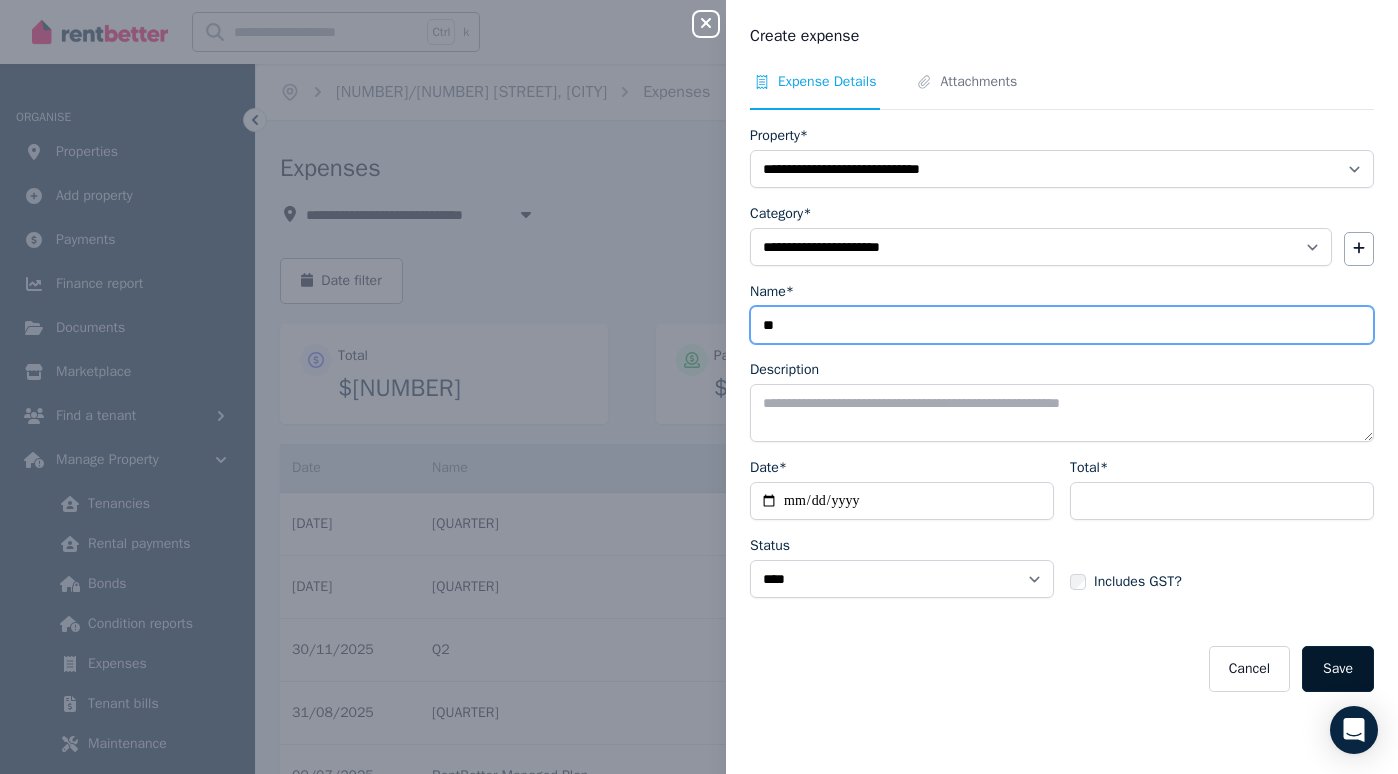 type on "**" 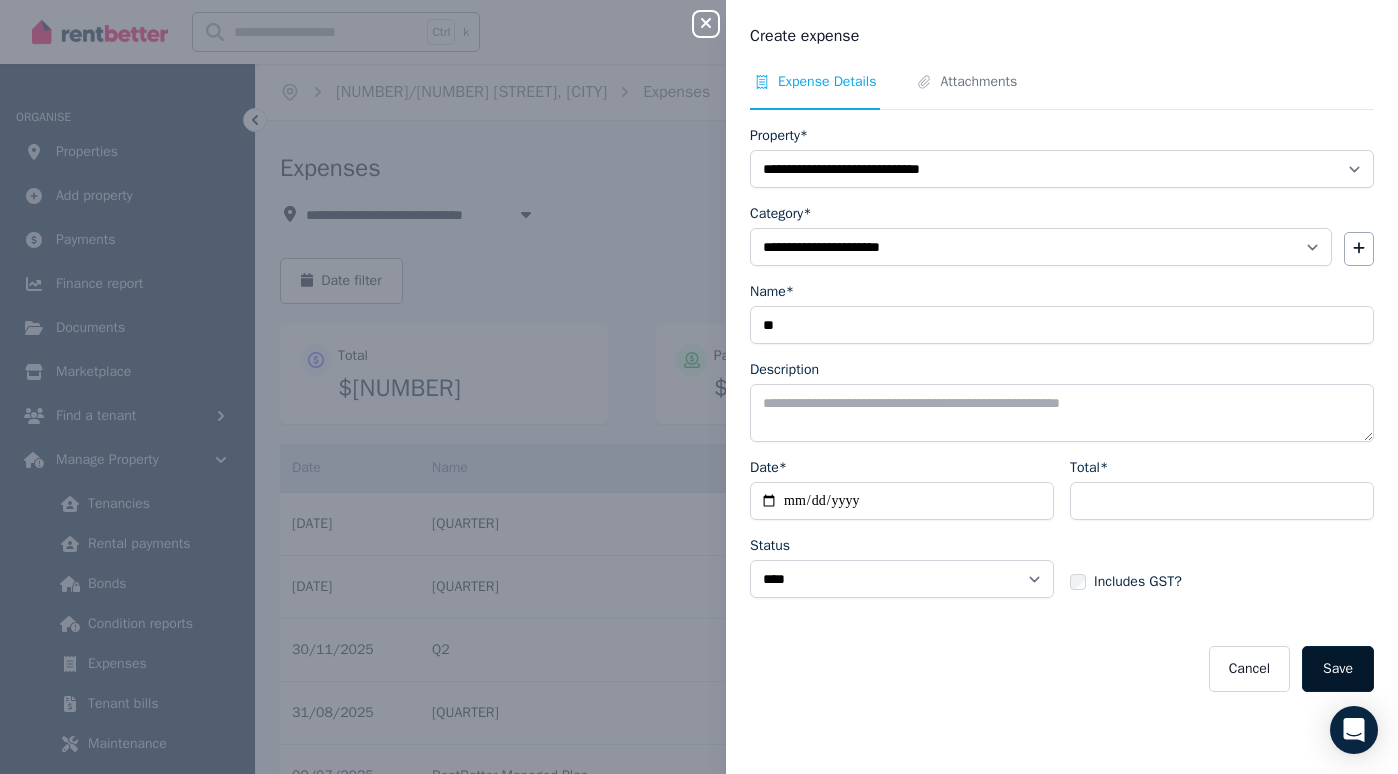 click on "Save" at bounding box center (1338, 669) 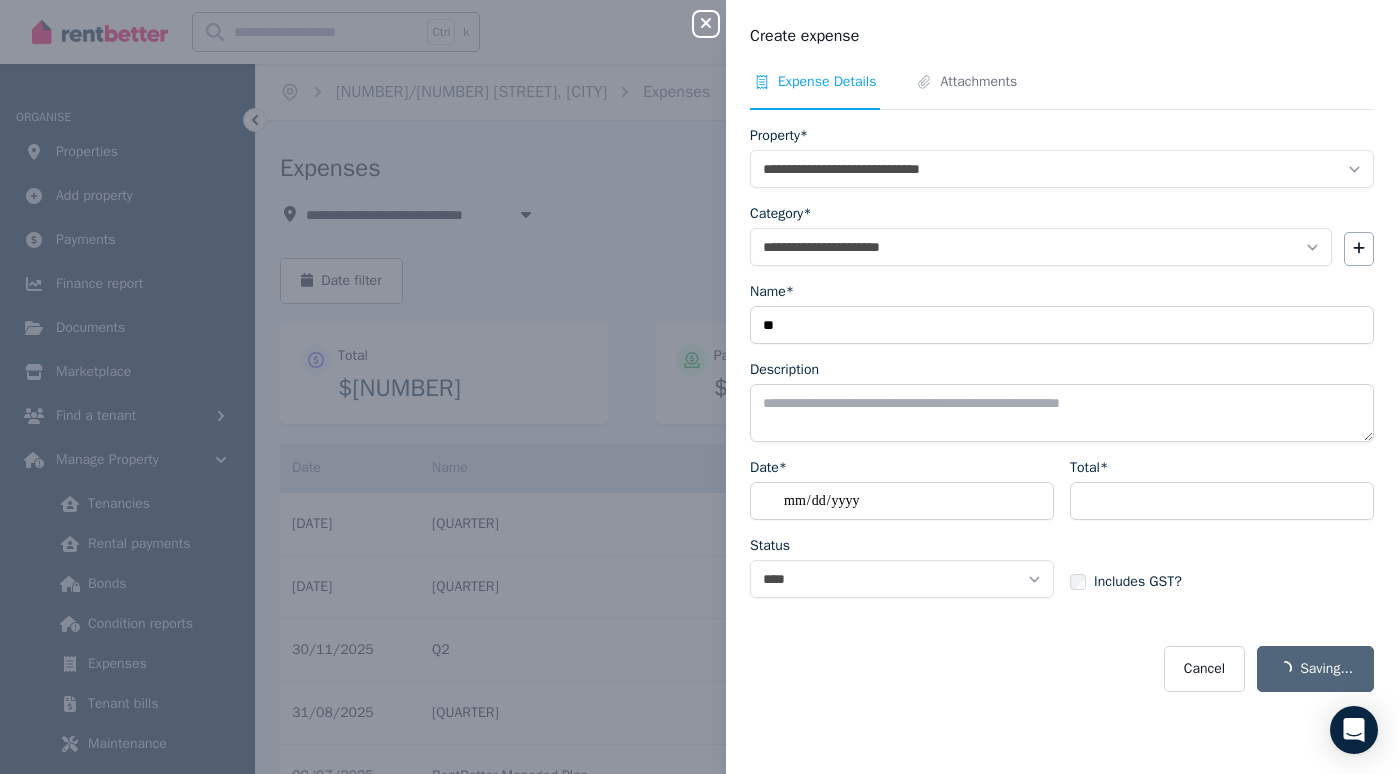 select on "**********" 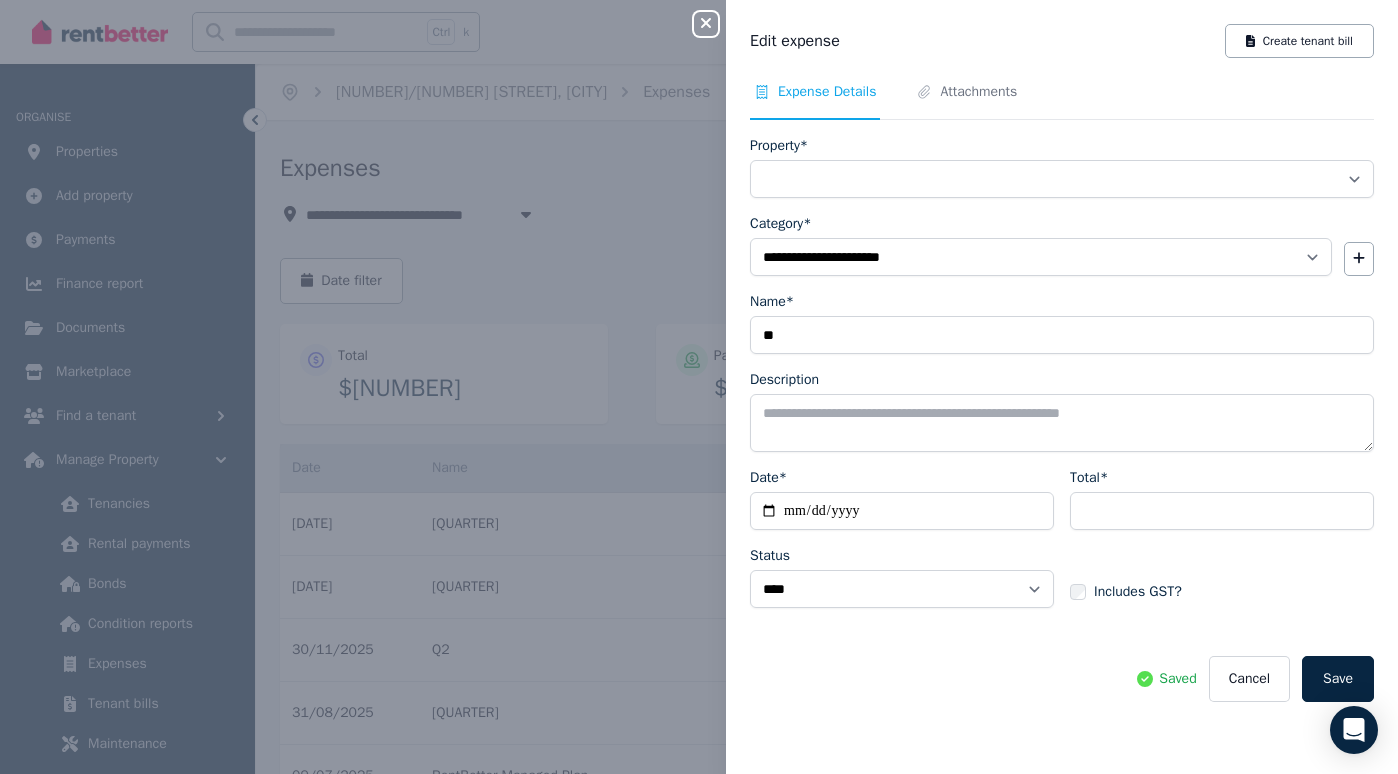 select on "**********" 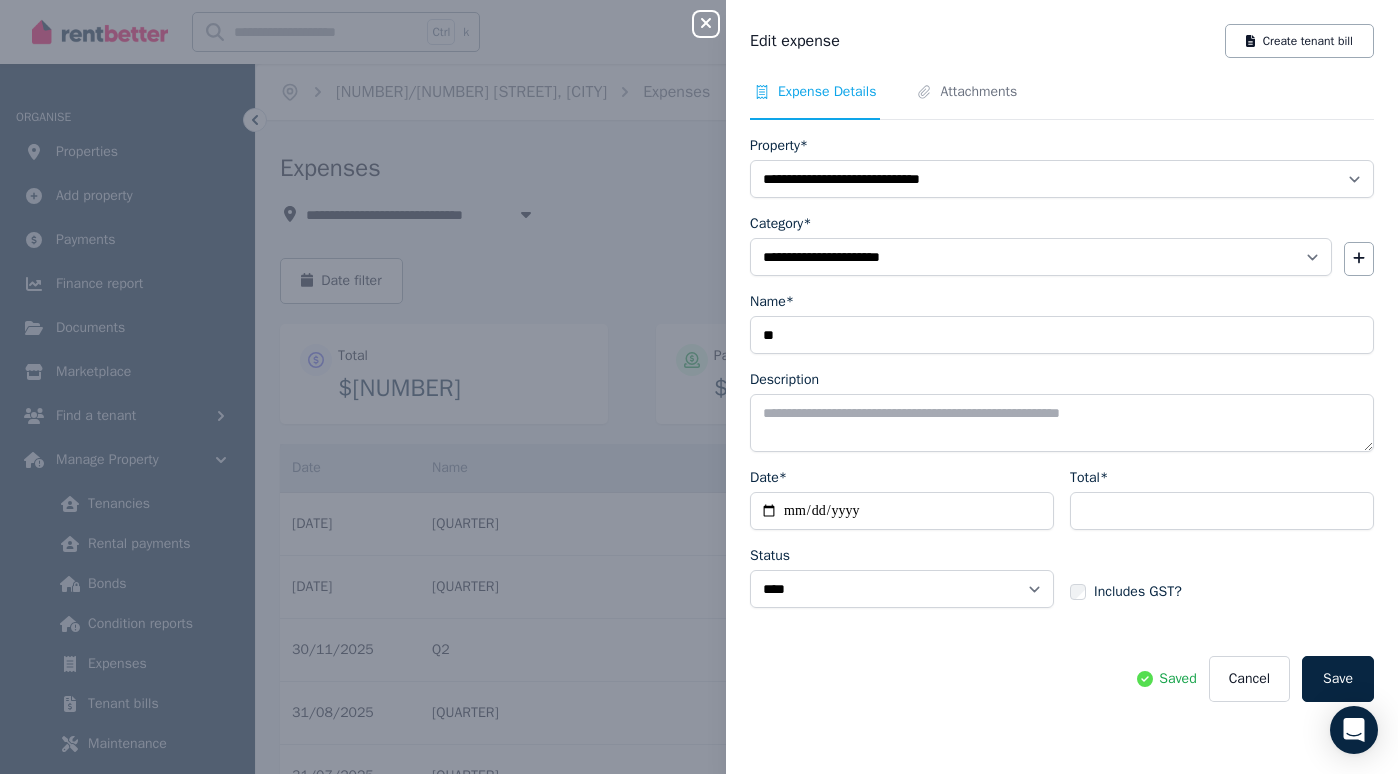 click 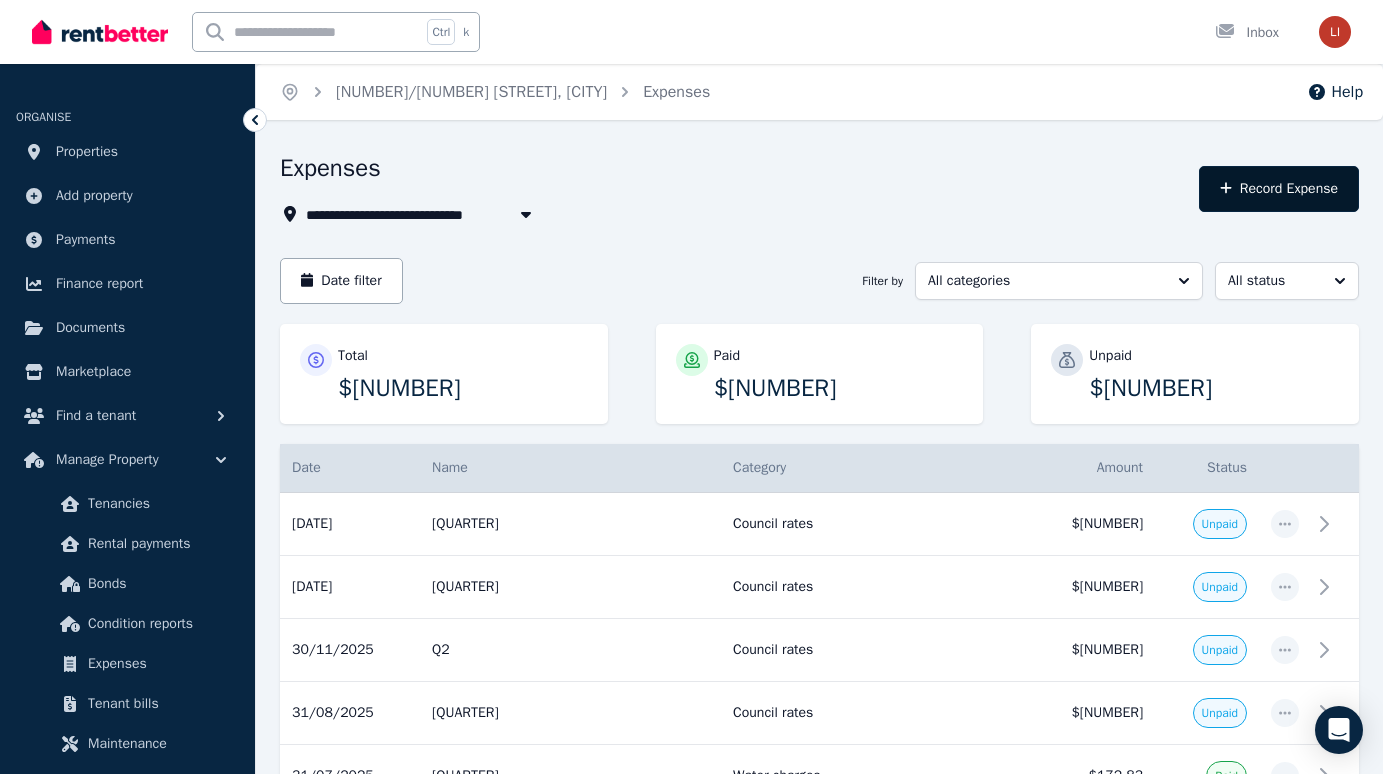 click on "Record Expense" at bounding box center (1279, 189) 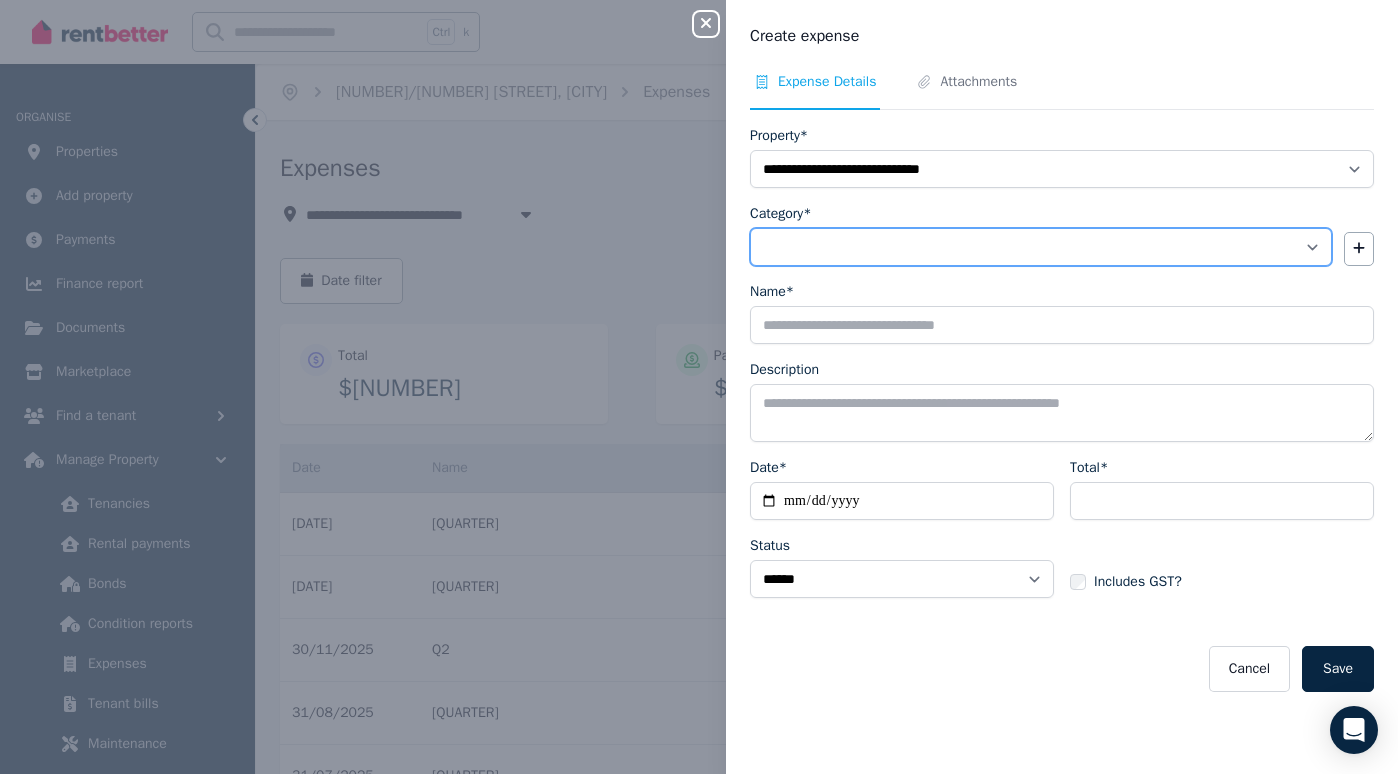 click on "**********" at bounding box center [1041, 247] 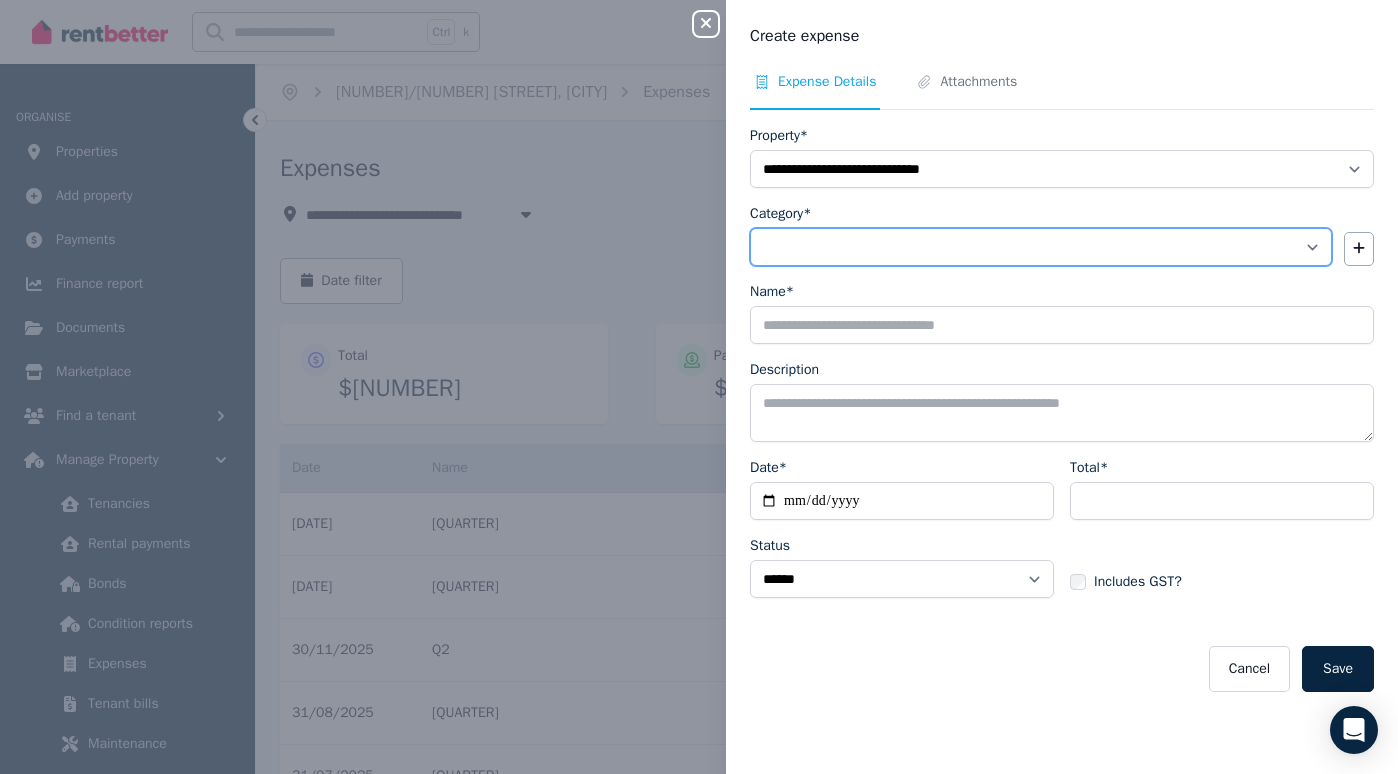 select on "**********" 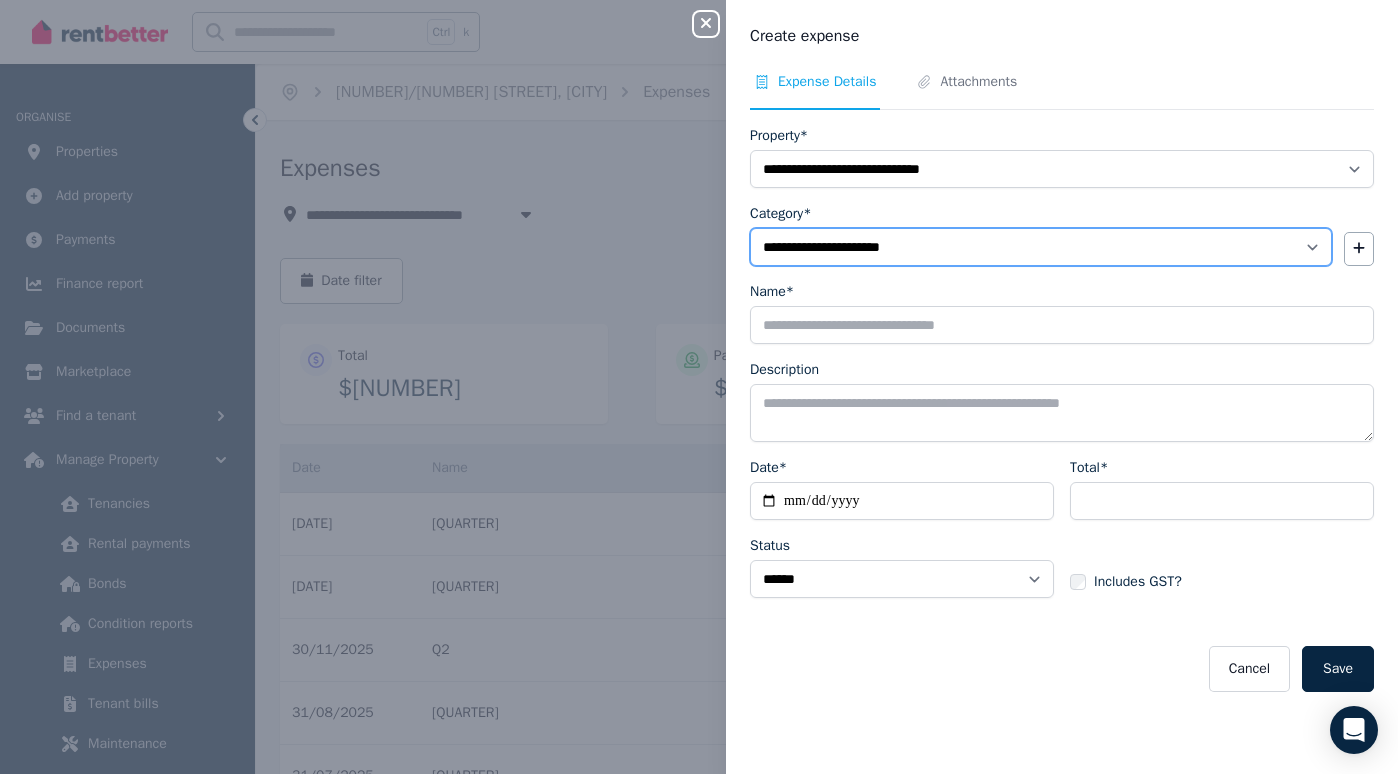 click on "**********" at bounding box center (1041, 247) 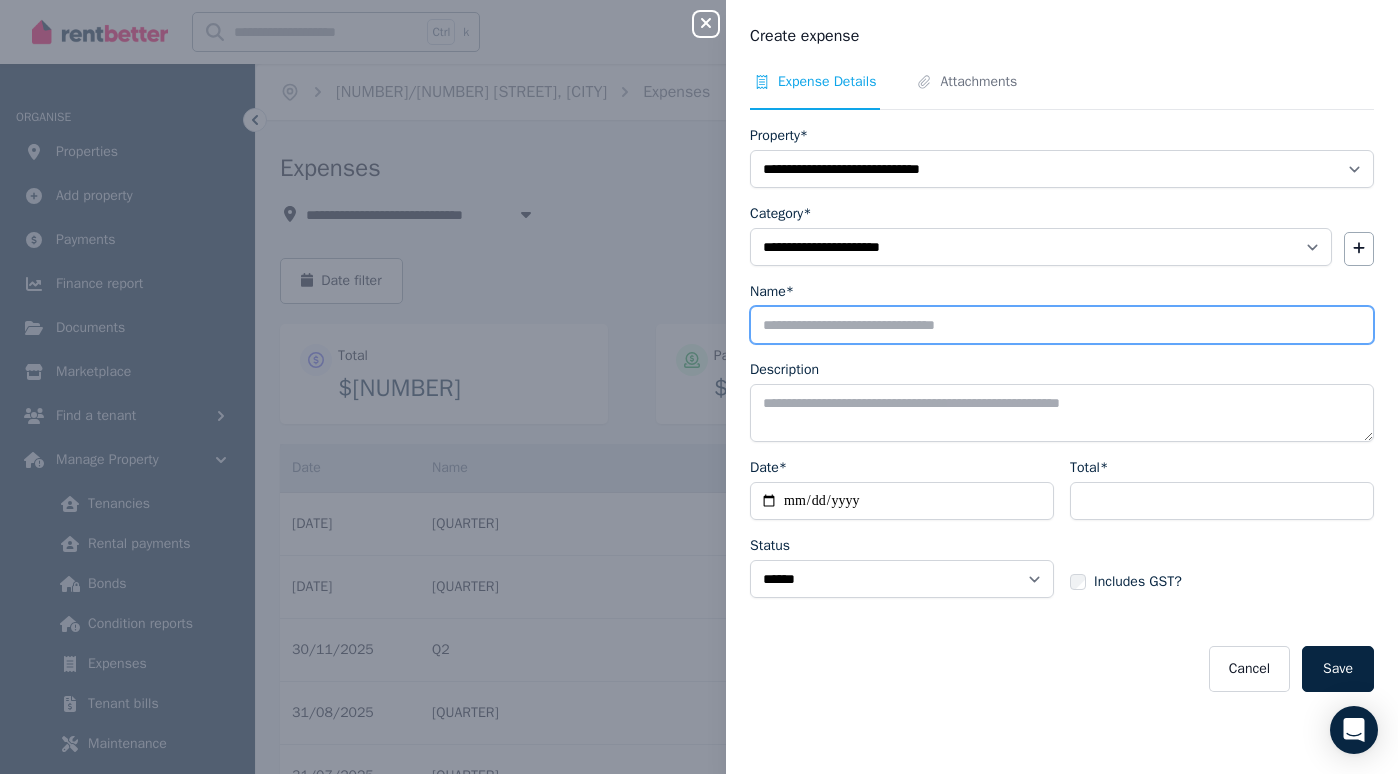 click on "Name*" at bounding box center [1062, 325] 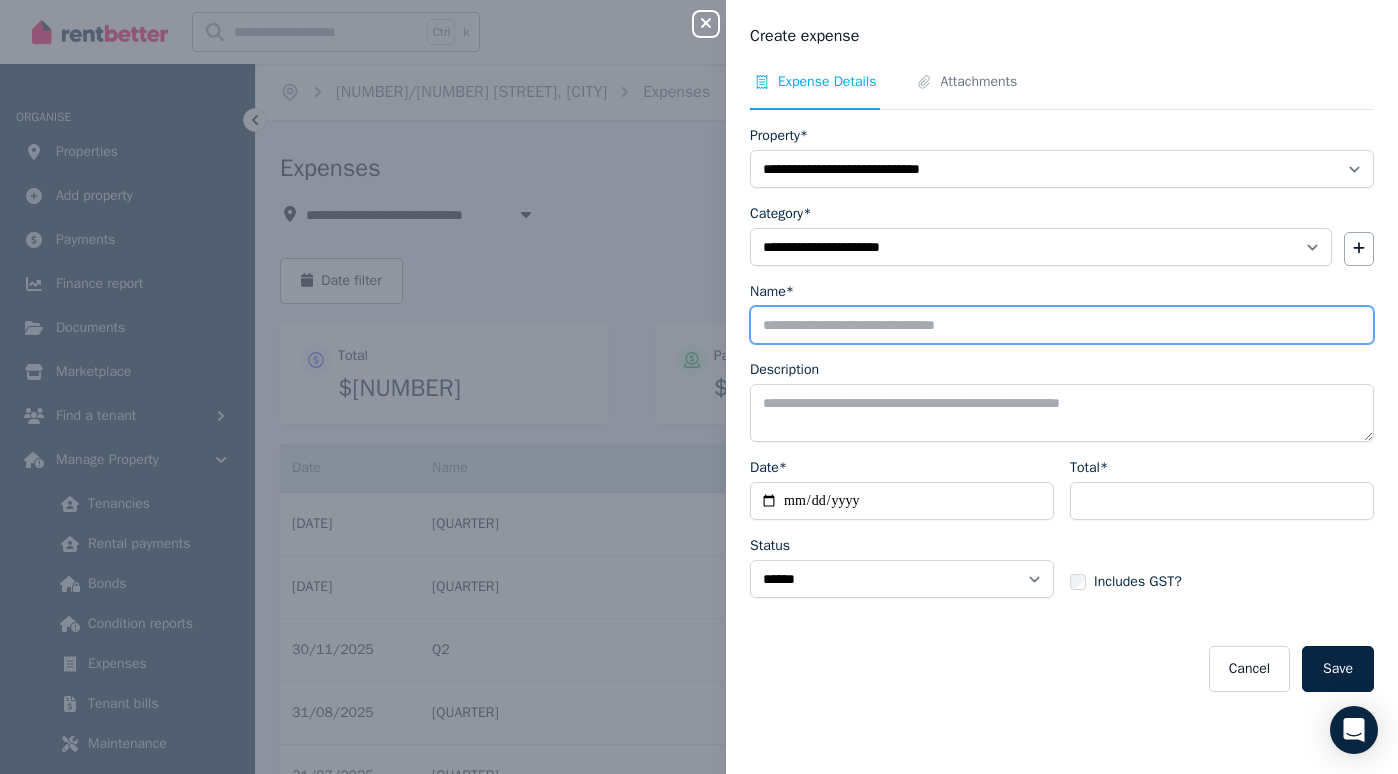 type on "*" 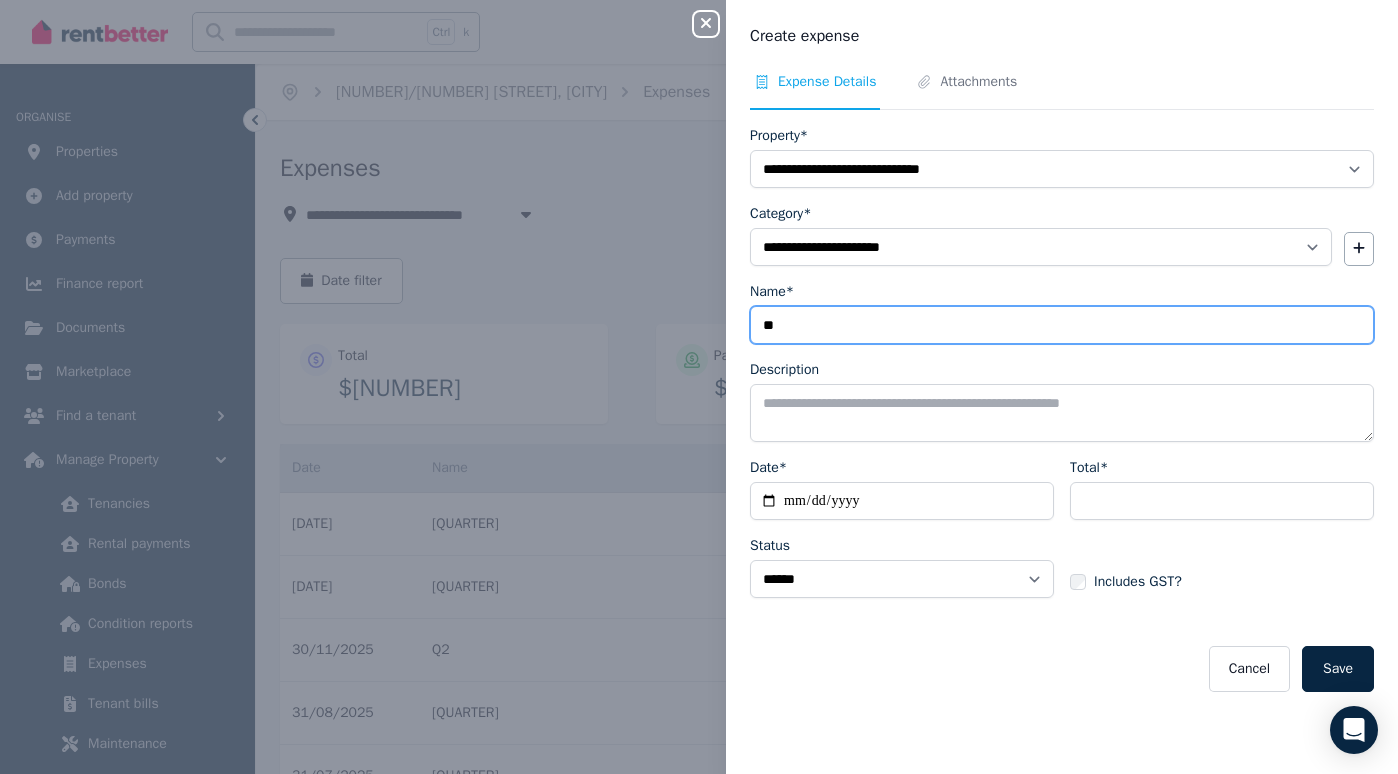 type on "*" 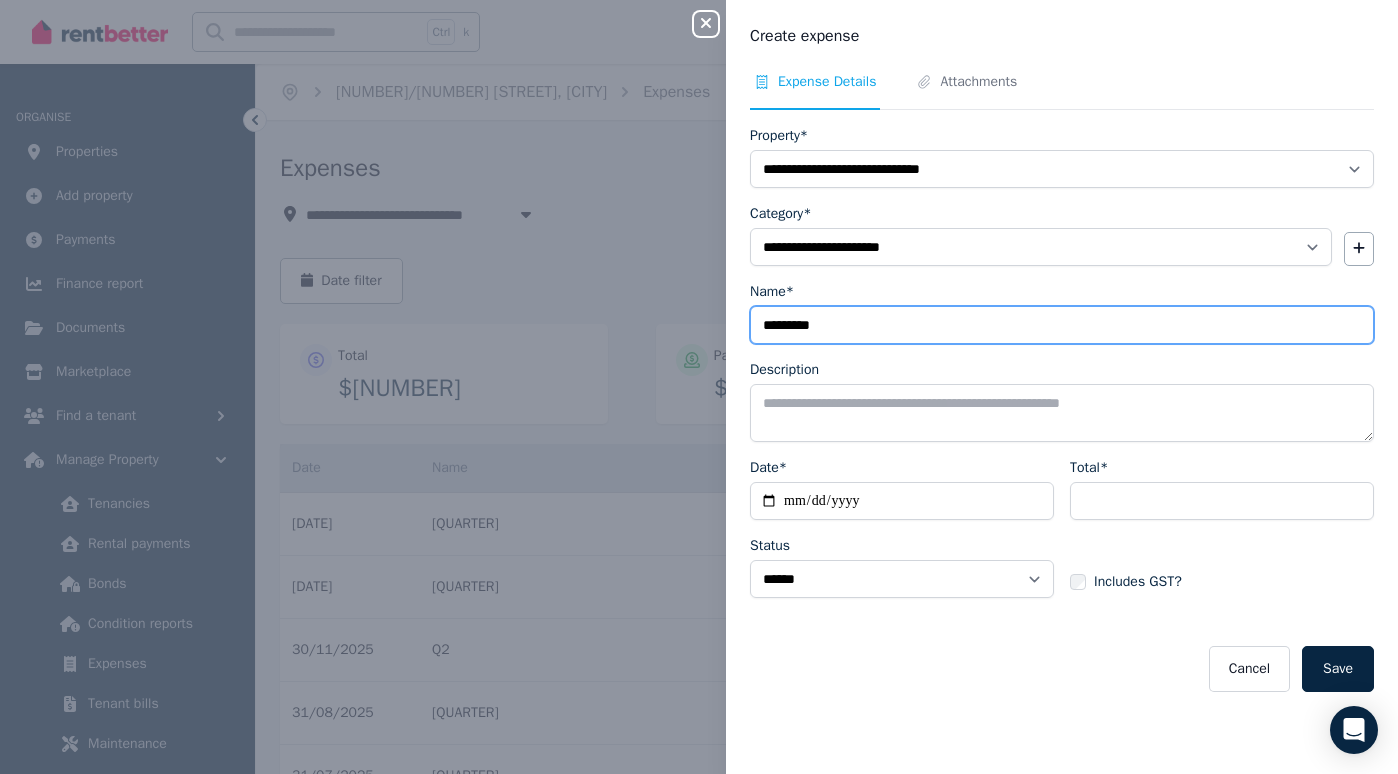 type on "*********" 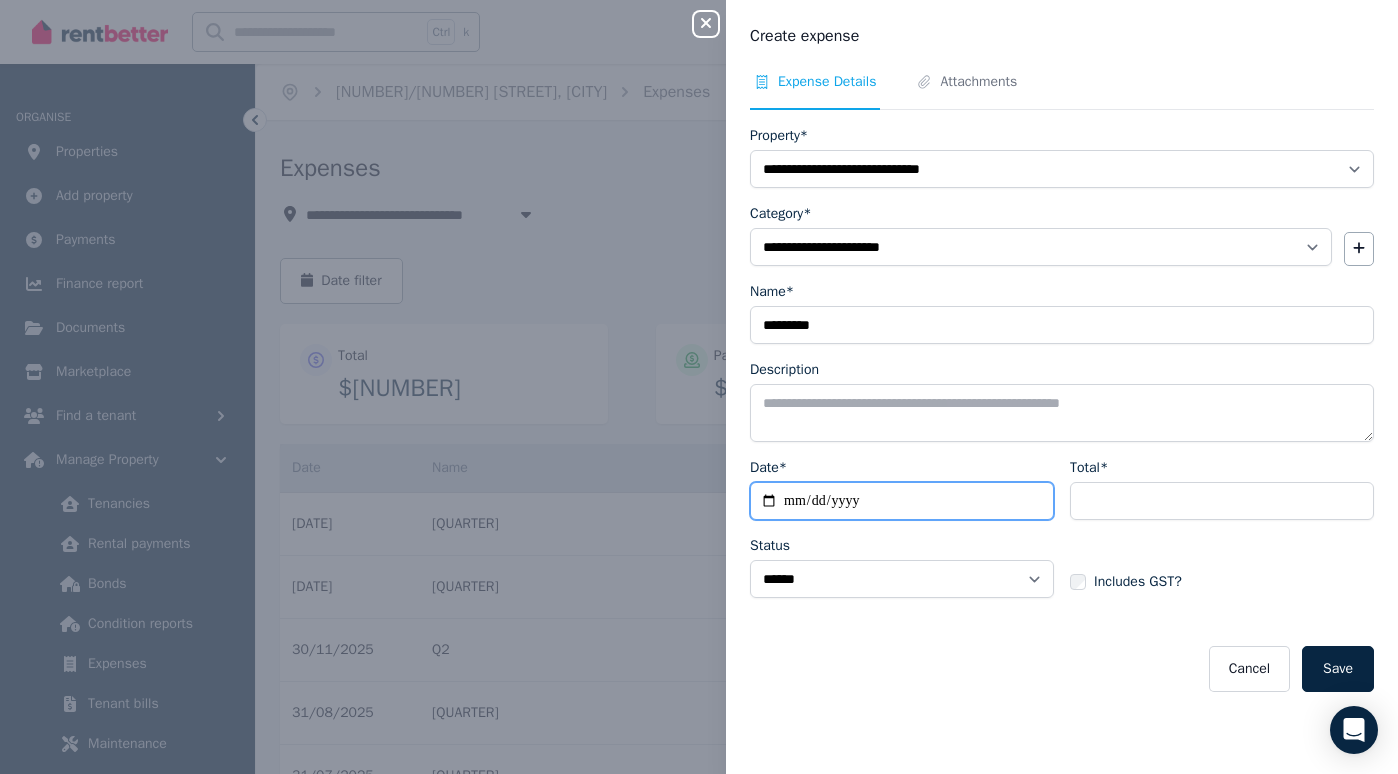 click on "Date*" at bounding box center [902, 501] 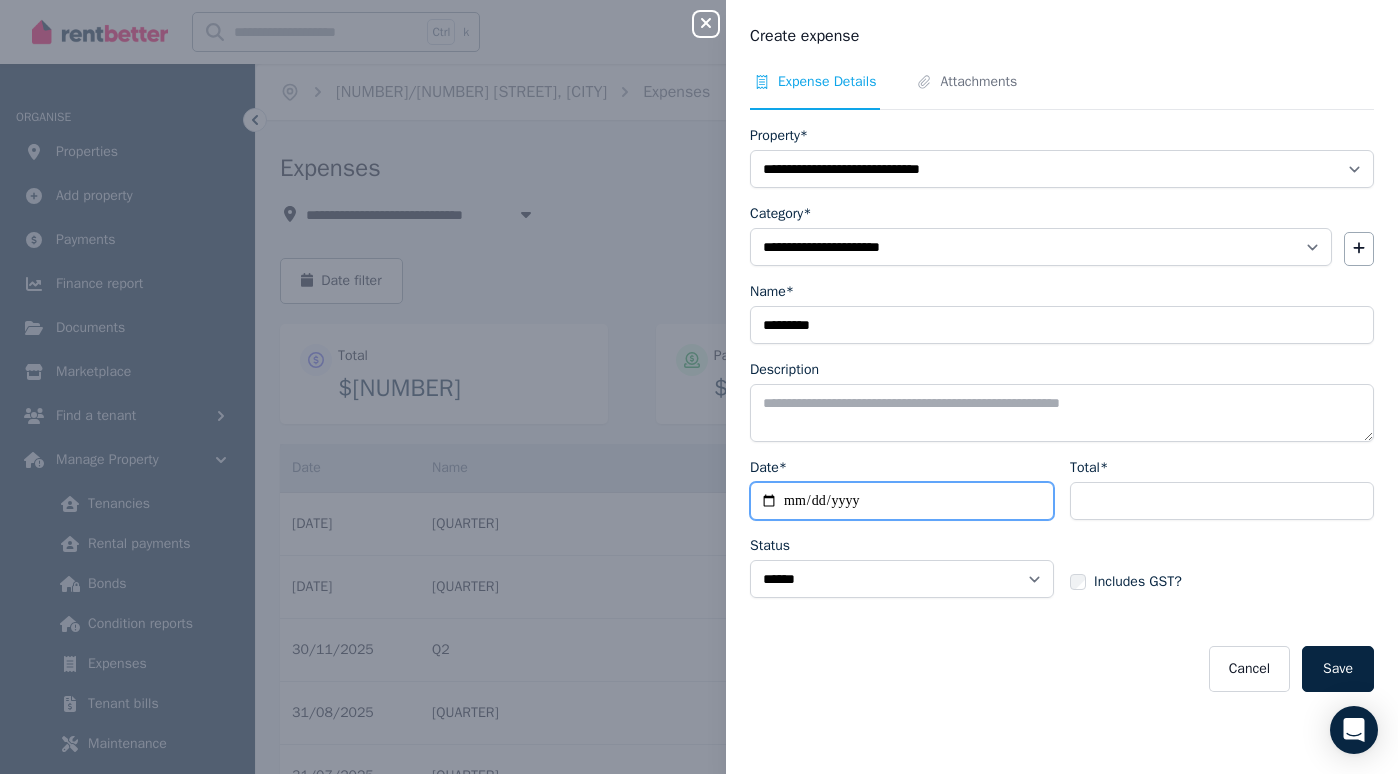 type on "**********" 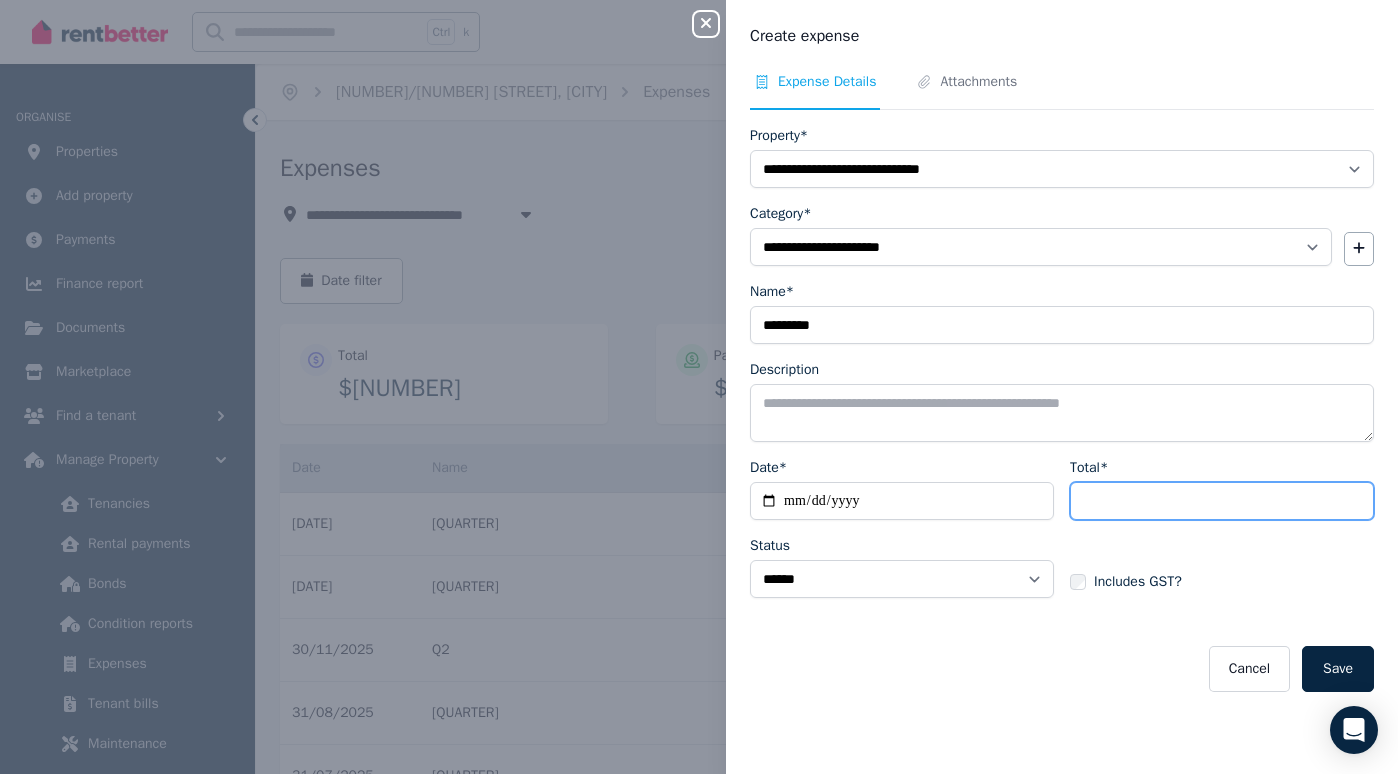 click on "Total*" at bounding box center [1222, 501] 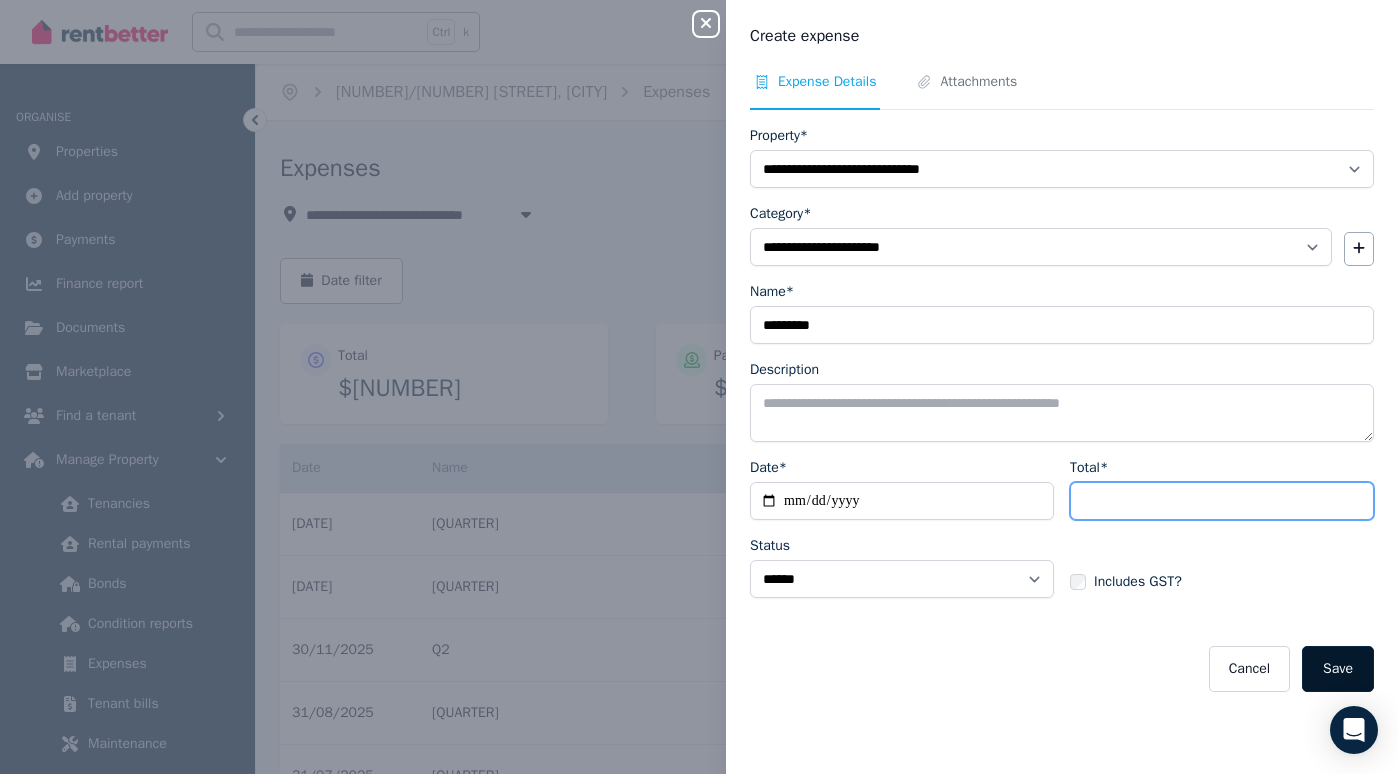 type on "******" 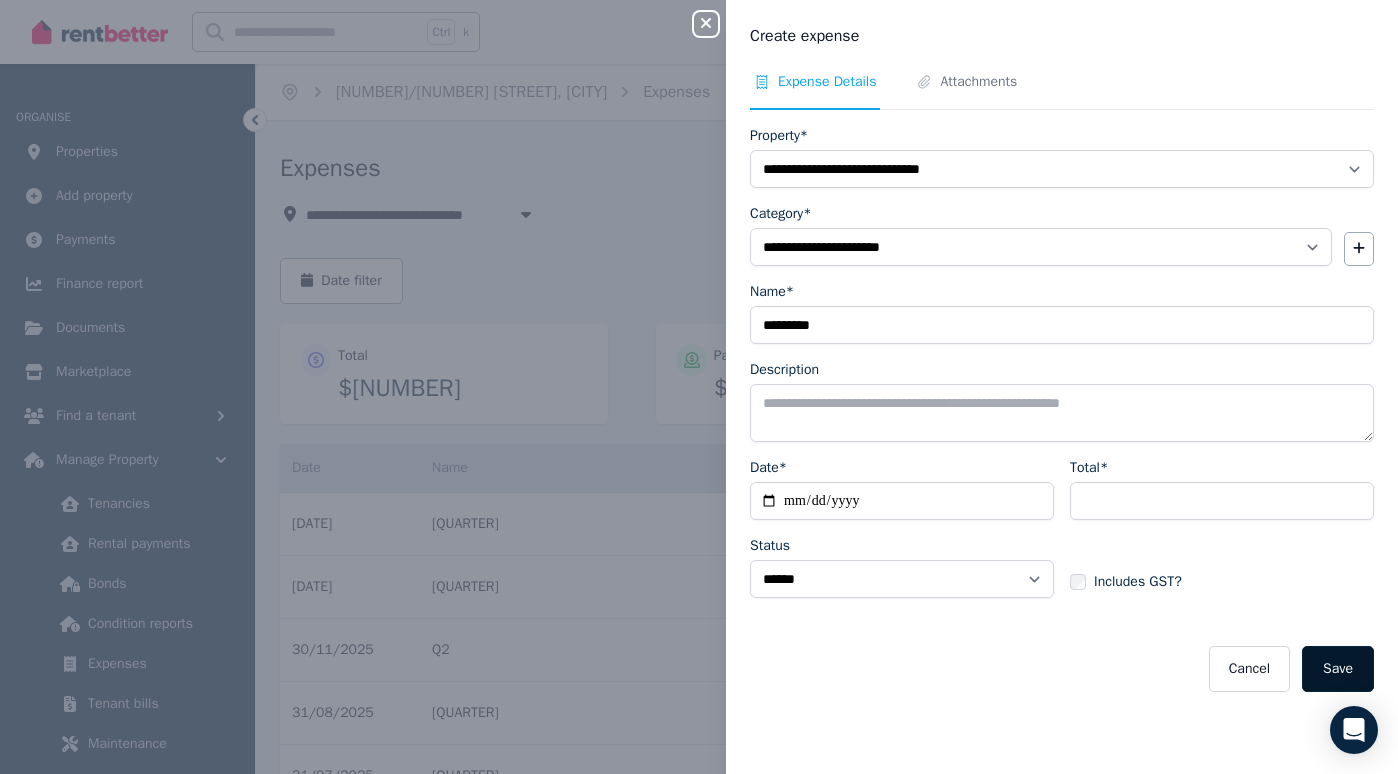 click on "Save" at bounding box center [1338, 669] 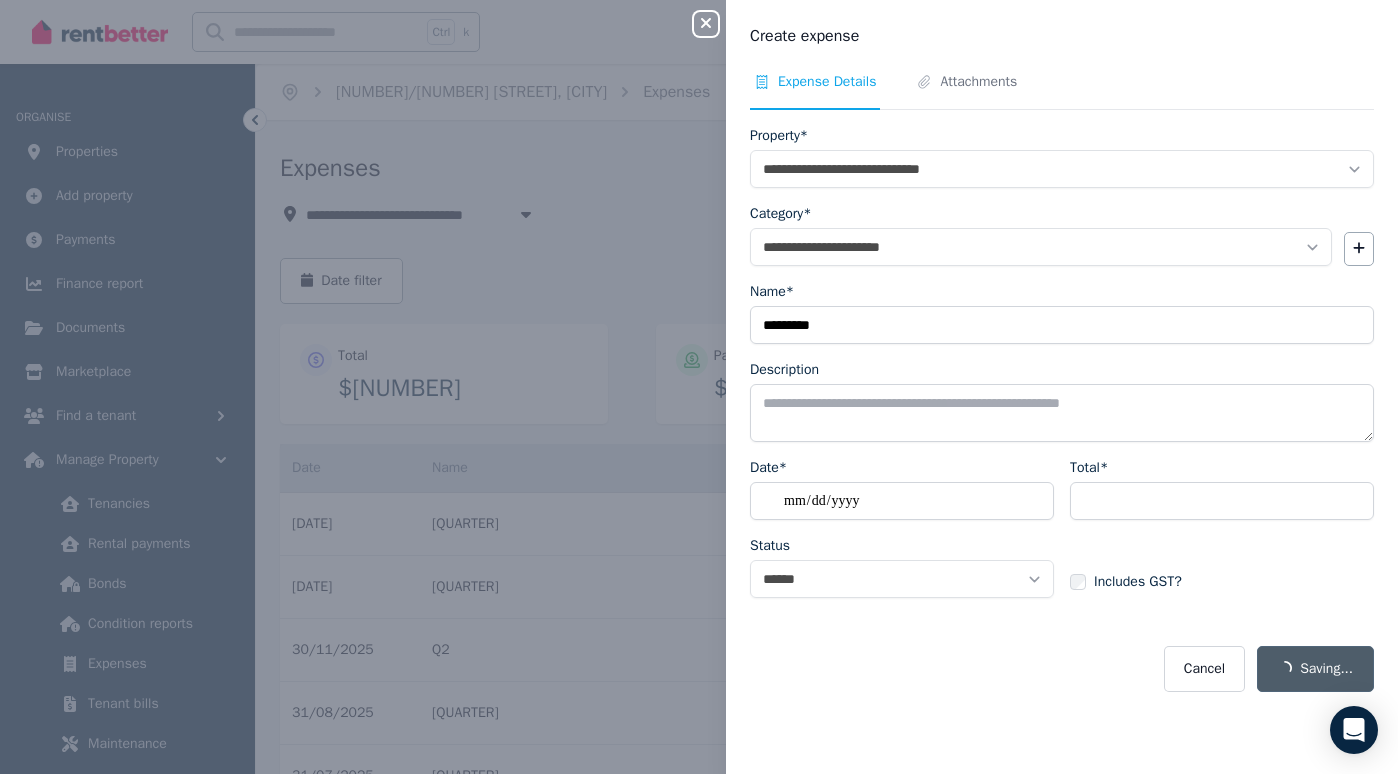 select on "**********" 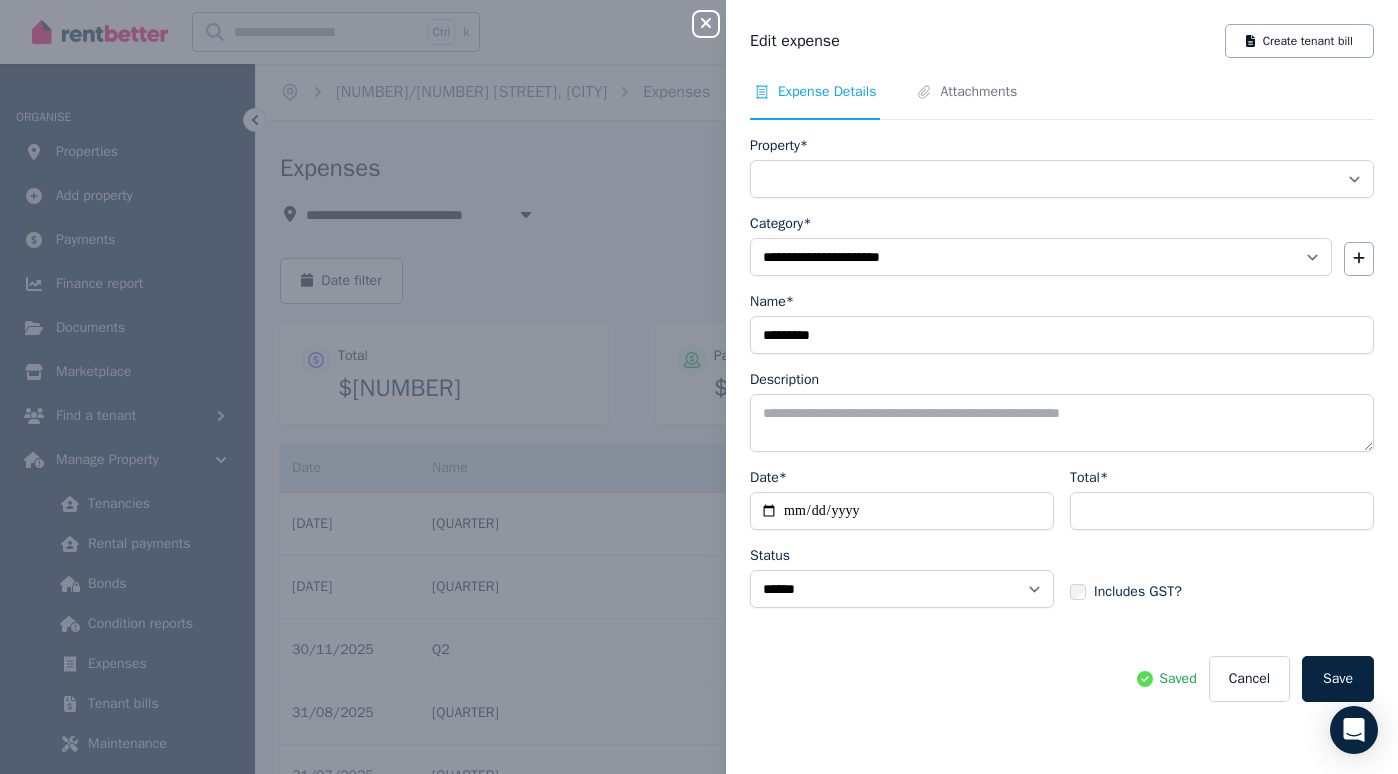 select on "**********" 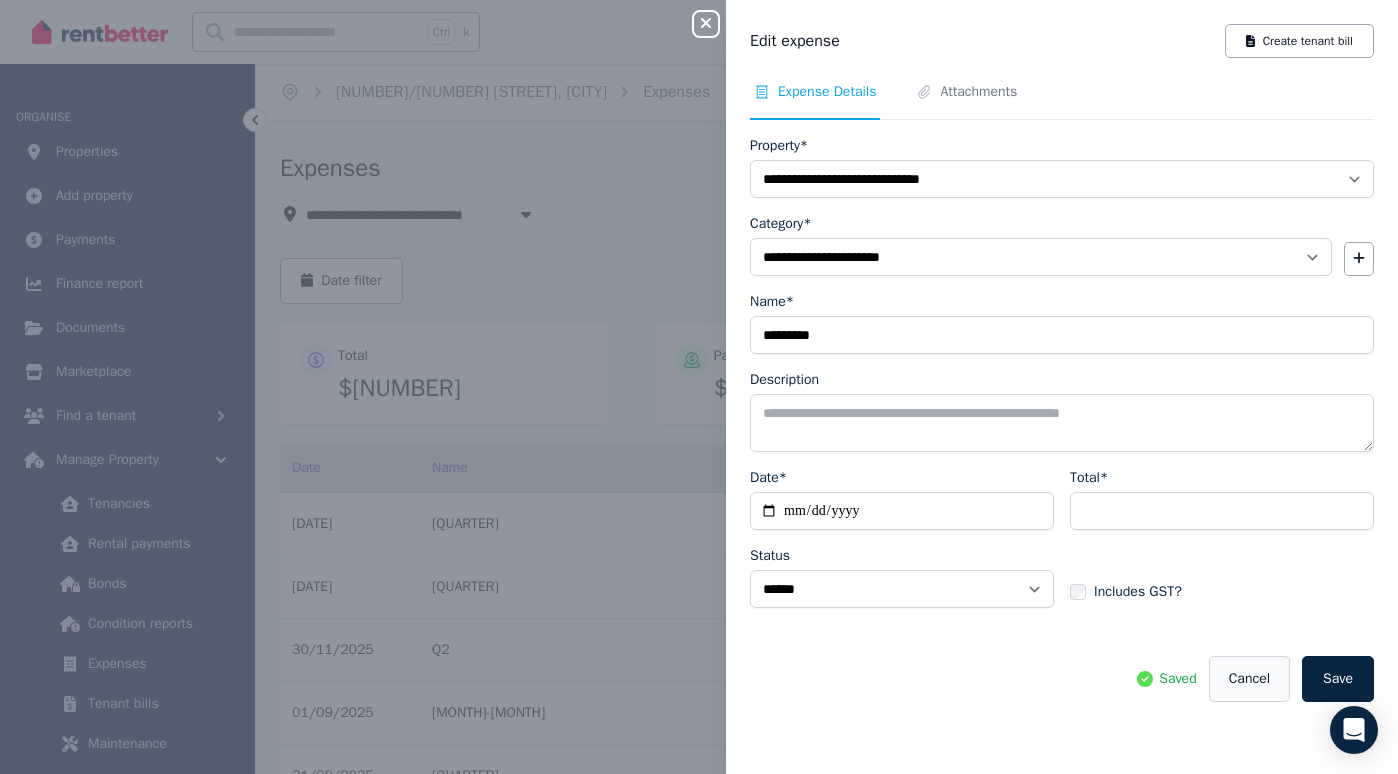 click on "Cancel" at bounding box center (1249, 679) 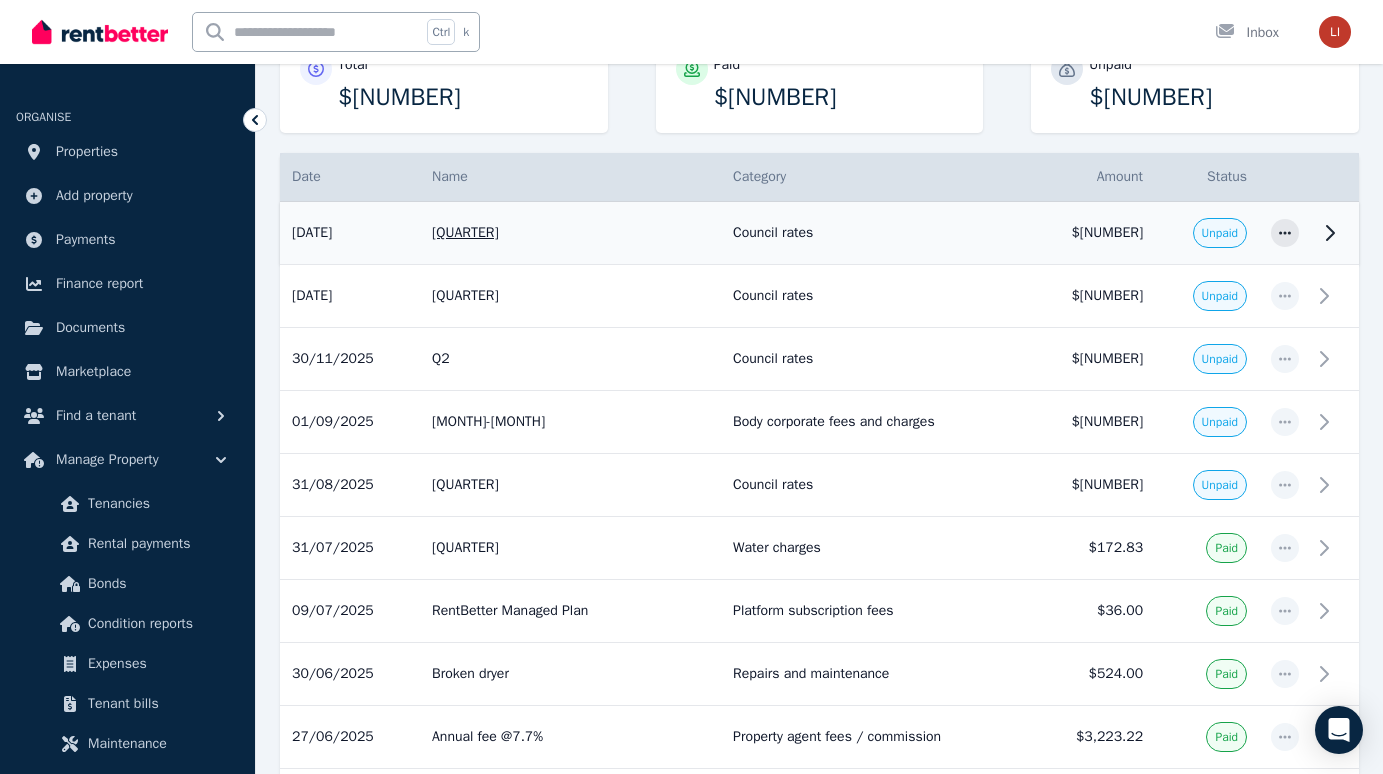 scroll, scrollTop: 359, scrollLeft: 0, axis: vertical 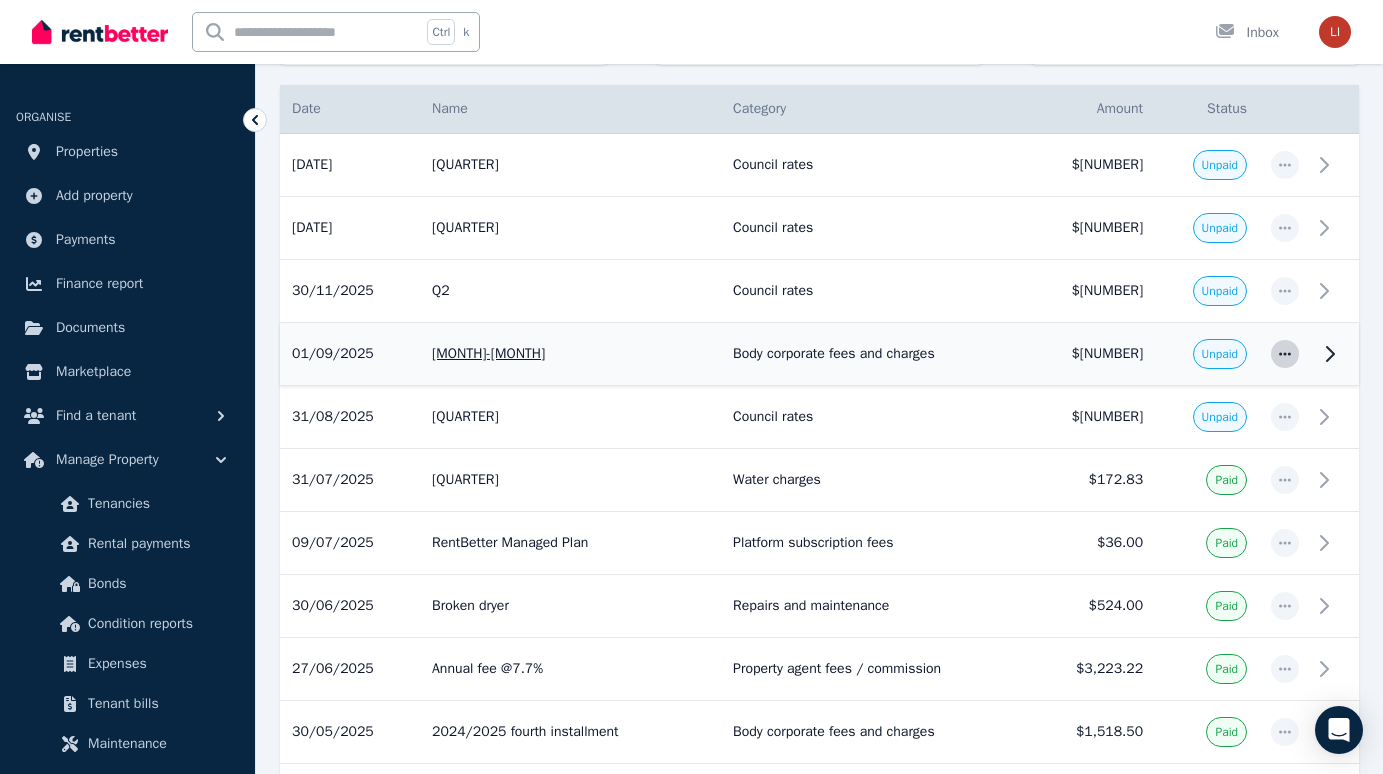 click at bounding box center (1285, 354) 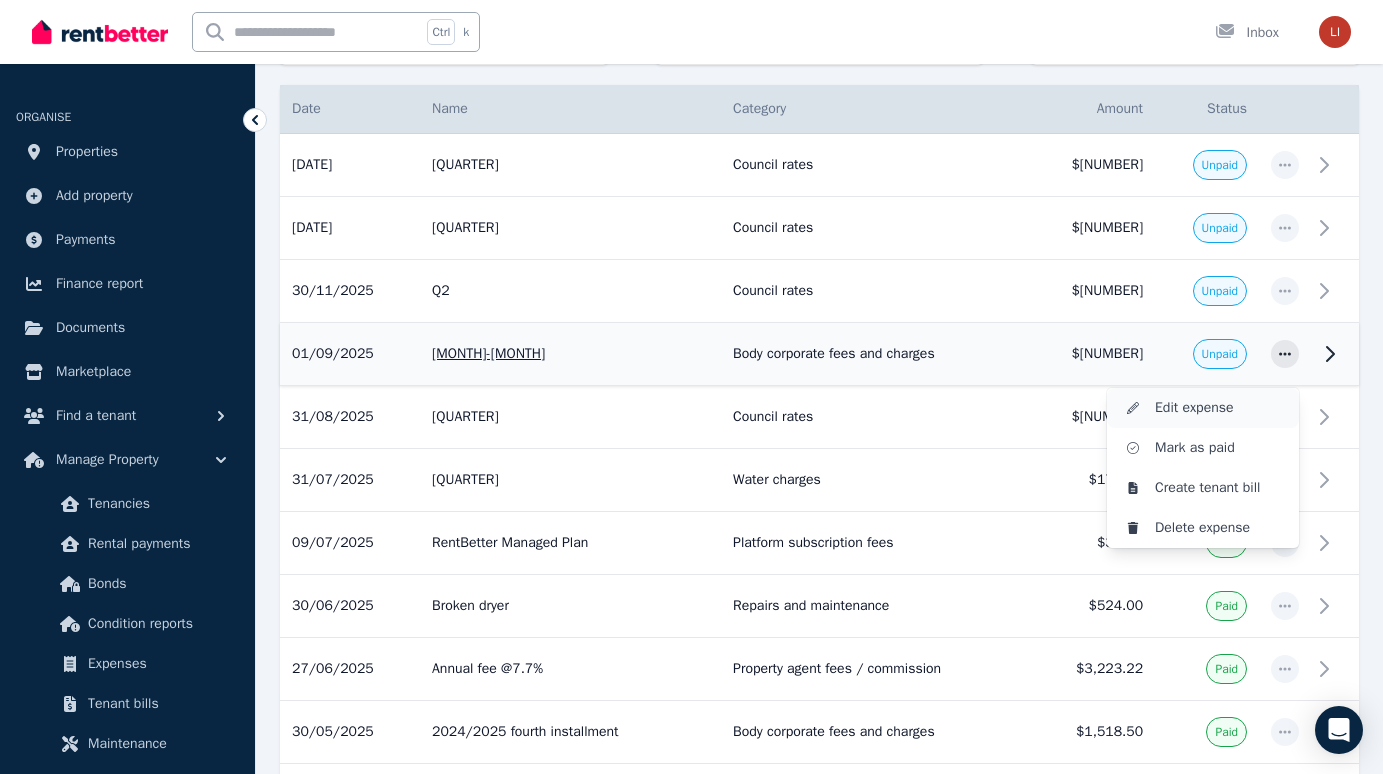 click on "Edit expense" at bounding box center [1203, 408] 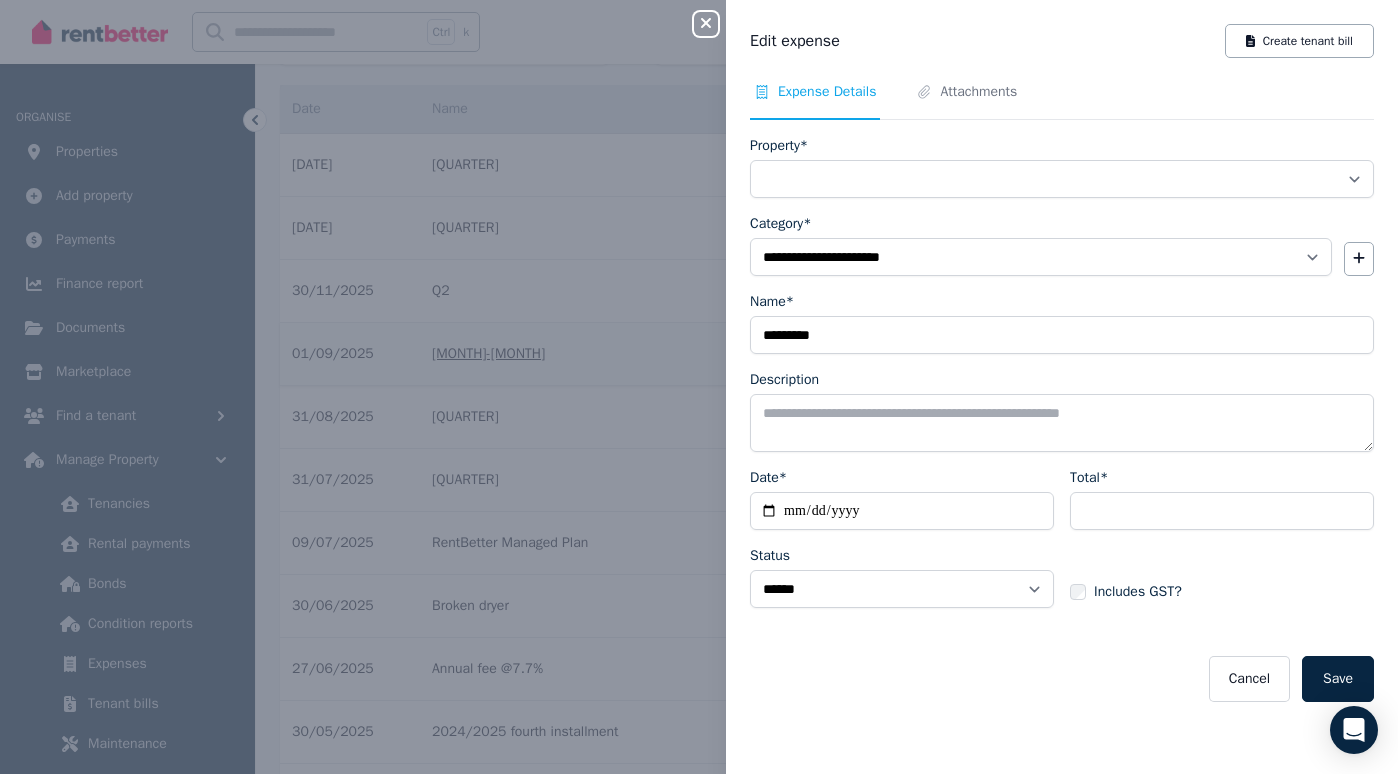 select on "**********" 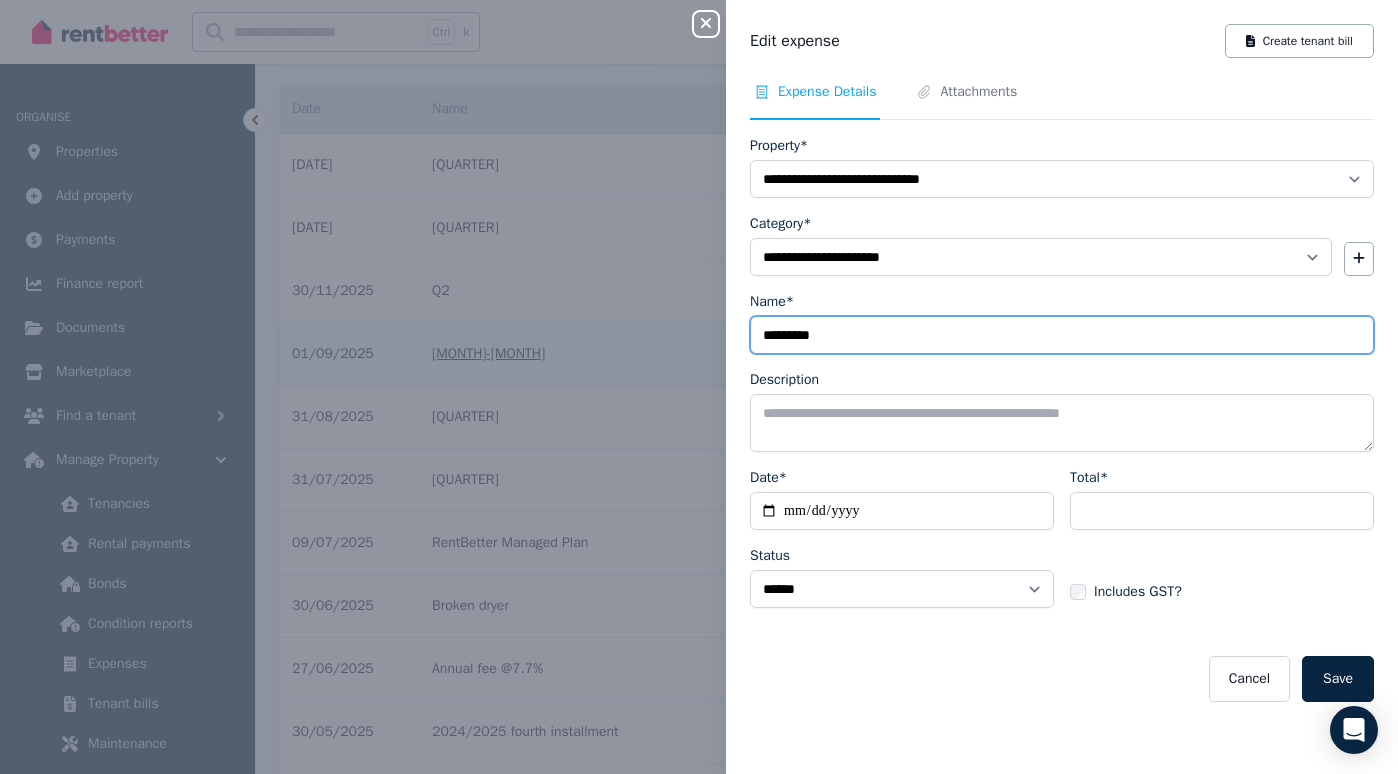 click on "*********" at bounding box center (1062, 335) 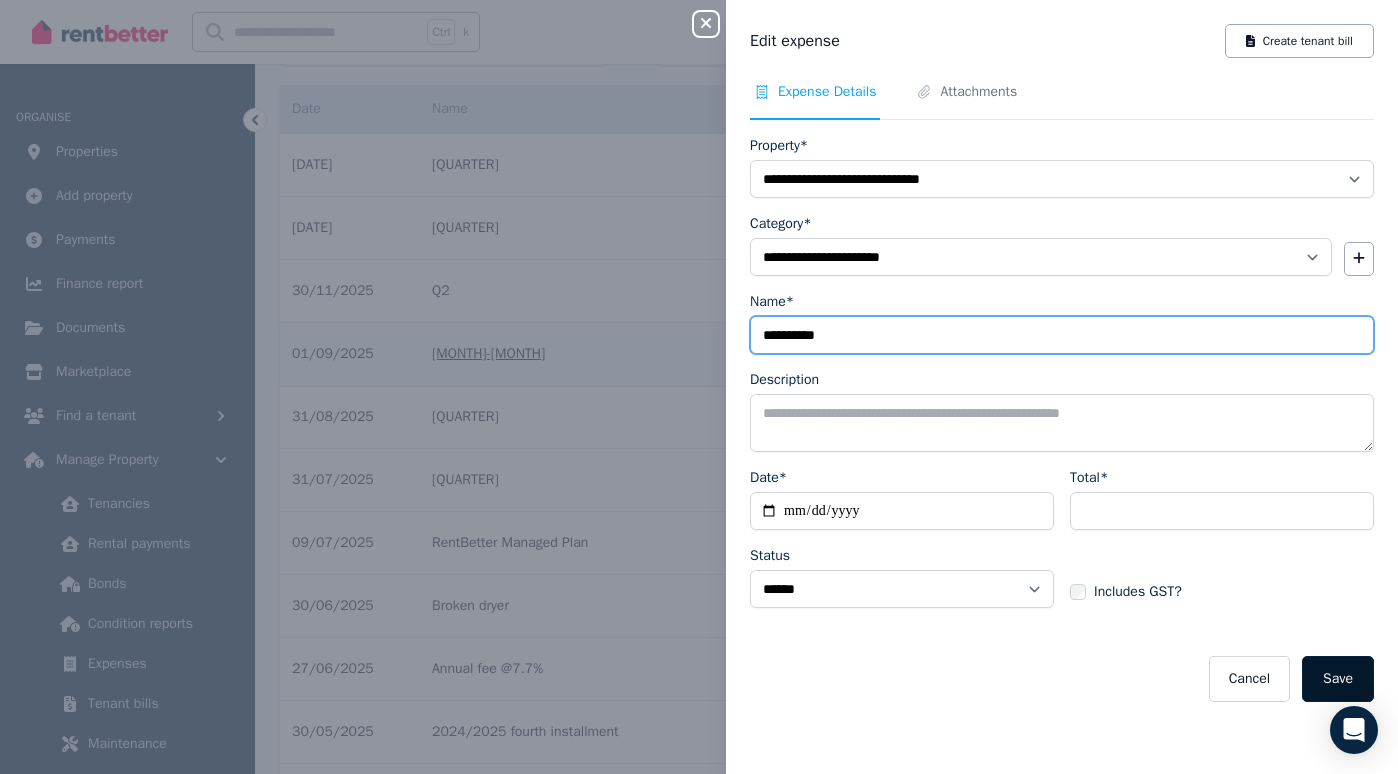 type on "**********" 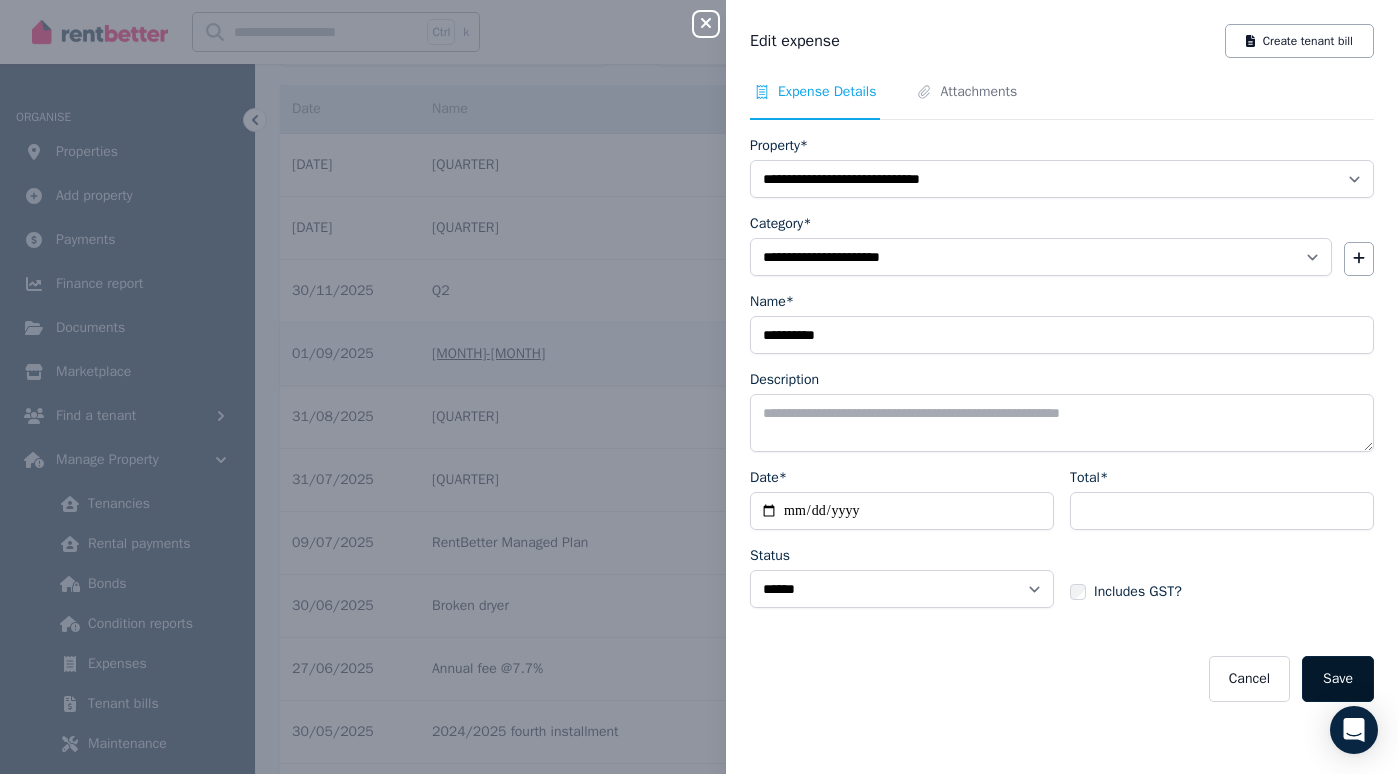 click on "Save" at bounding box center [1338, 679] 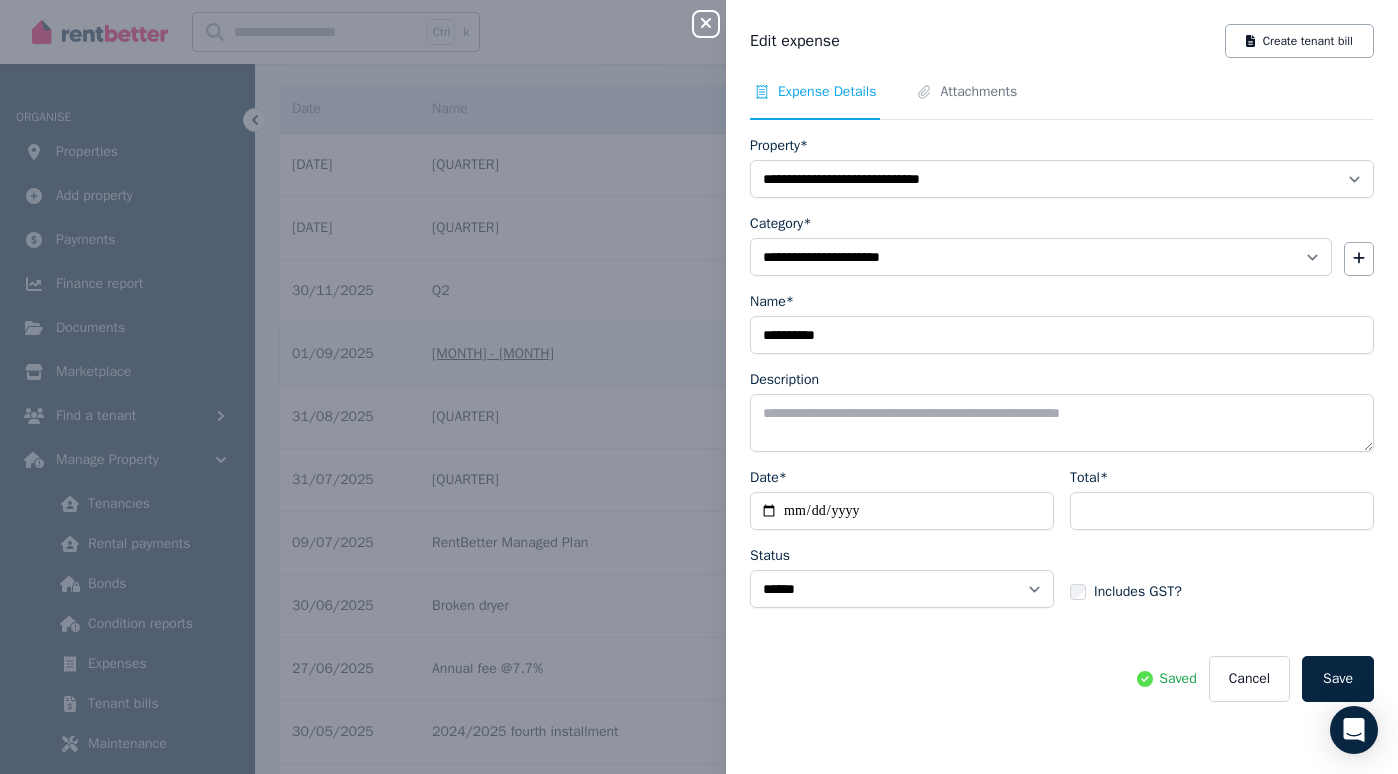 click 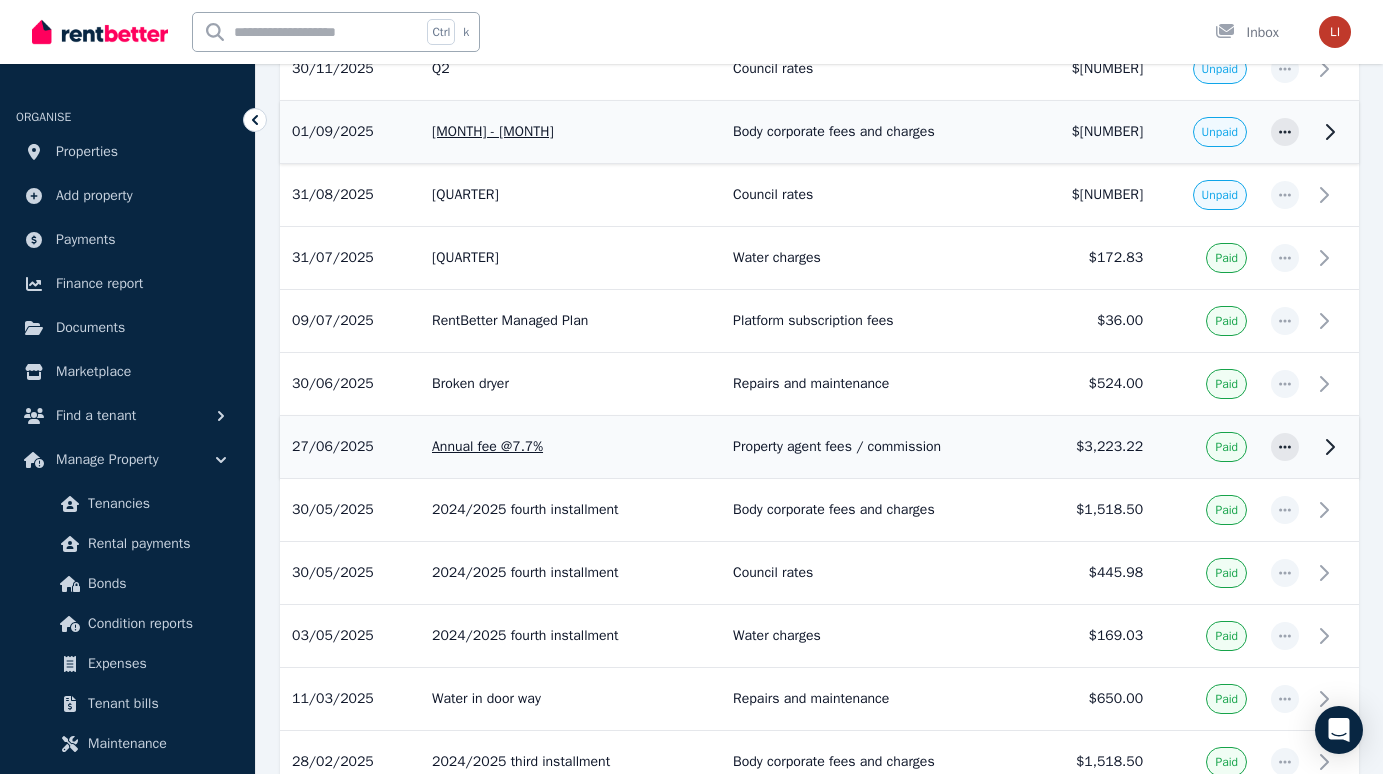 scroll, scrollTop: 0, scrollLeft: 0, axis: both 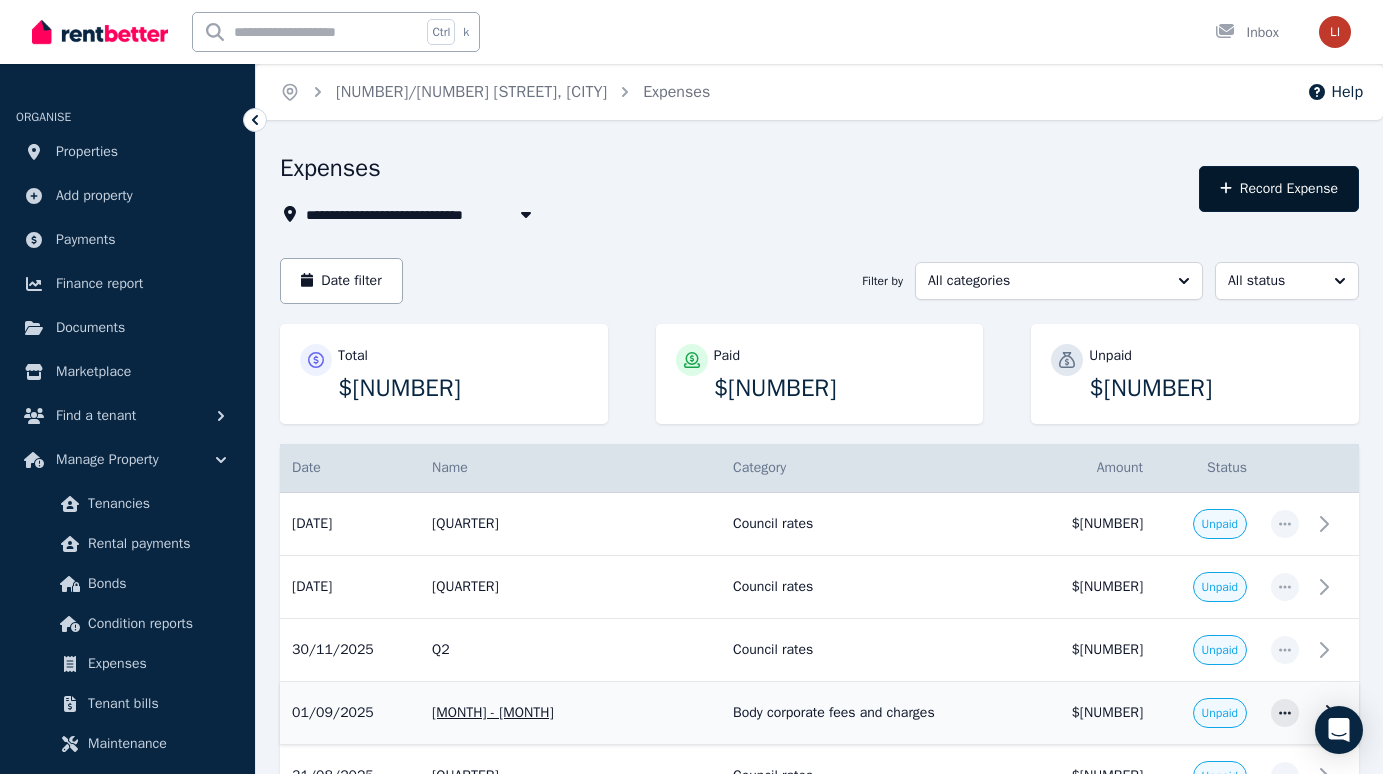 click on "Record Expense" at bounding box center (1279, 189) 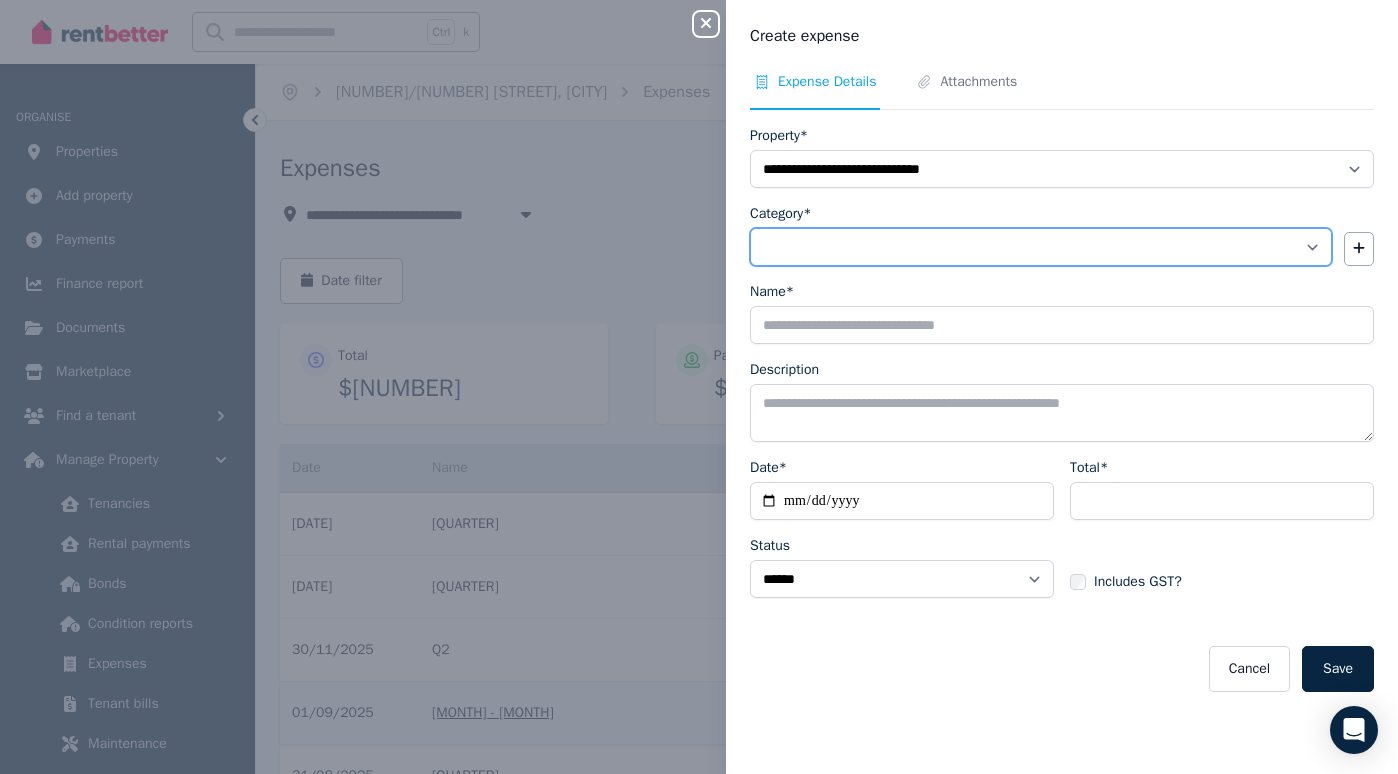 click on "**********" at bounding box center (1041, 247) 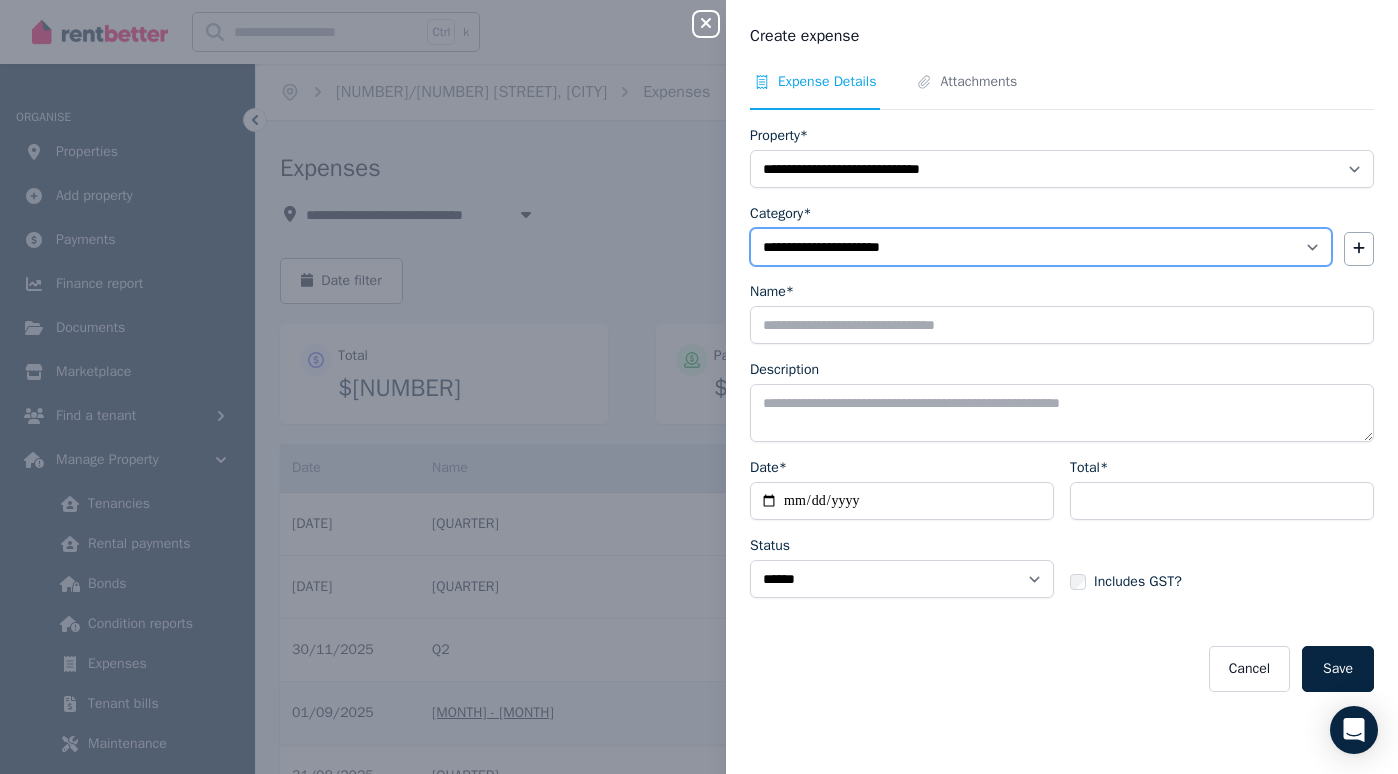 click on "**********" at bounding box center (1041, 247) 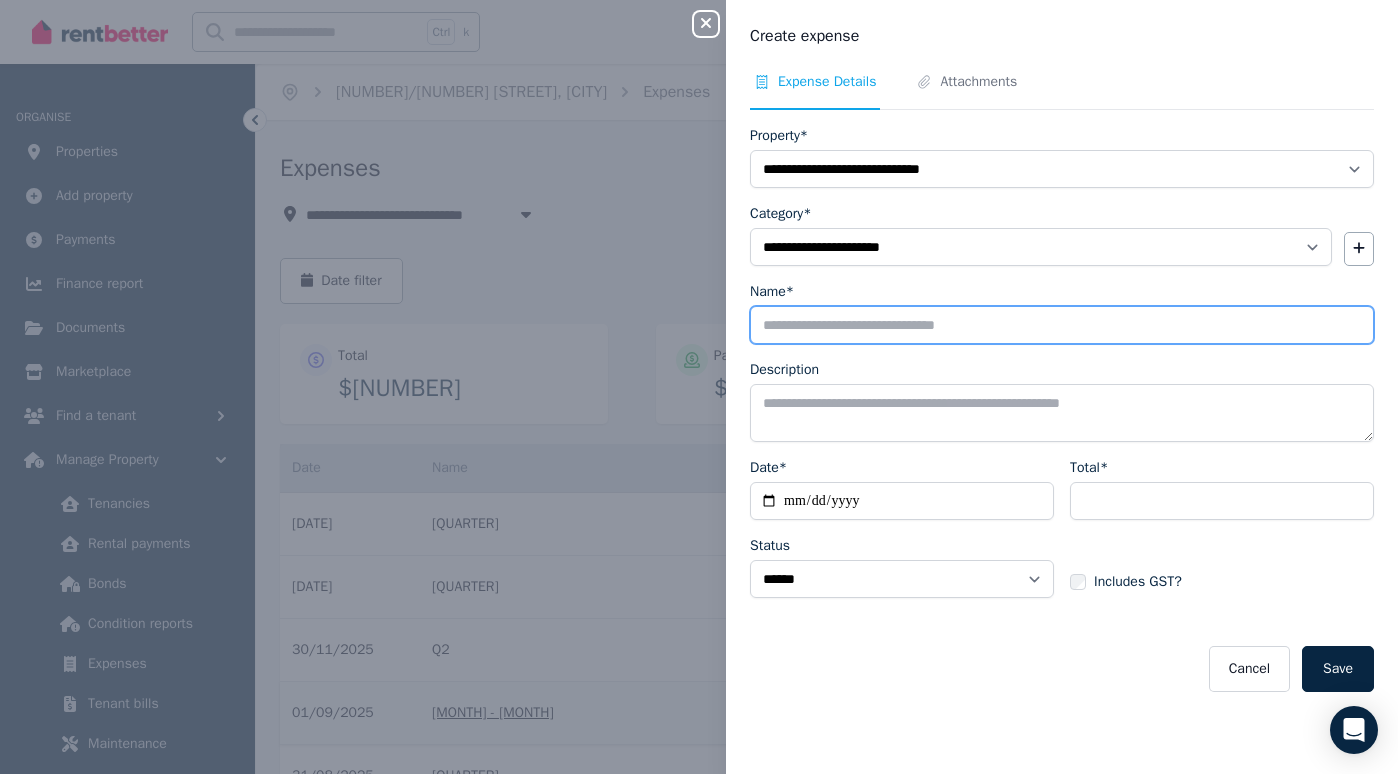 click on "Name*" at bounding box center [1062, 325] 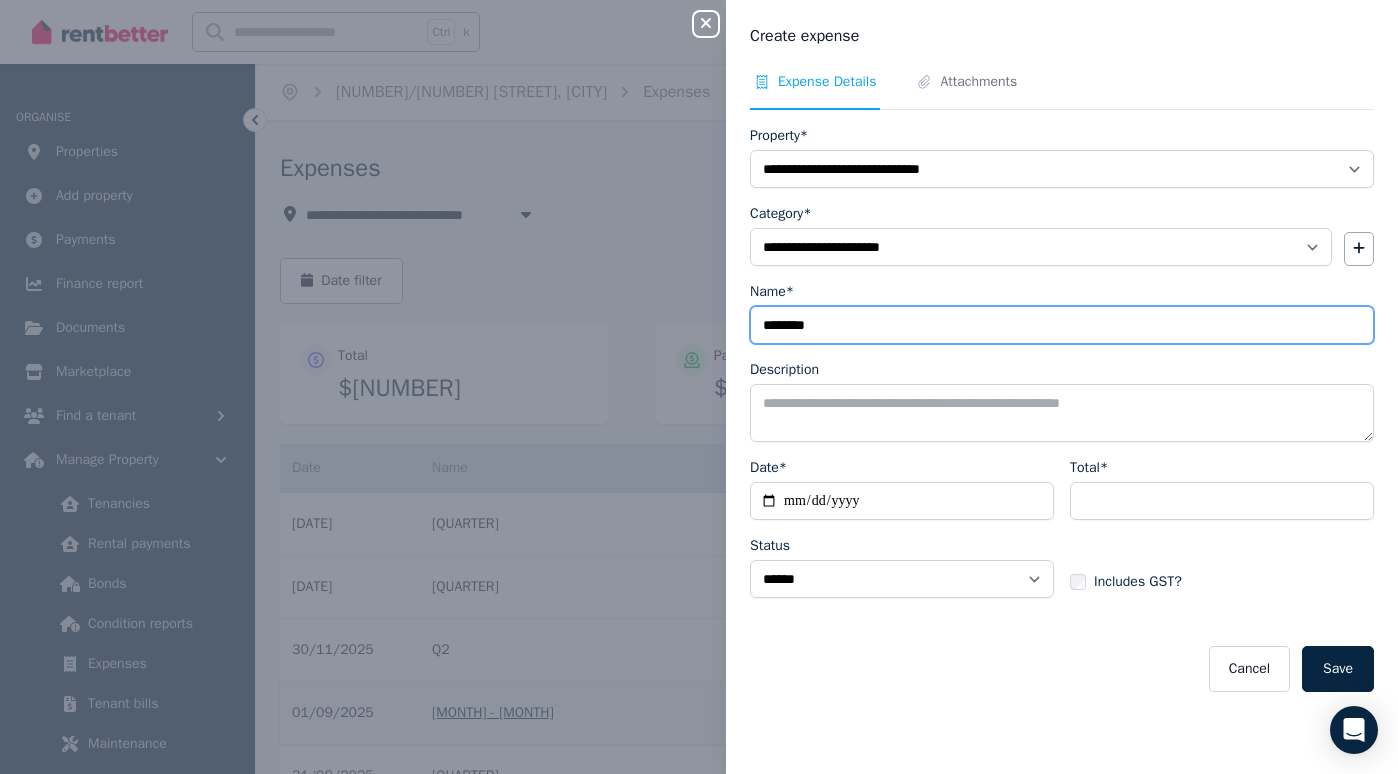 type on "********" 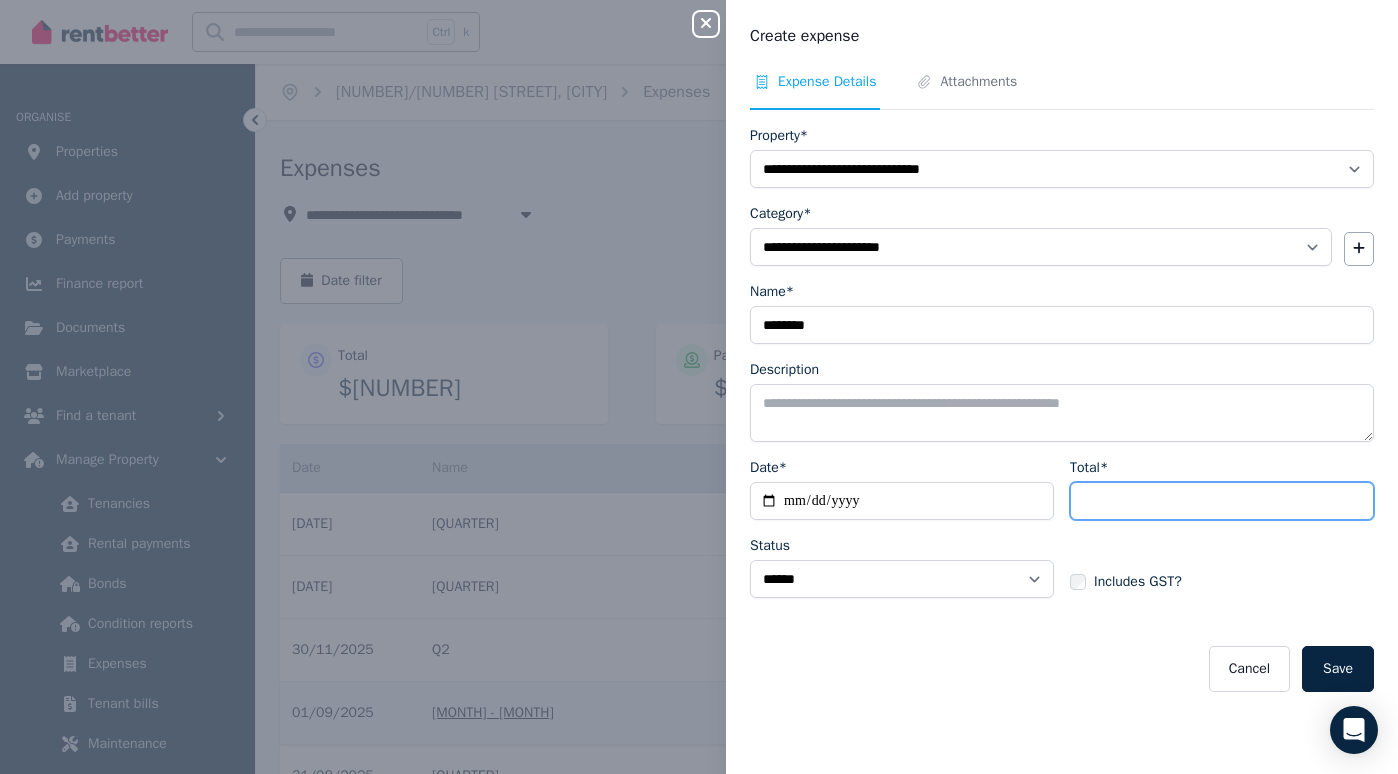 click on "Total*" at bounding box center [1222, 501] 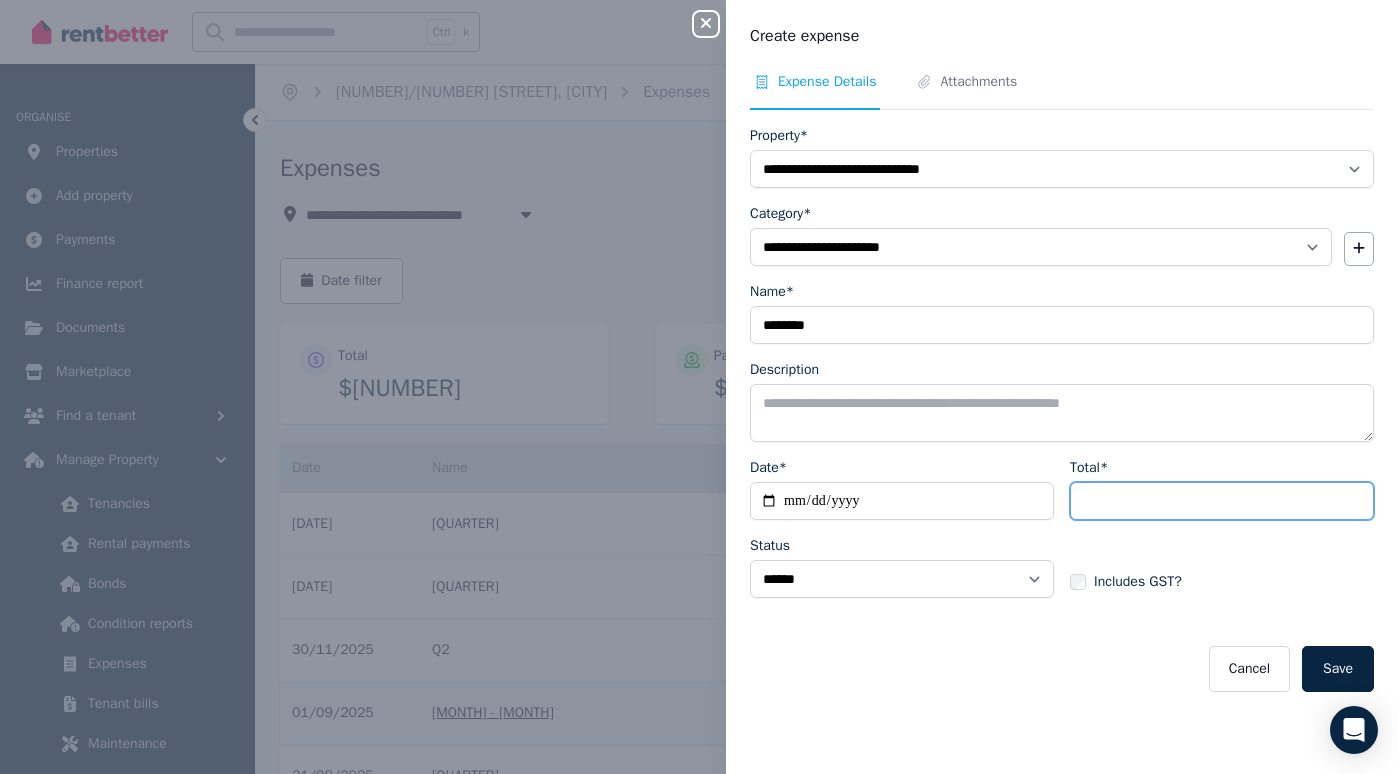 type on "*******" 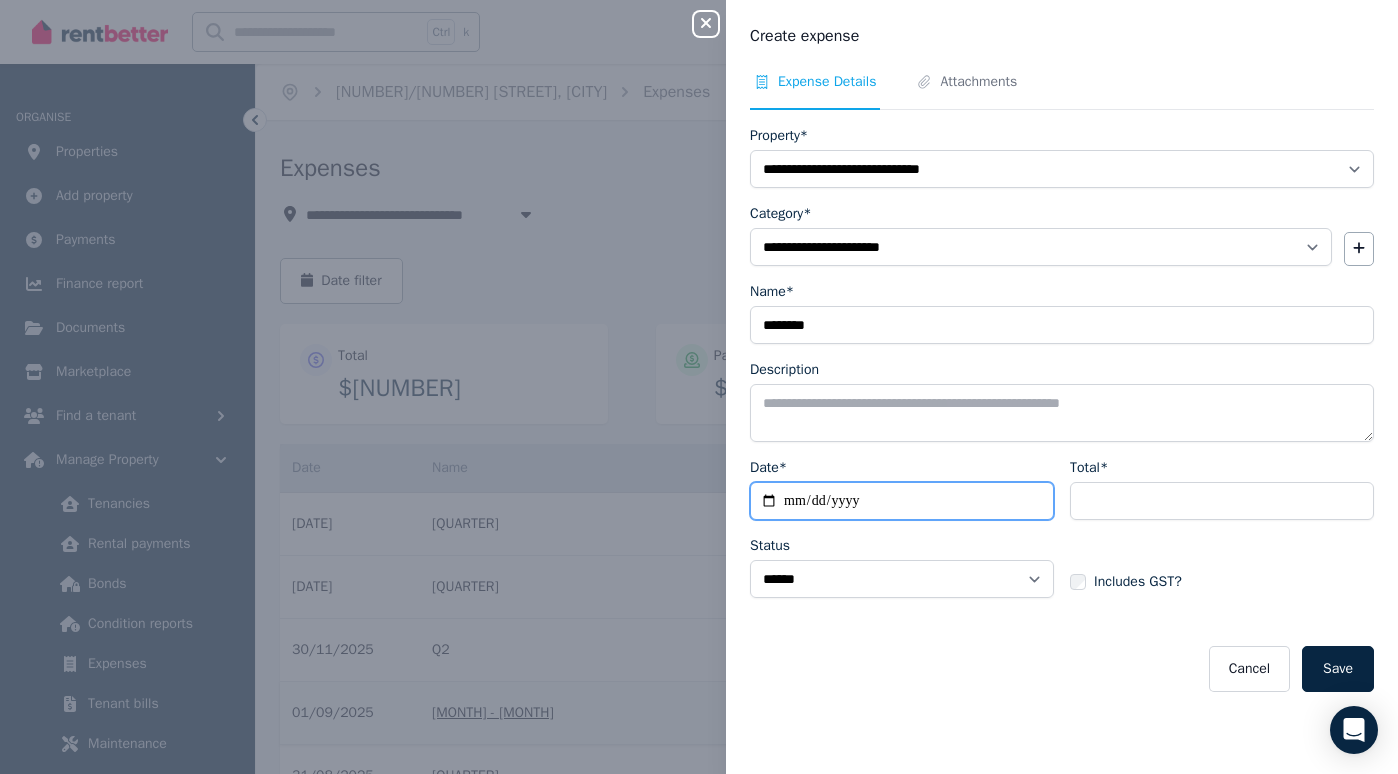 click on "Date*" at bounding box center [902, 501] 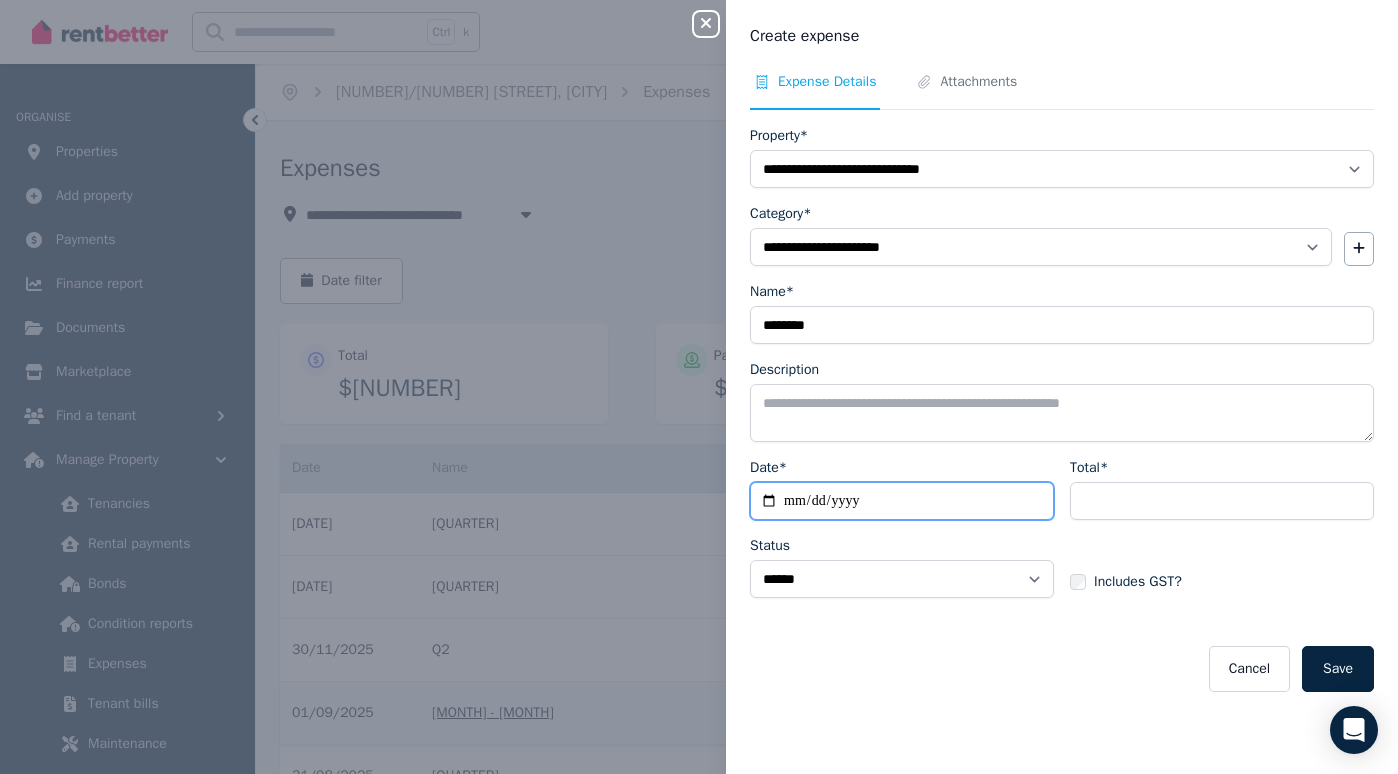 type on "**********" 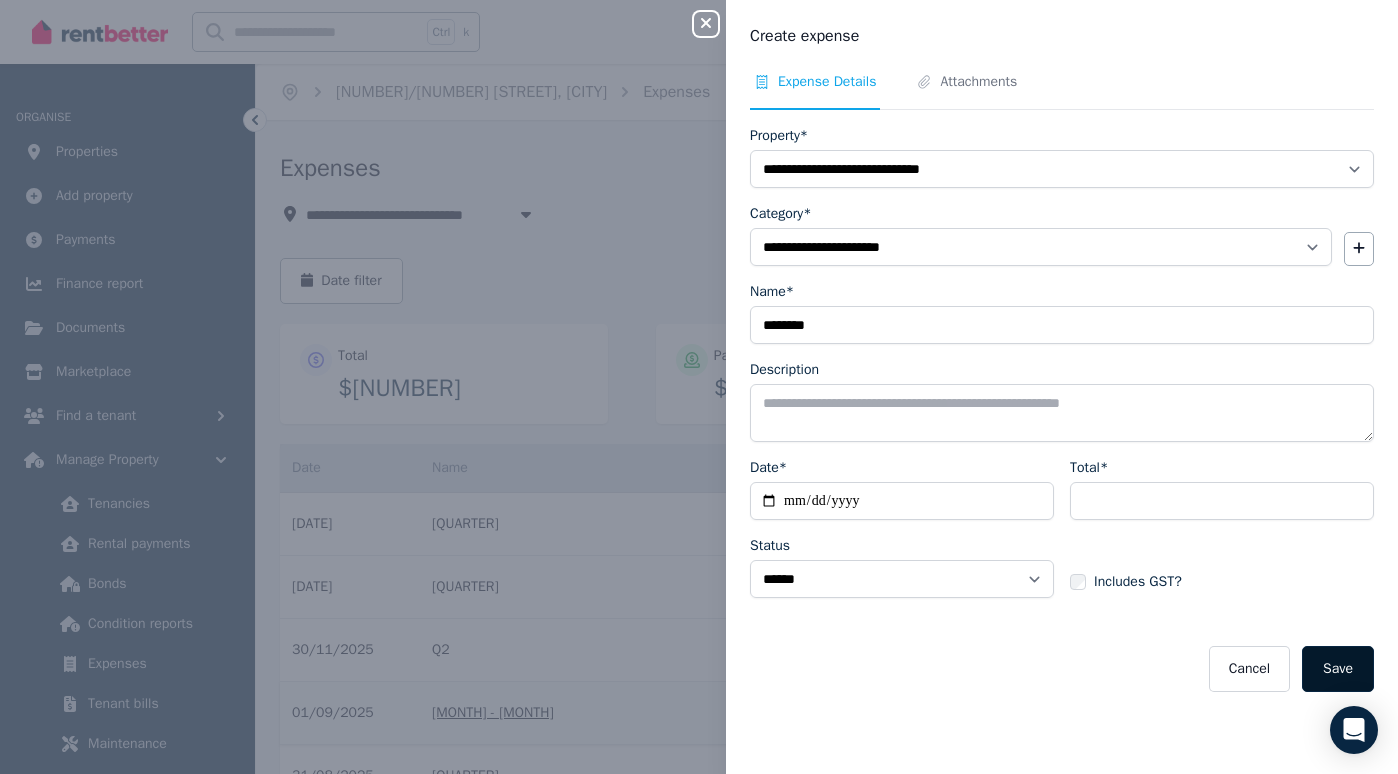 click on "Save" at bounding box center [1338, 669] 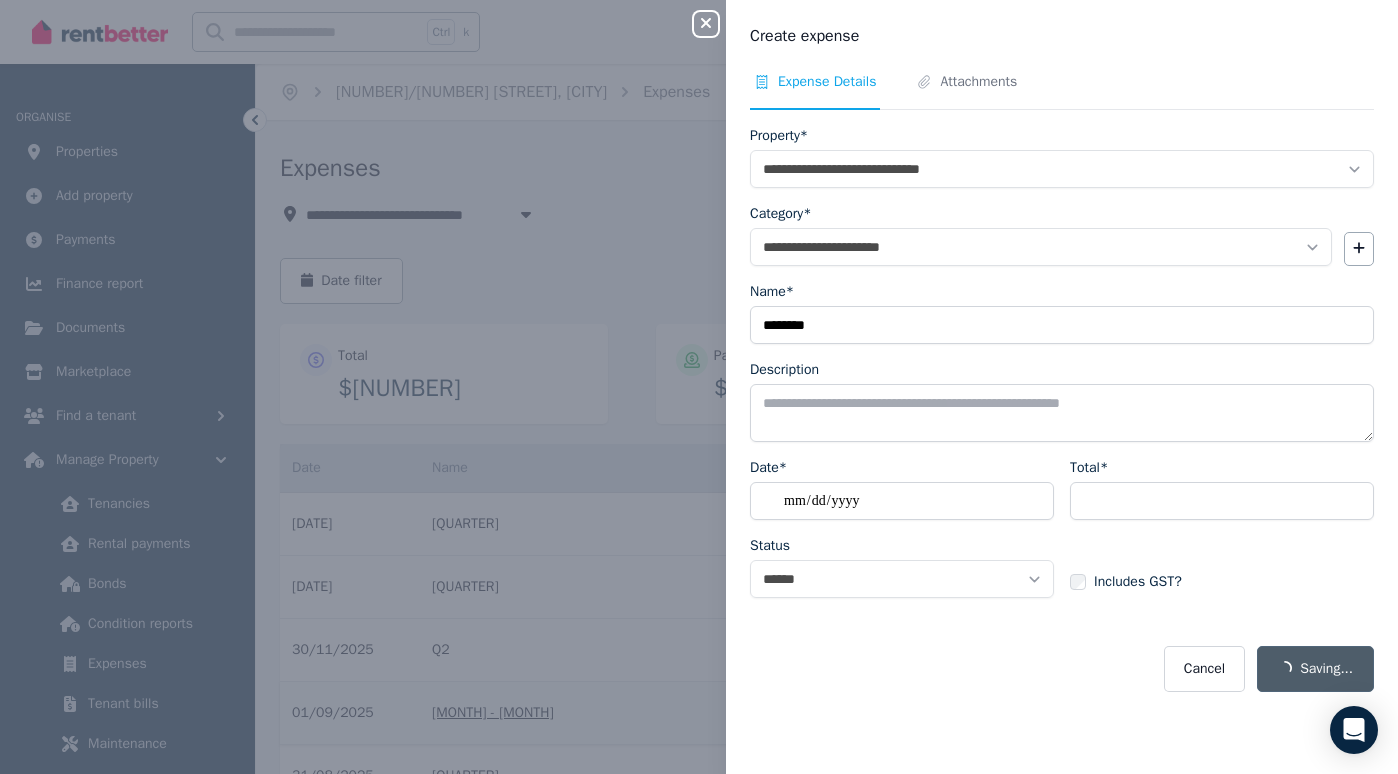 select on "**********" 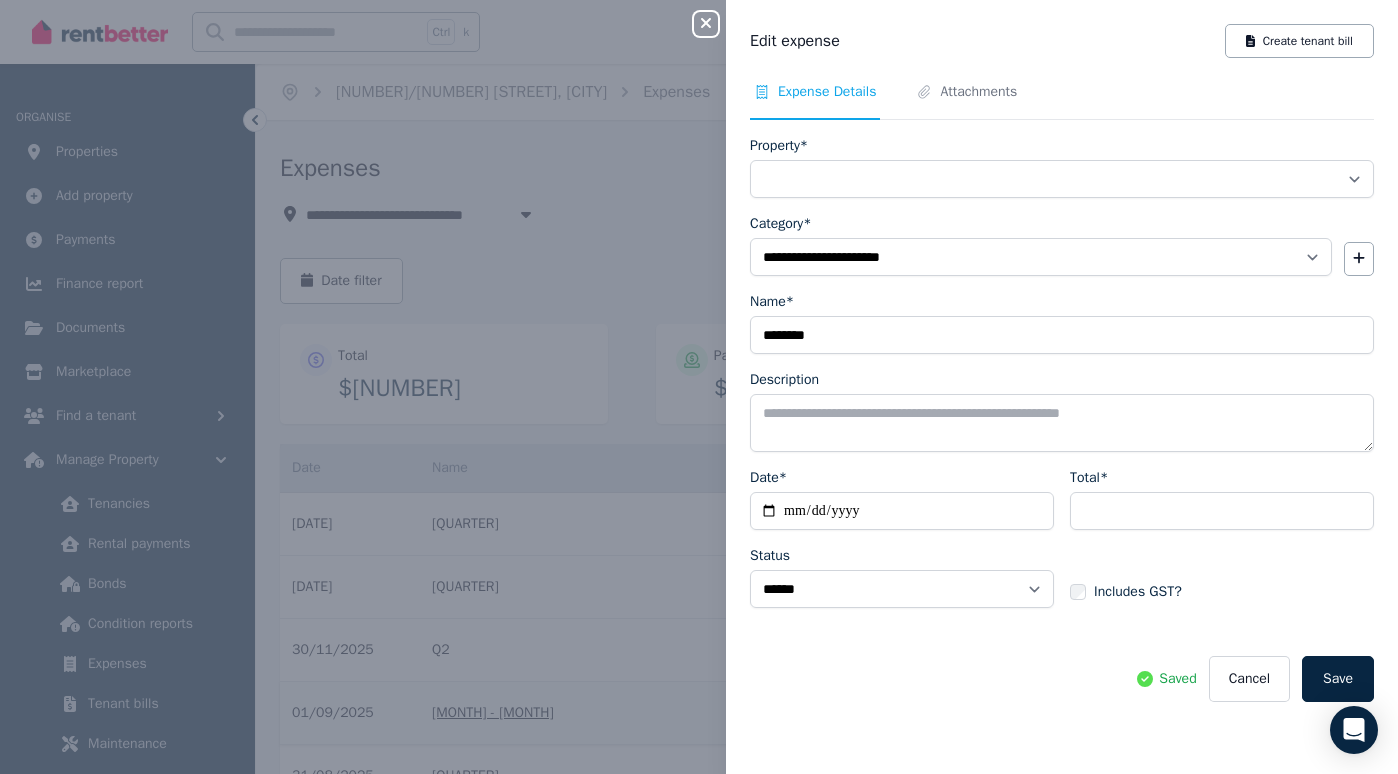 select on "**********" 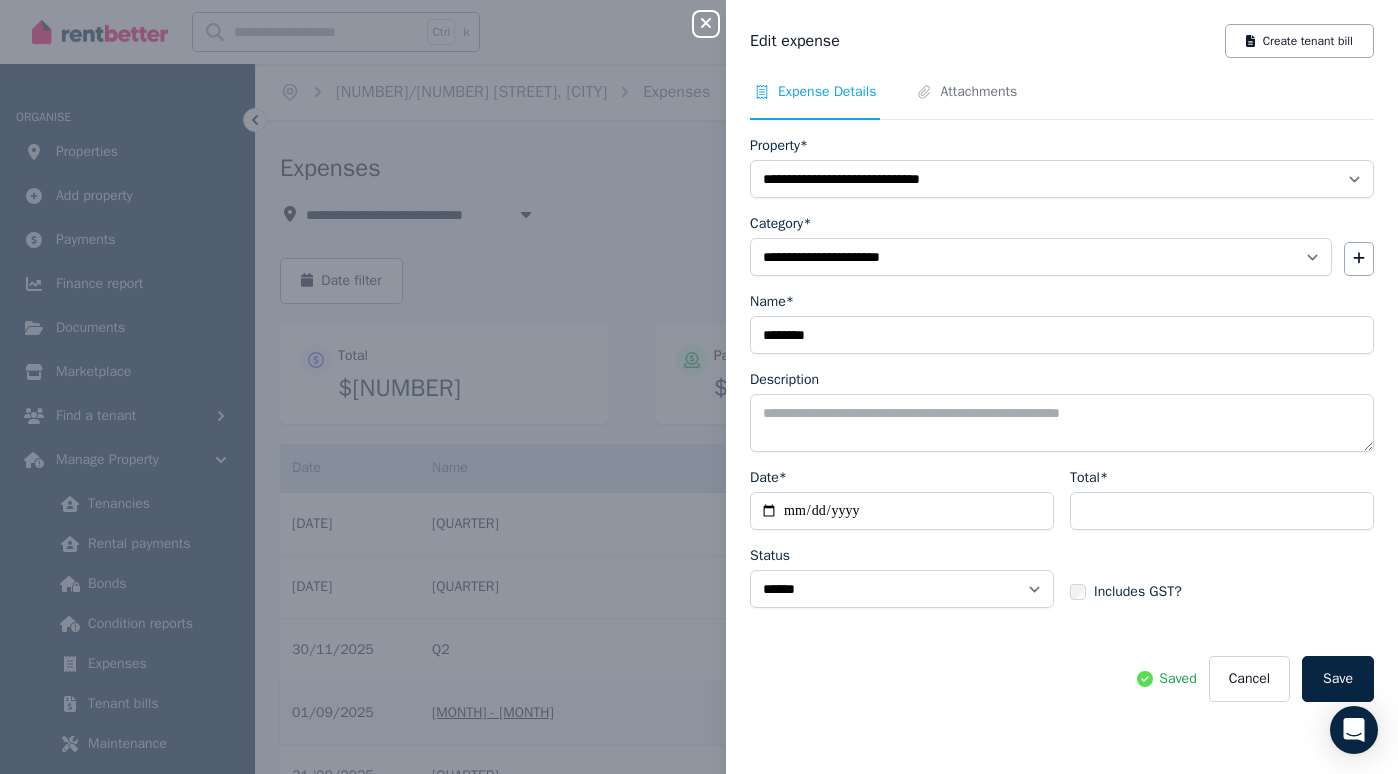 click 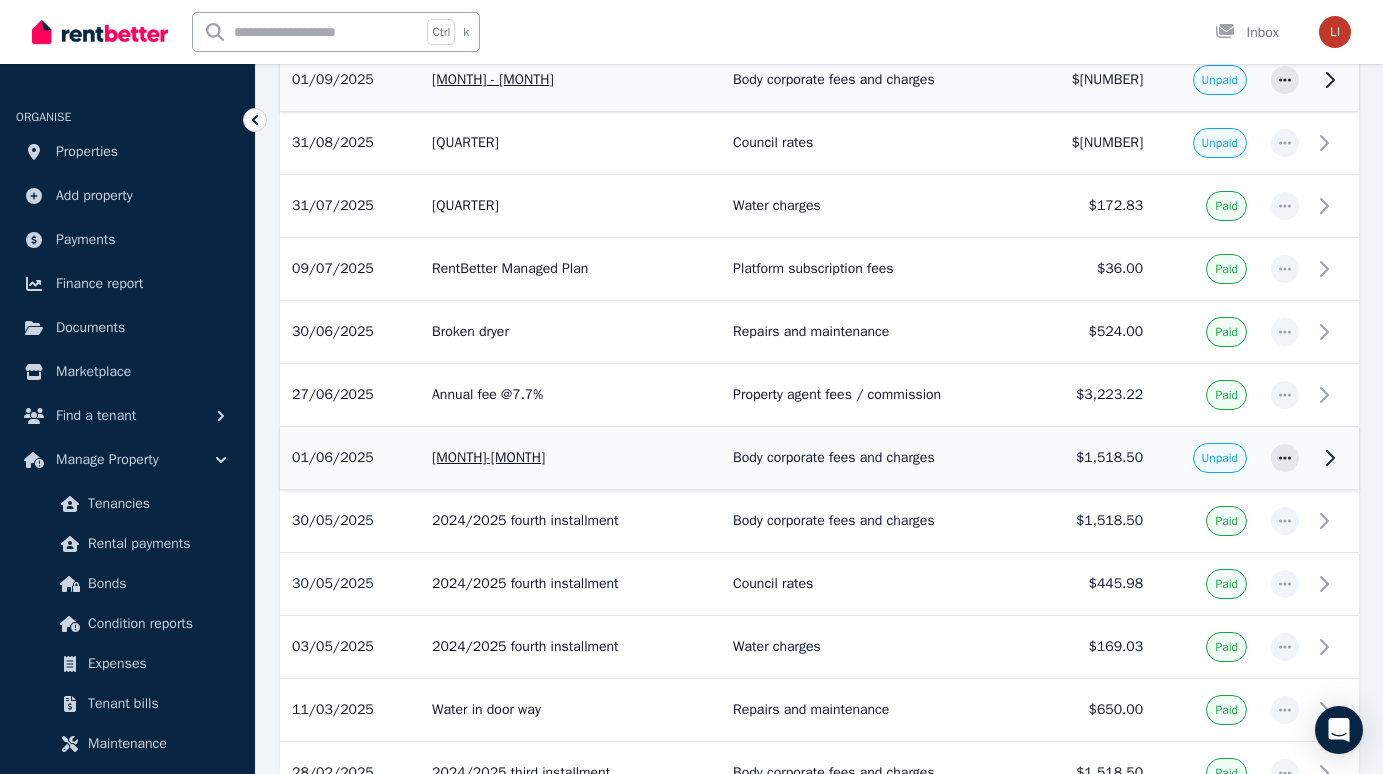 scroll, scrollTop: 635, scrollLeft: 0, axis: vertical 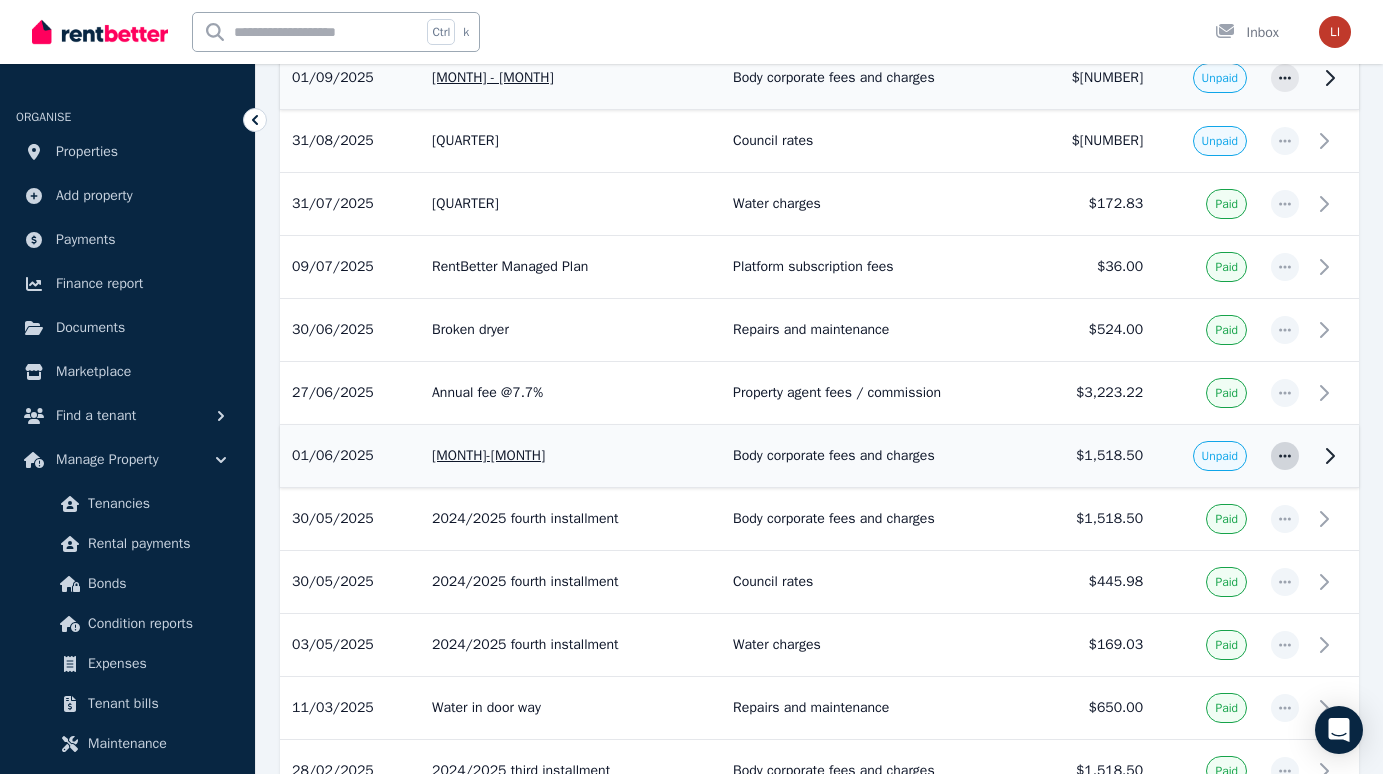 click 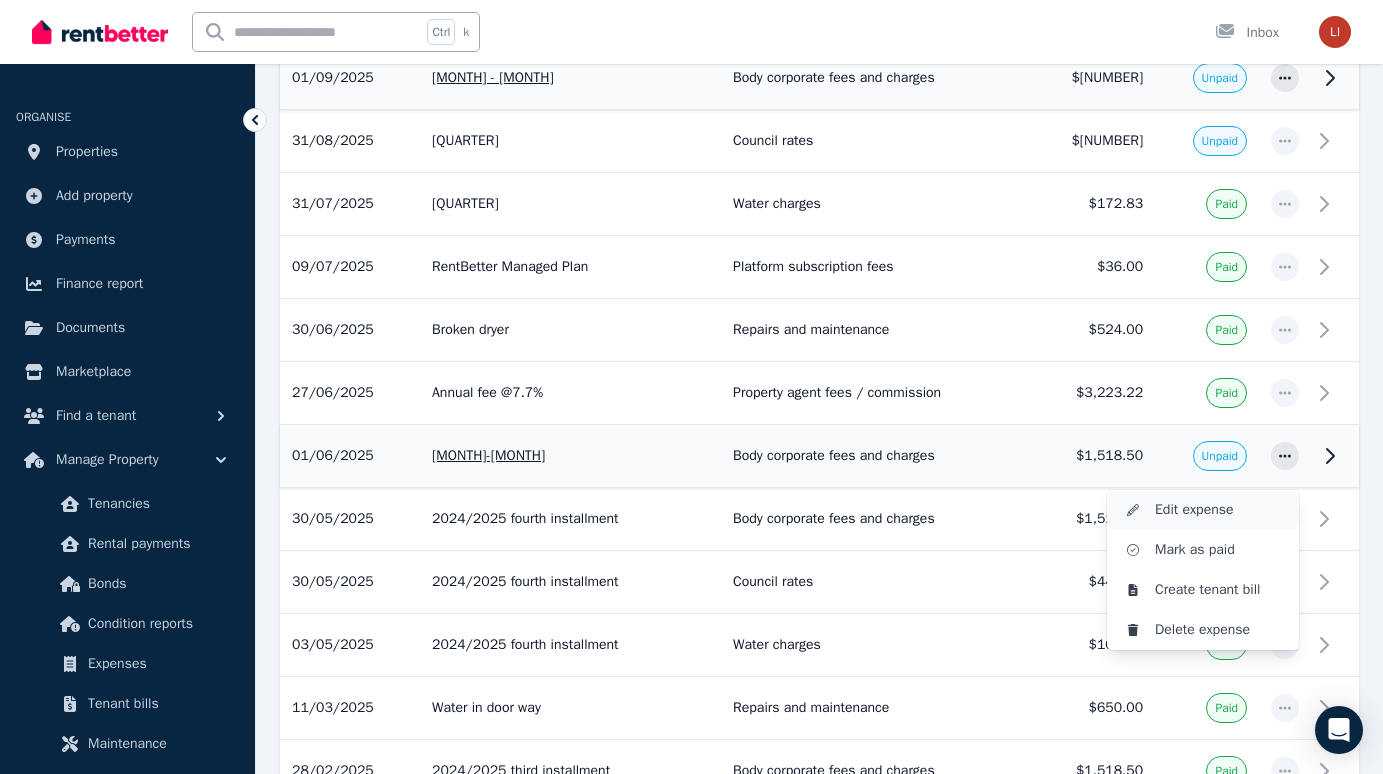 click on "Edit expense" at bounding box center [1219, 510] 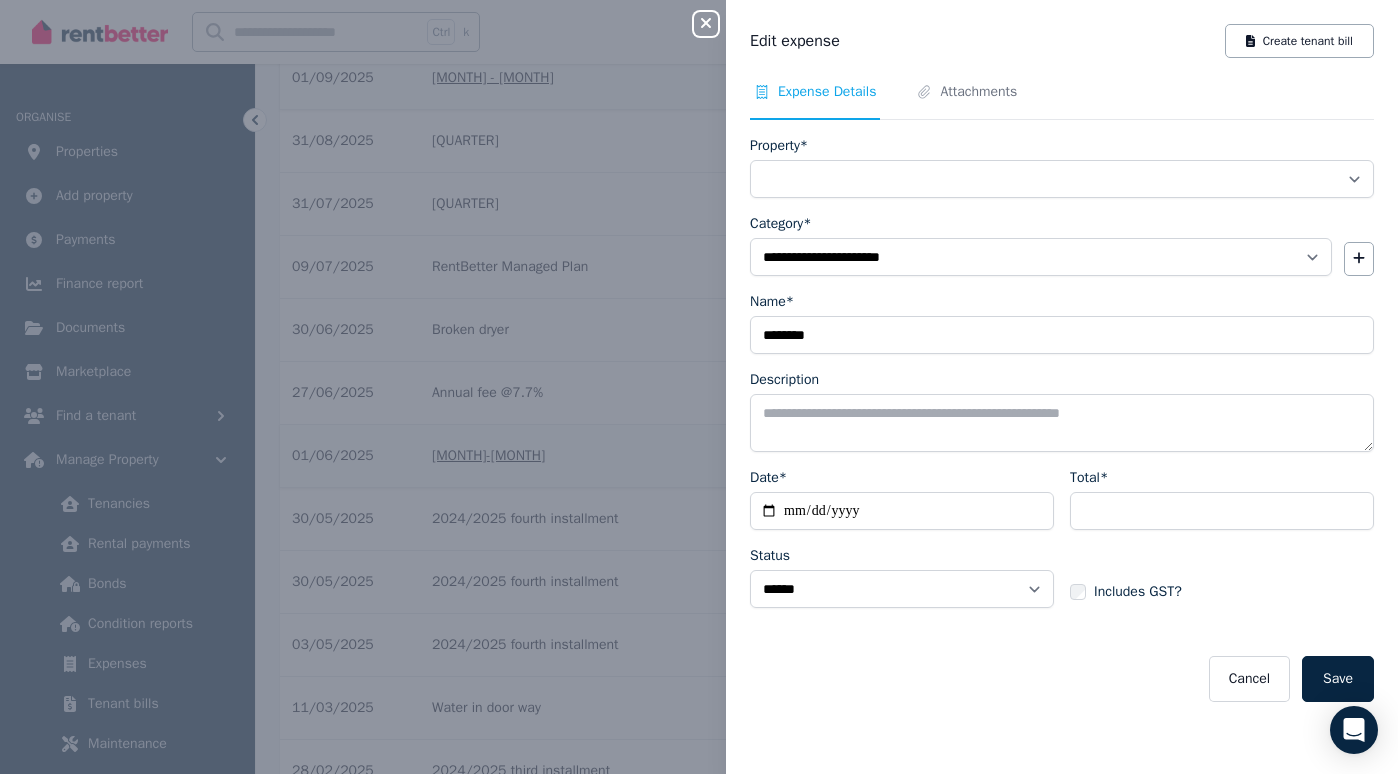 select on "**********" 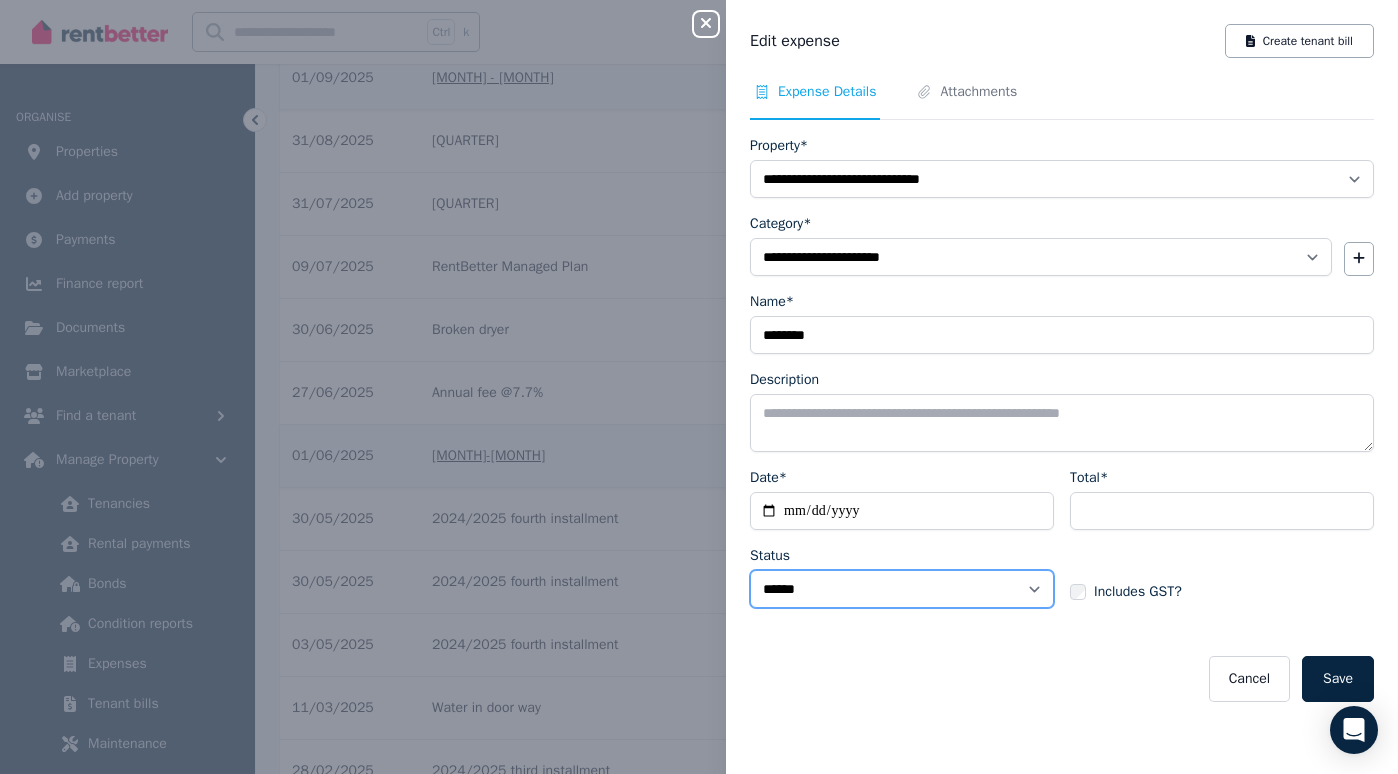 click on "****** ****" at bounding box center (902, 589) 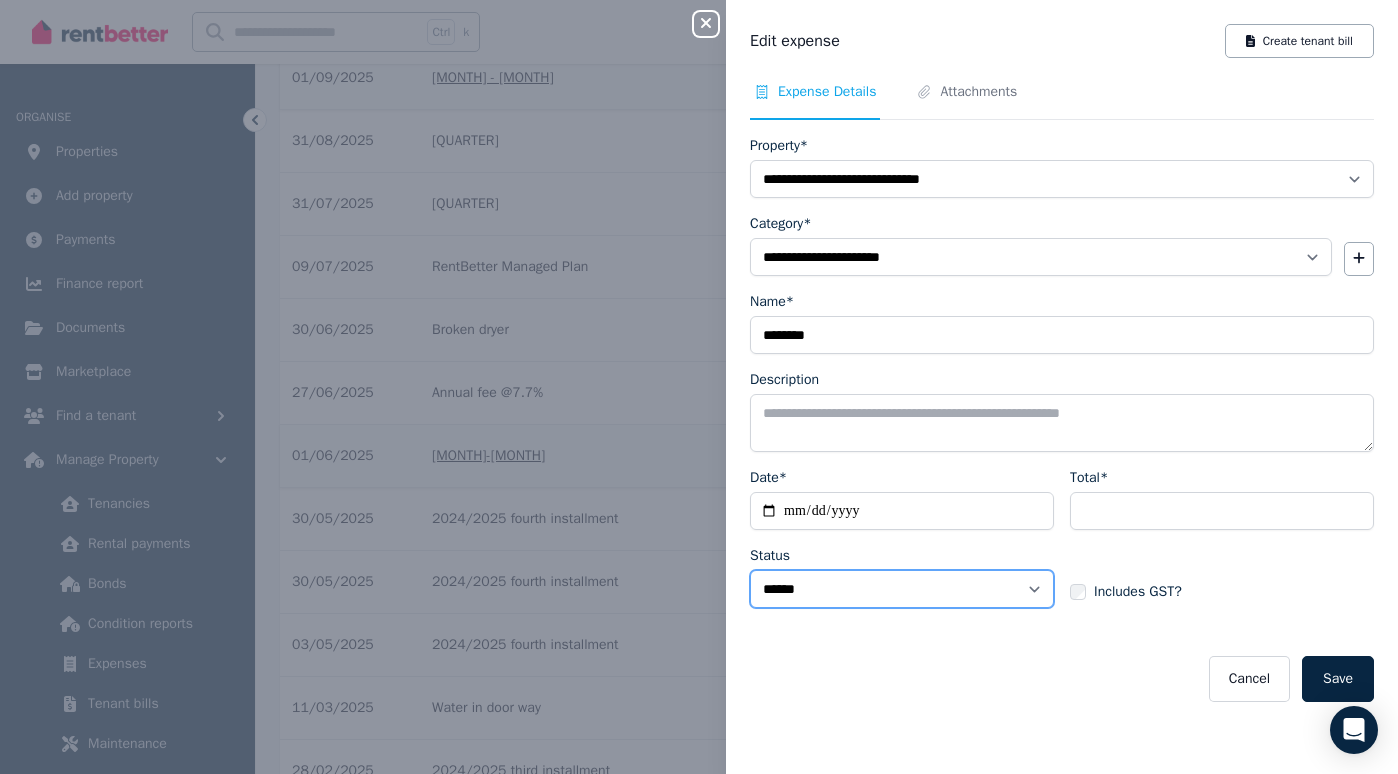 select on "**********" 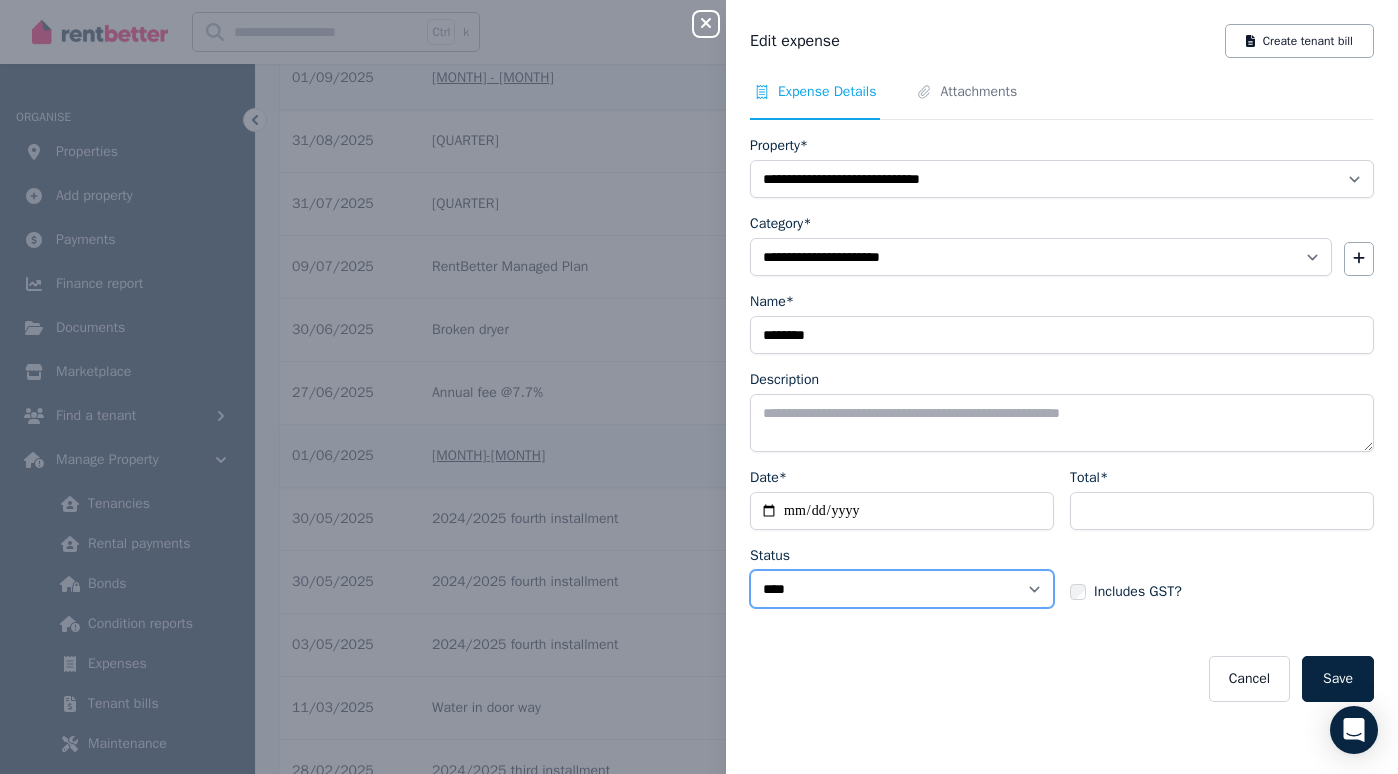 click on "****** ****" at bounding box center [902, 589] 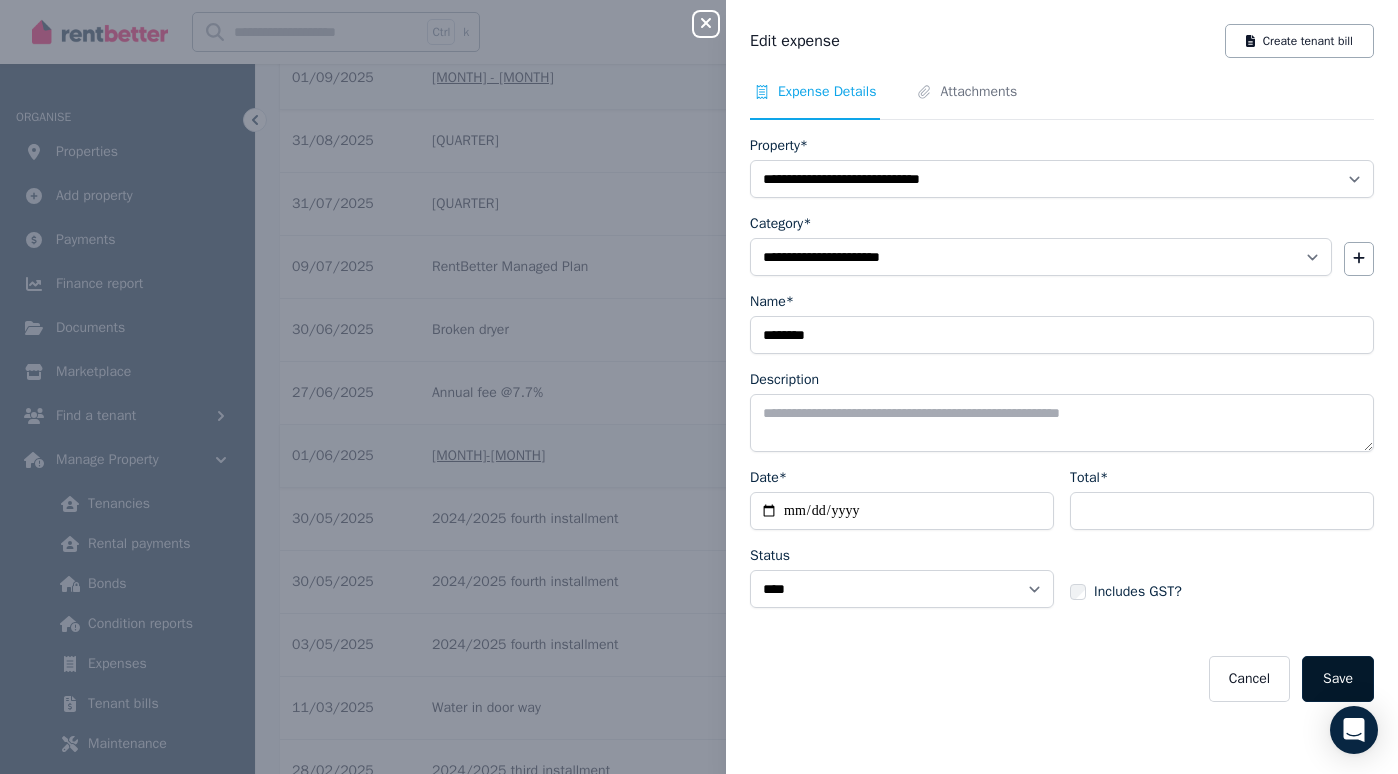 click on "Save" at bounding box center [1338, 679] 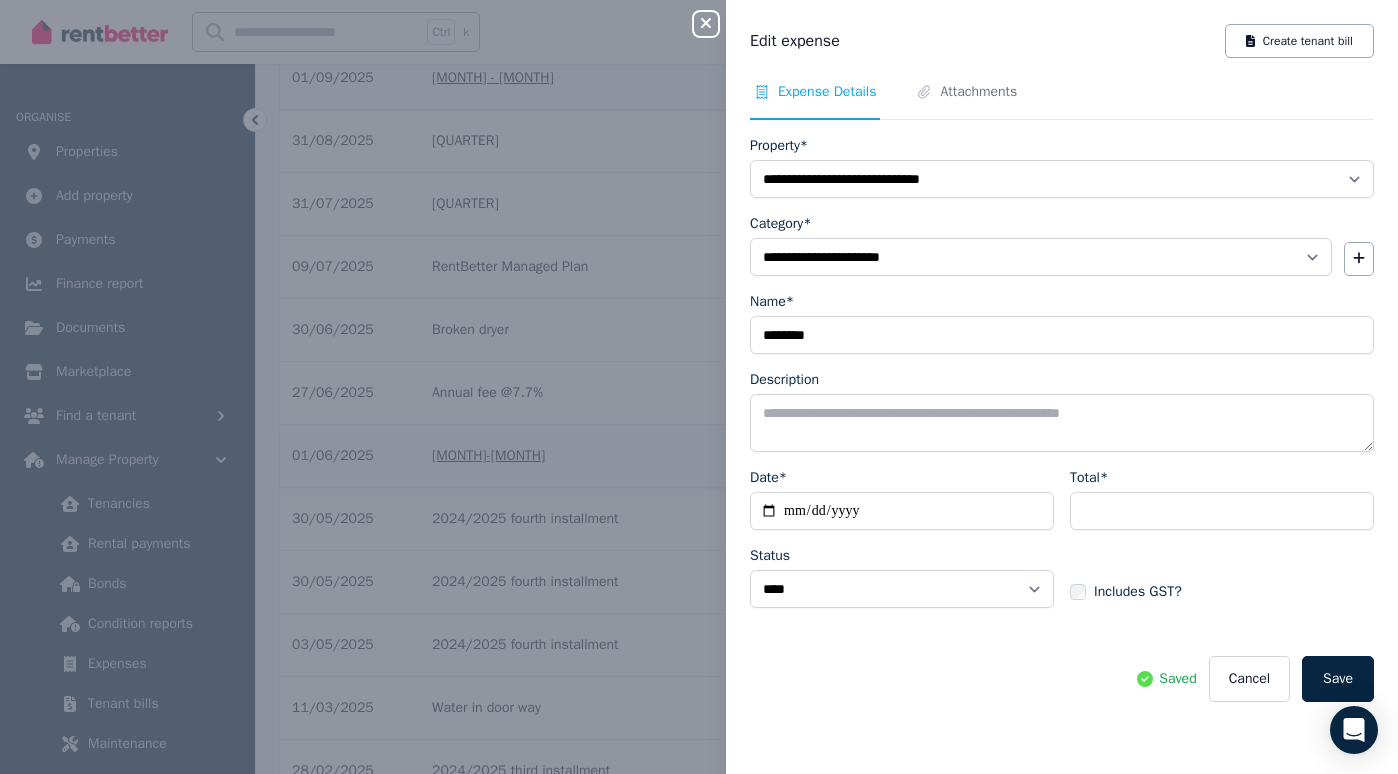 click 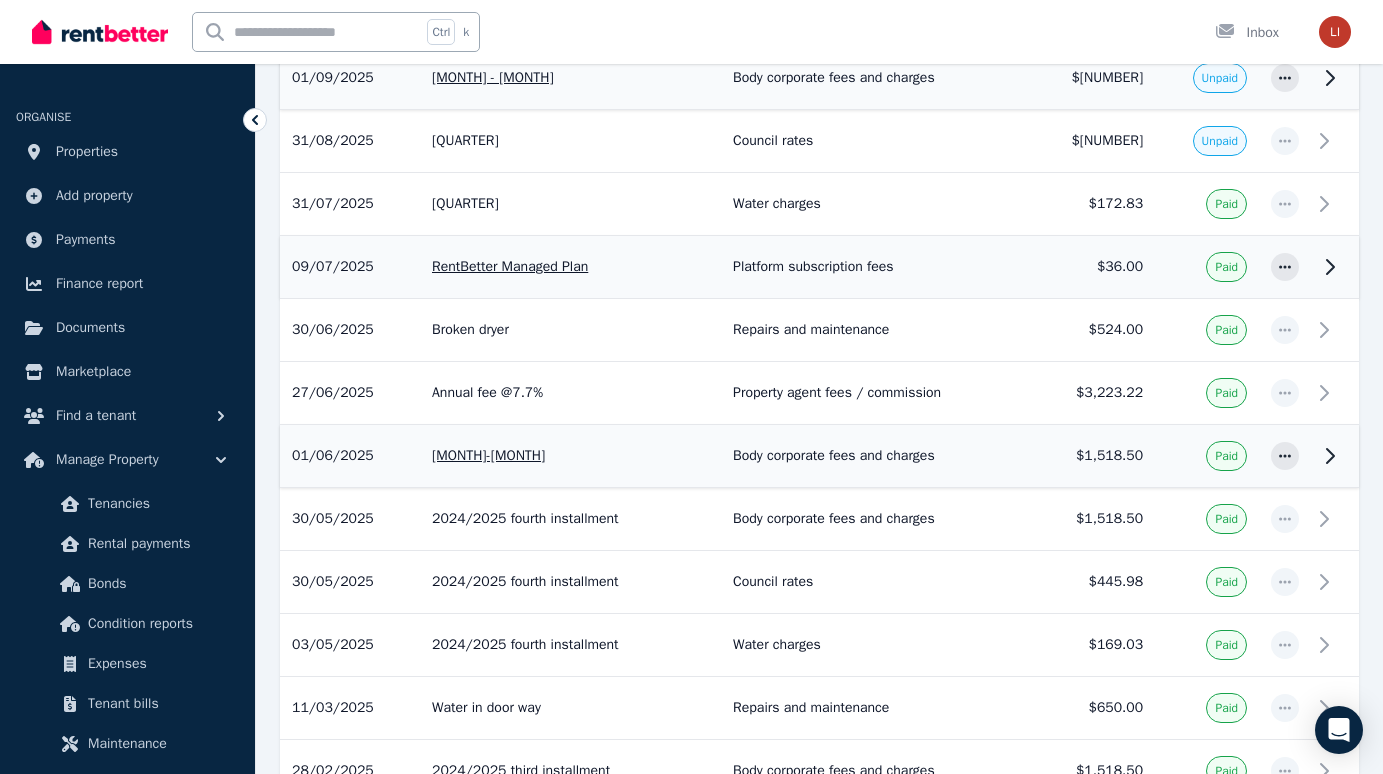 scroll, scrollTop: 0, scrollLeft: 0, axis: both 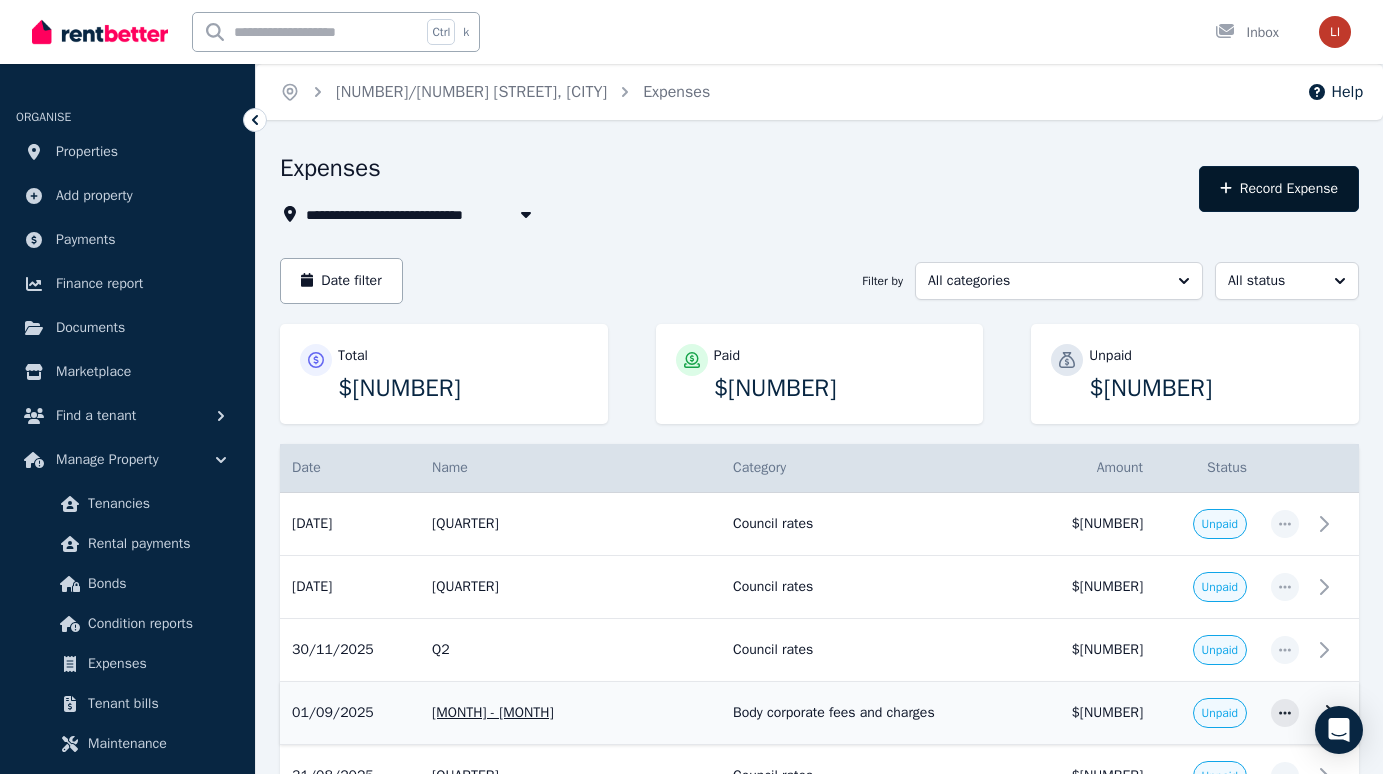click on "Record Expense" at bounding box center [1279, 189] 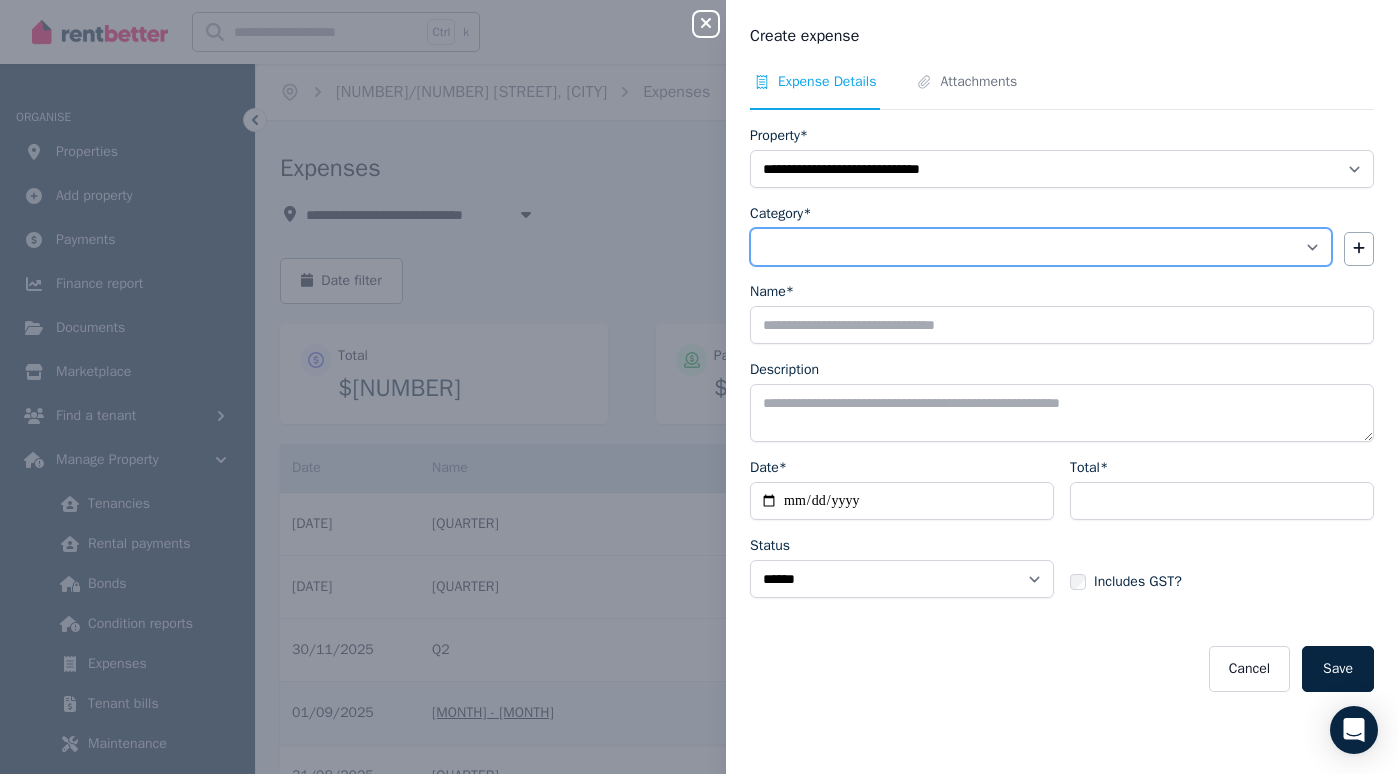 click on "**********" at bounding box center (1041, 247) 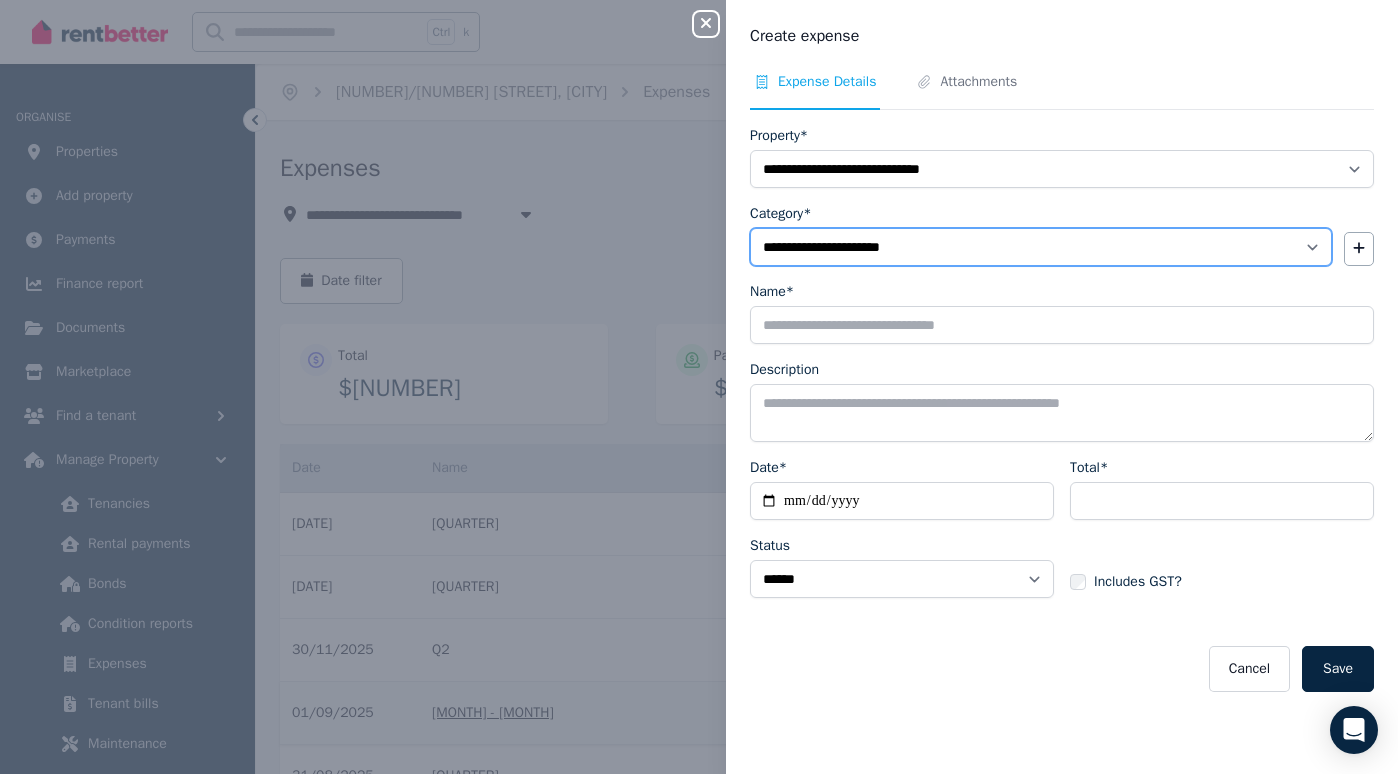click on "**********" at bounding box center (1041, 247) 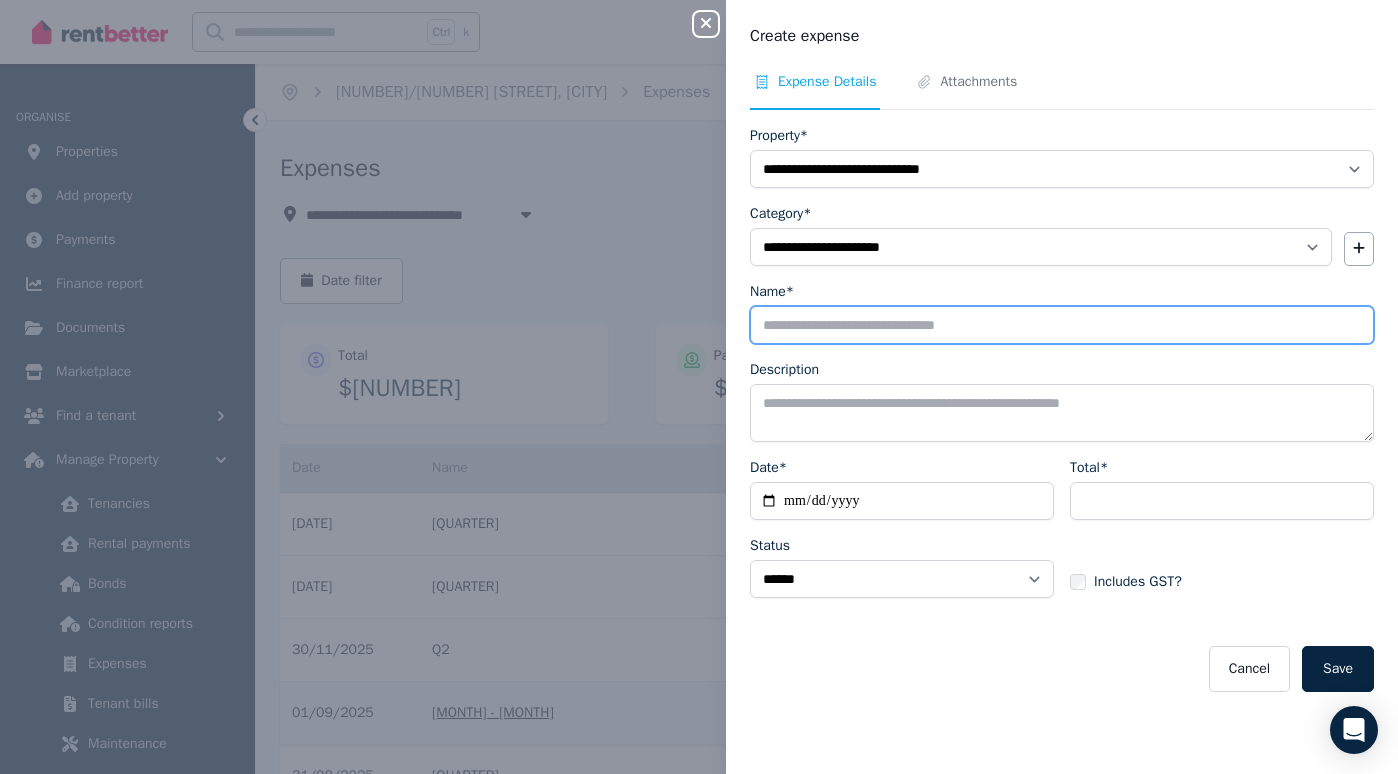 click on "Name*" at bounding box center [1062, 325] 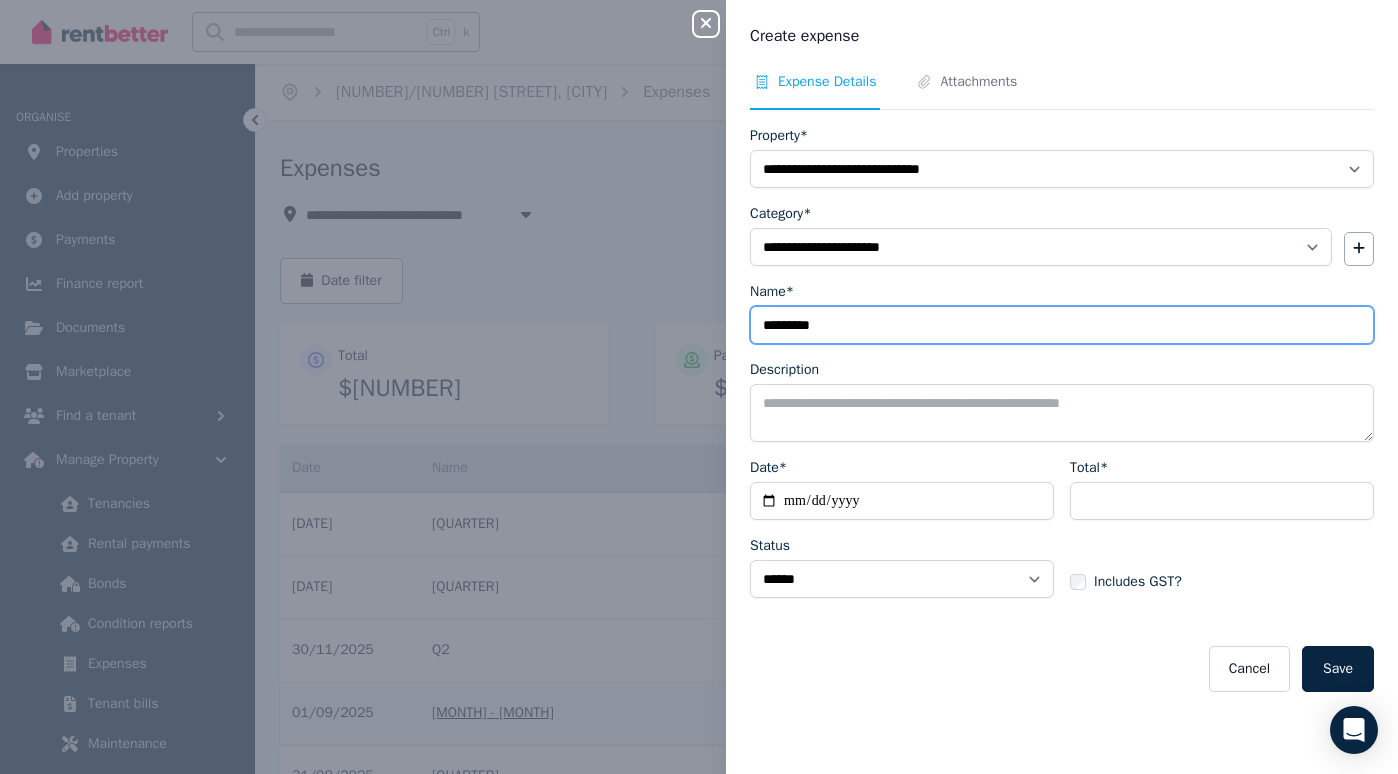 click on "*********" at bounding box center (1062, 325) 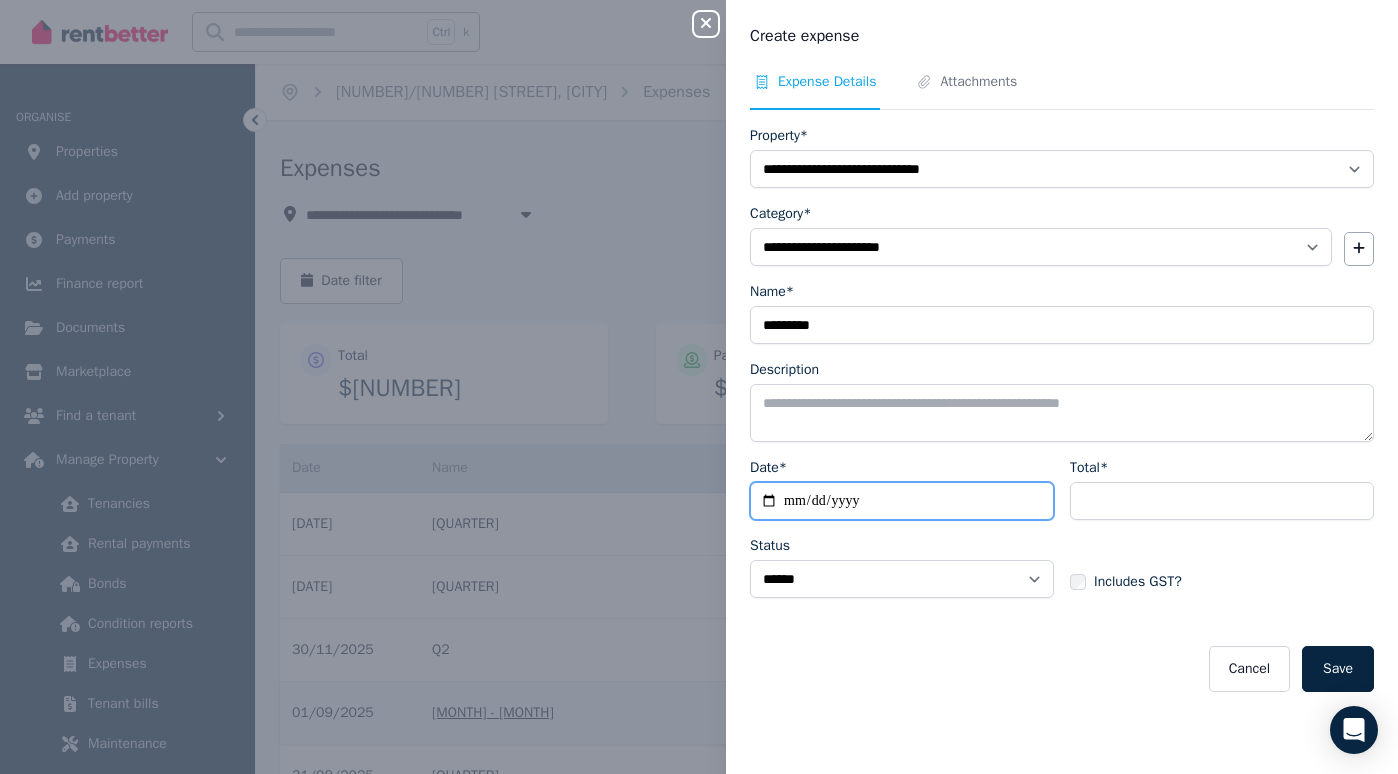 click on "Date*" at bounding box center (902, 501) 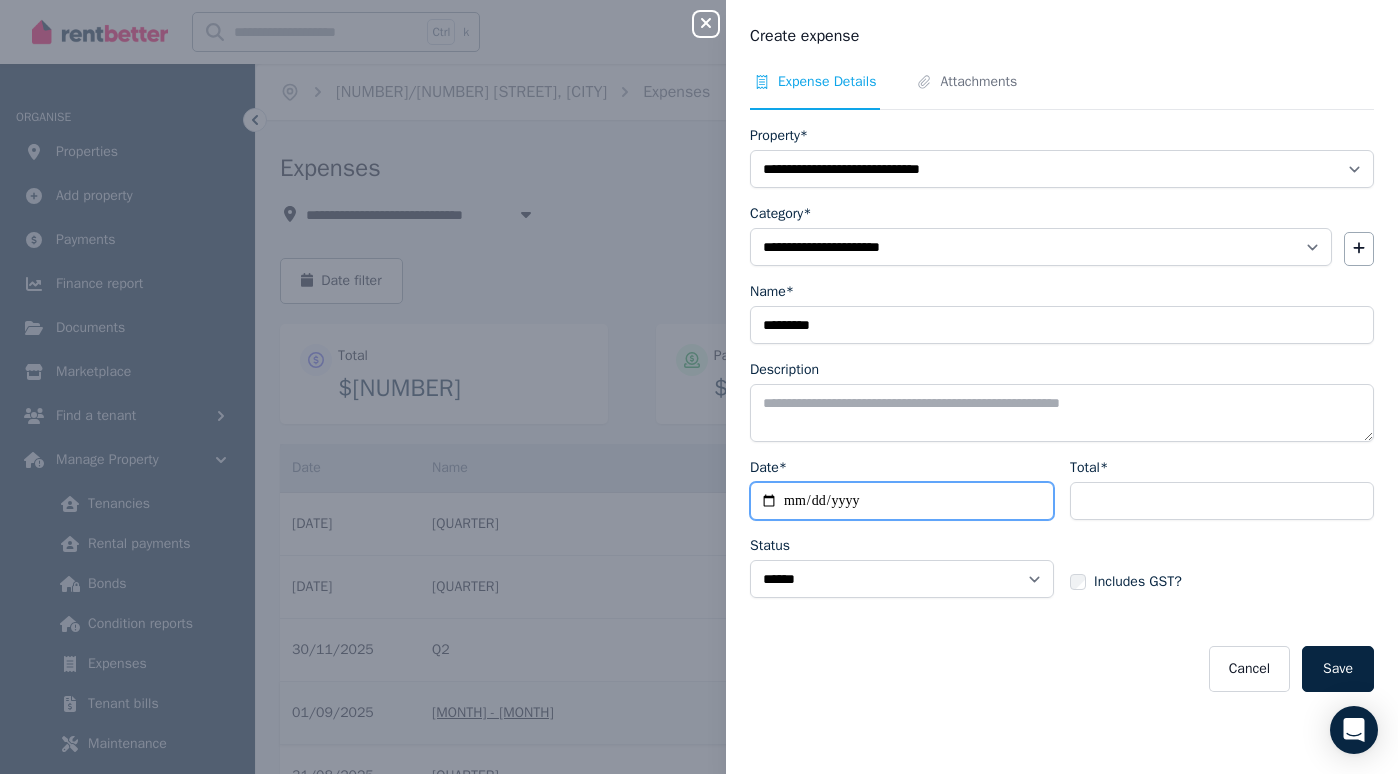 type on "**********" 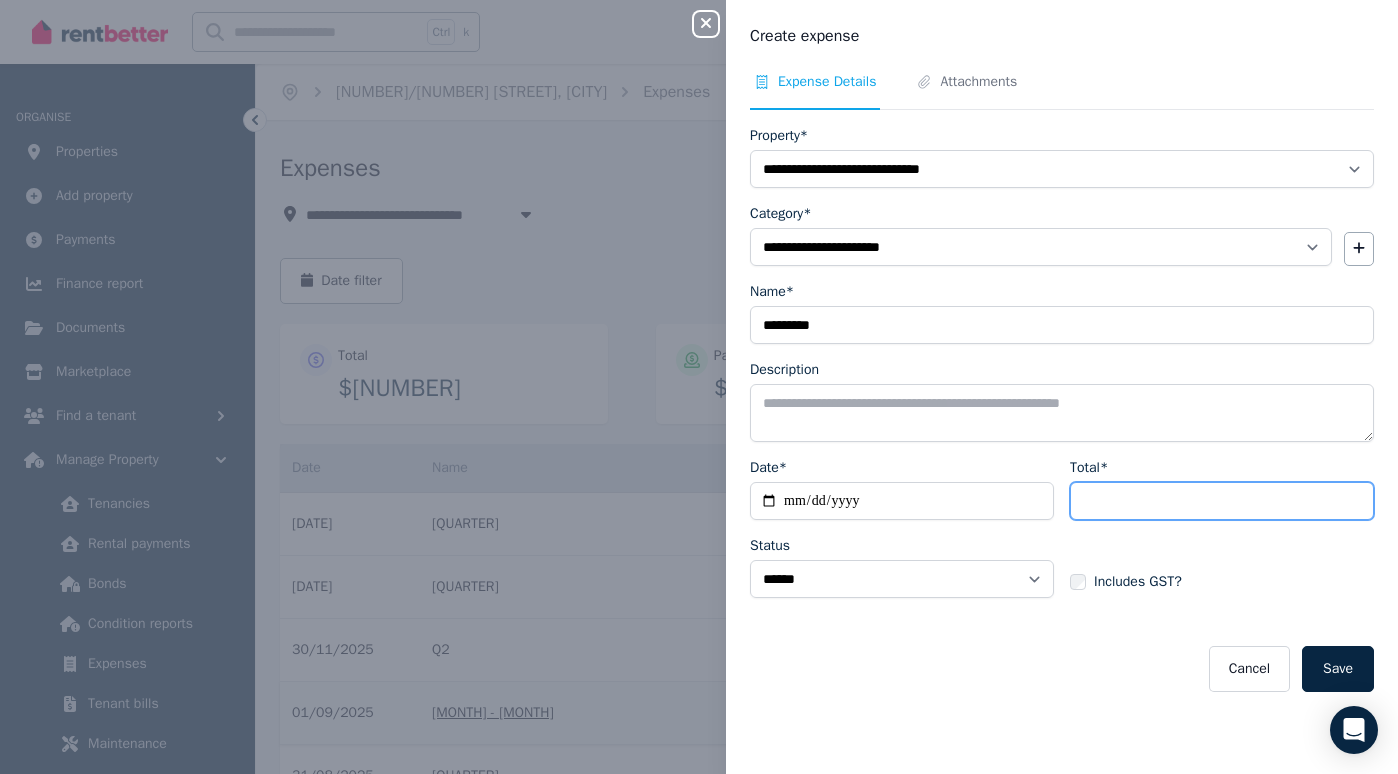 click on "Total*" at bounding box center (1222, 501) 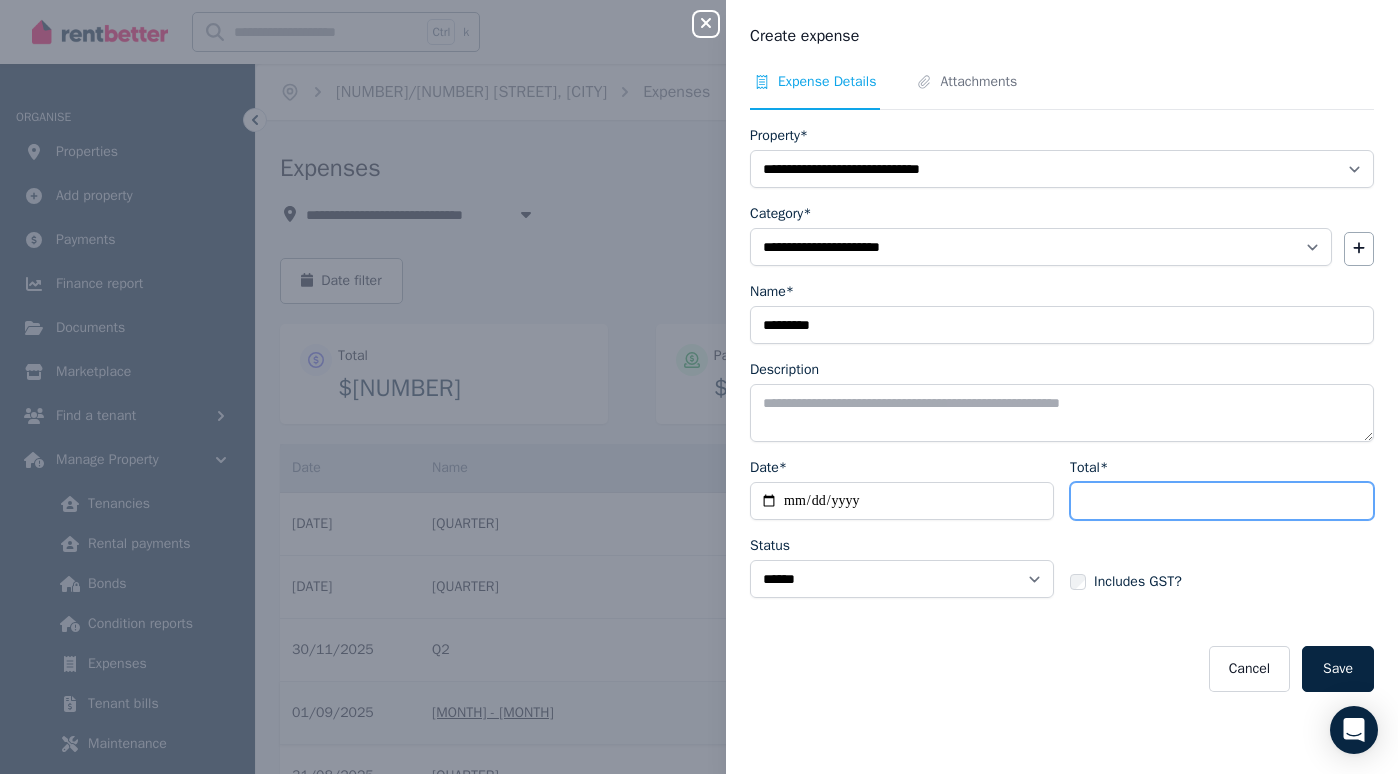type on "*******" 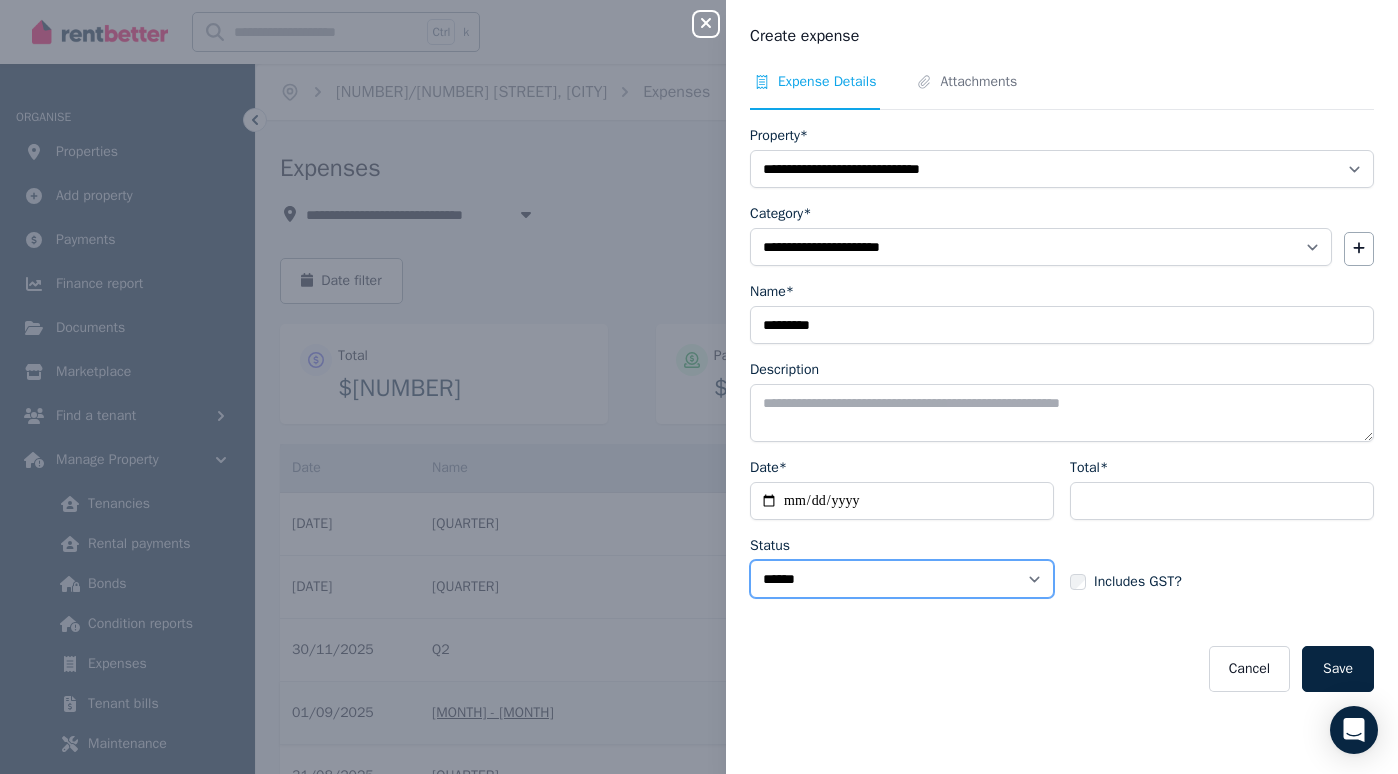 click on "****** ****" at bounding box center [902, 579] 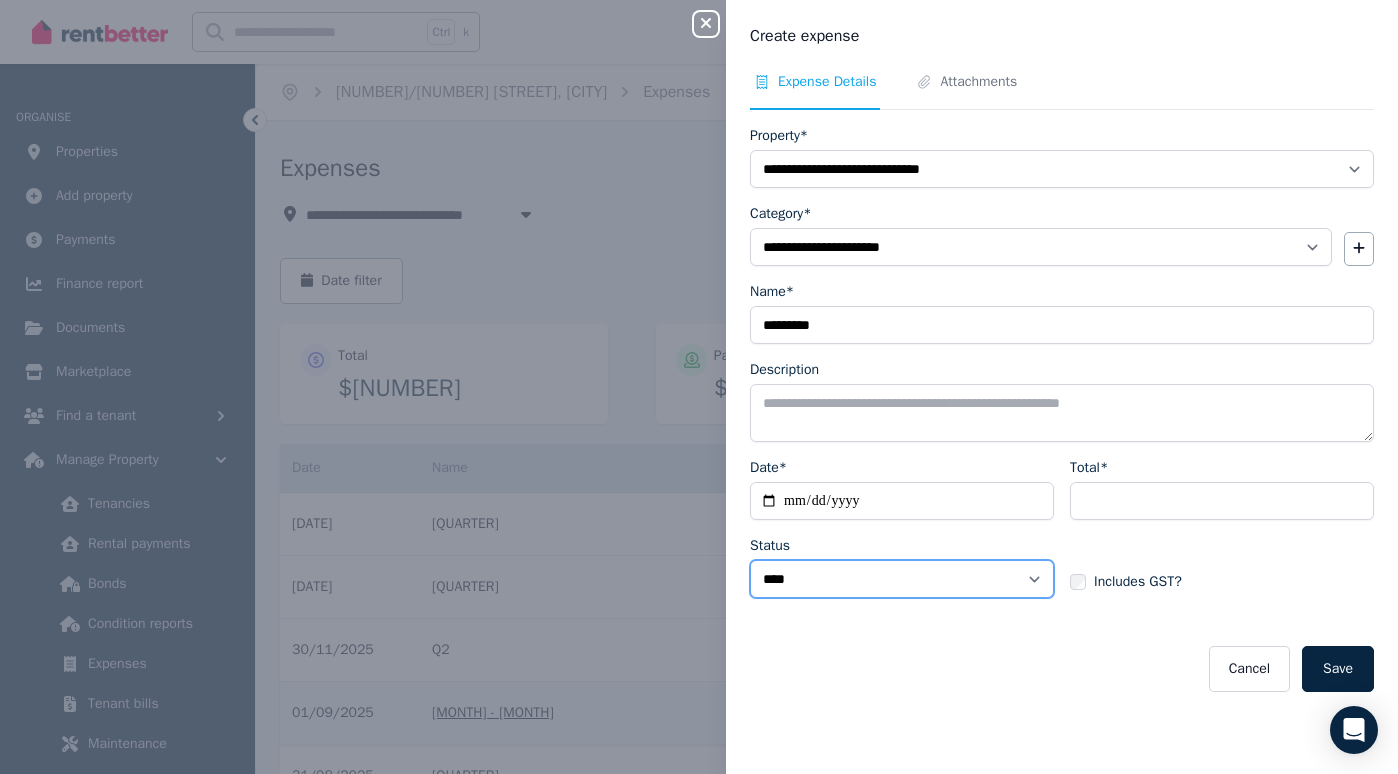click on "****** ****" at bounding box center (902, 579) 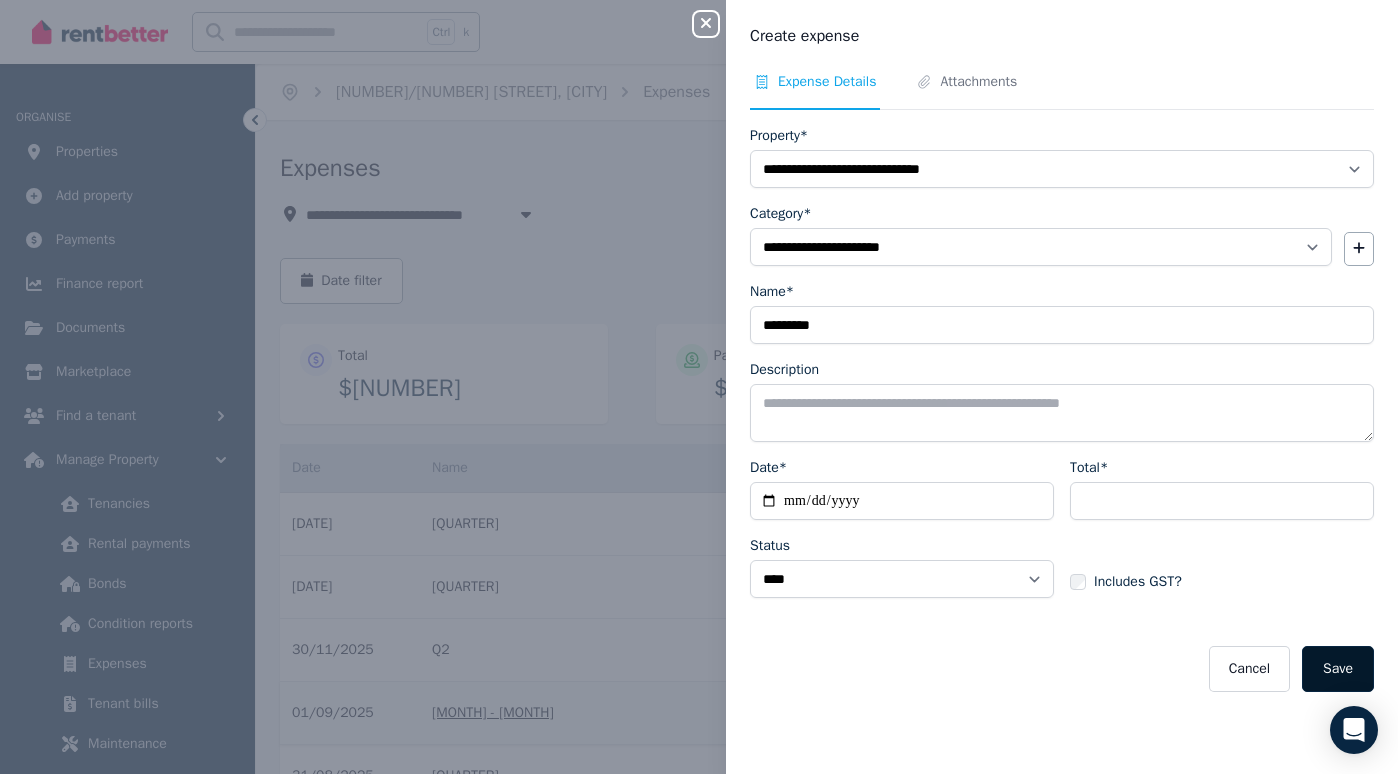 click on "Save" at bounding box center [1338, 669] 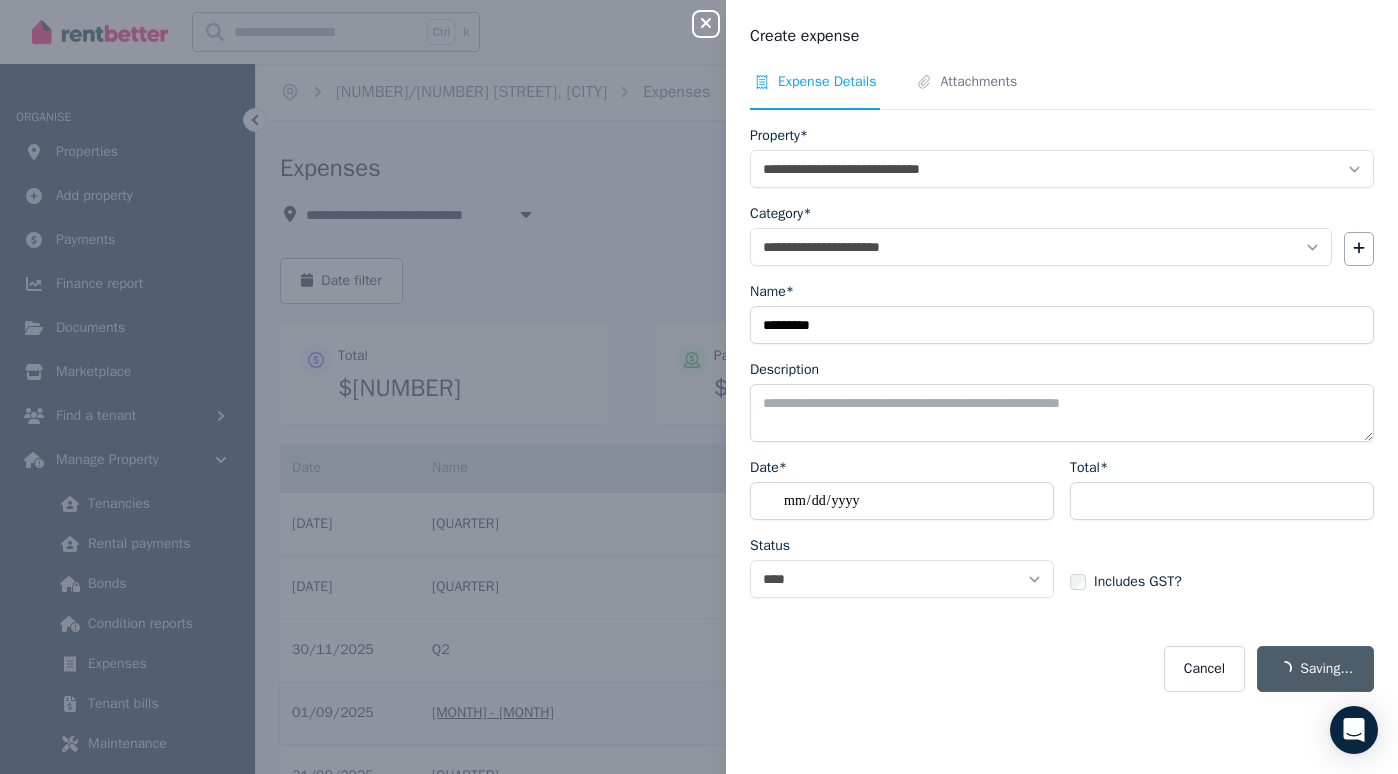 select on "**********" 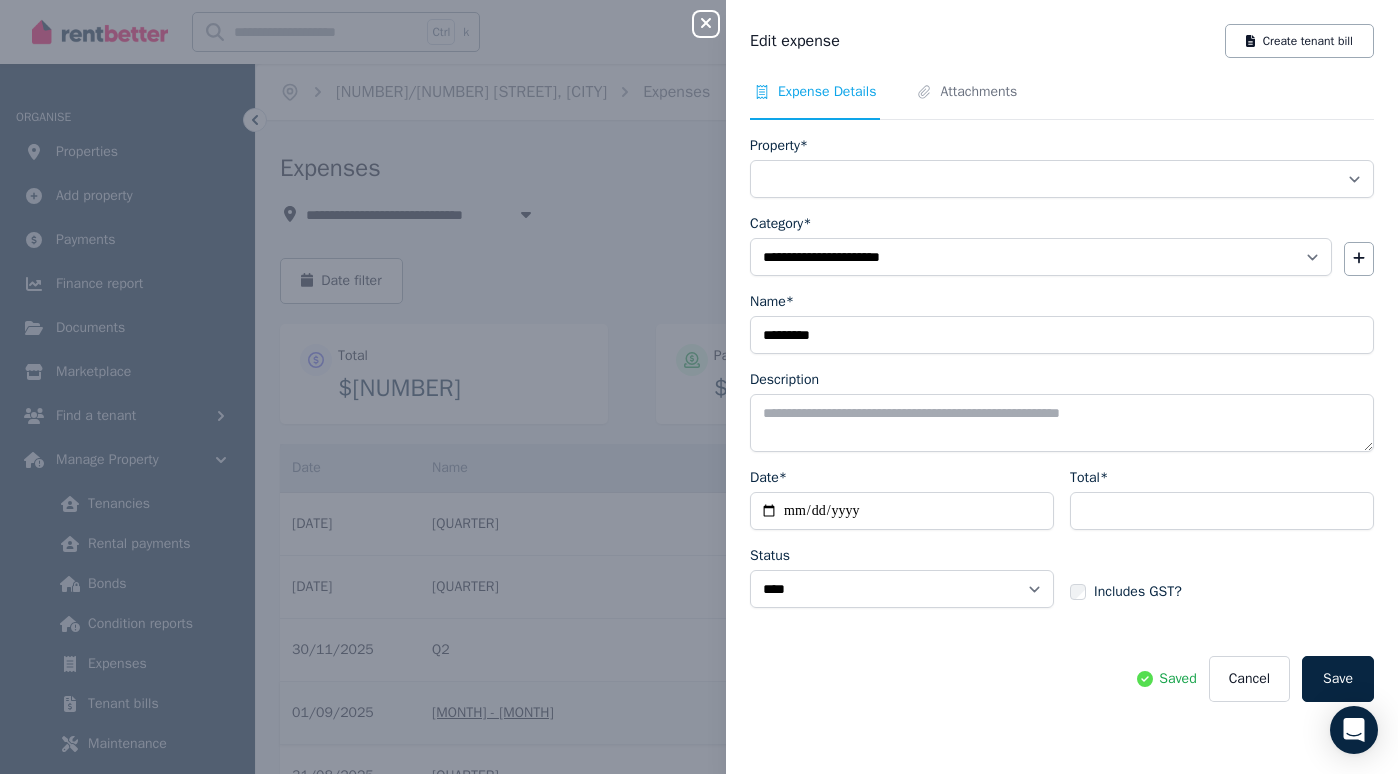 select on "**********" 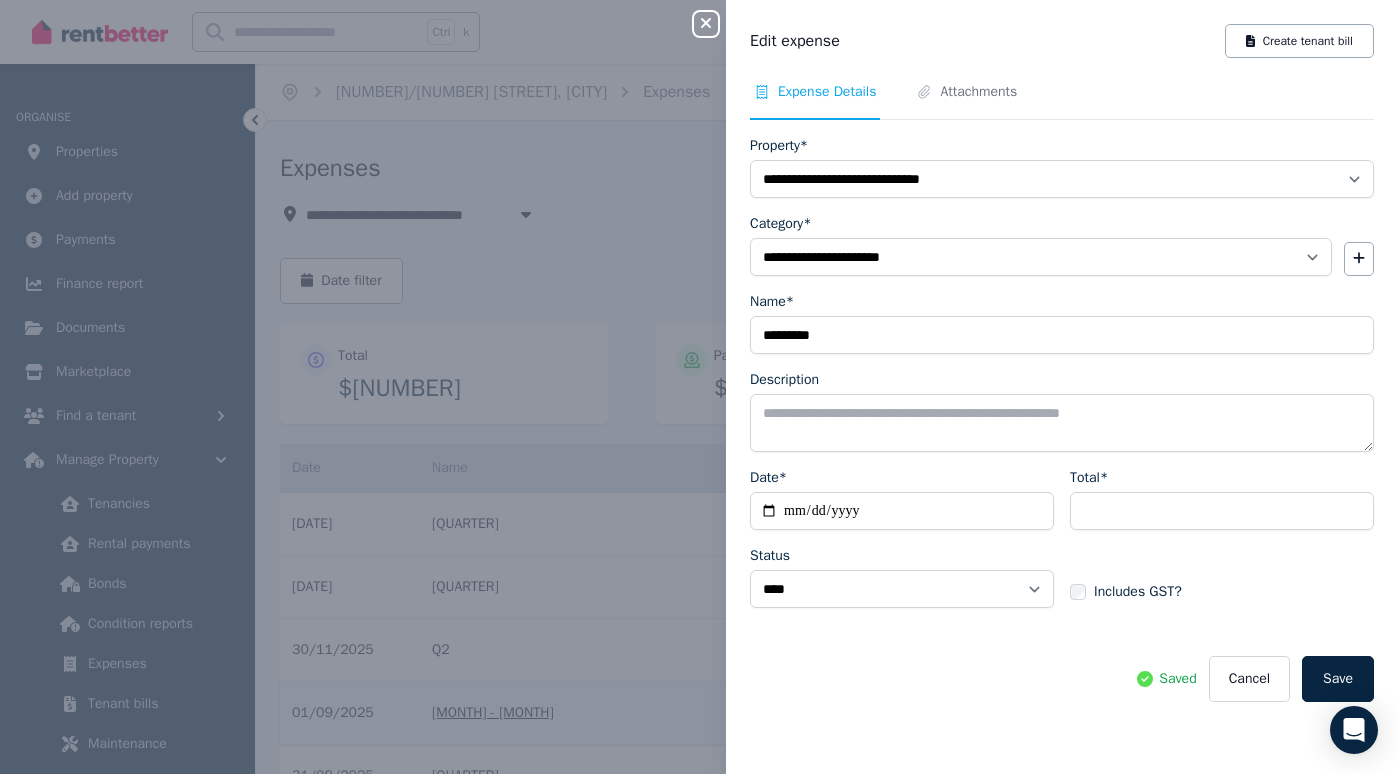 click 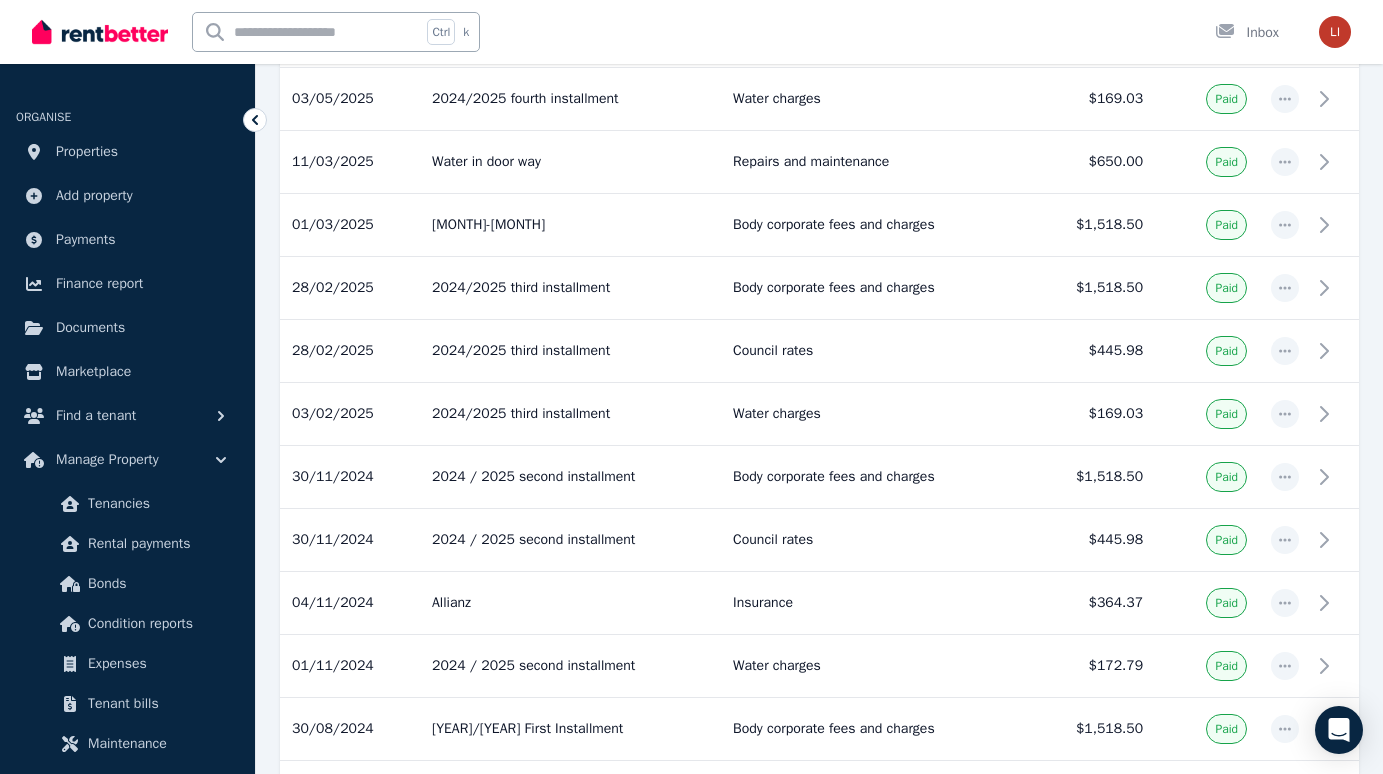scroll, scrollTop: 1185, scrollLeft: 0, axis: vertical 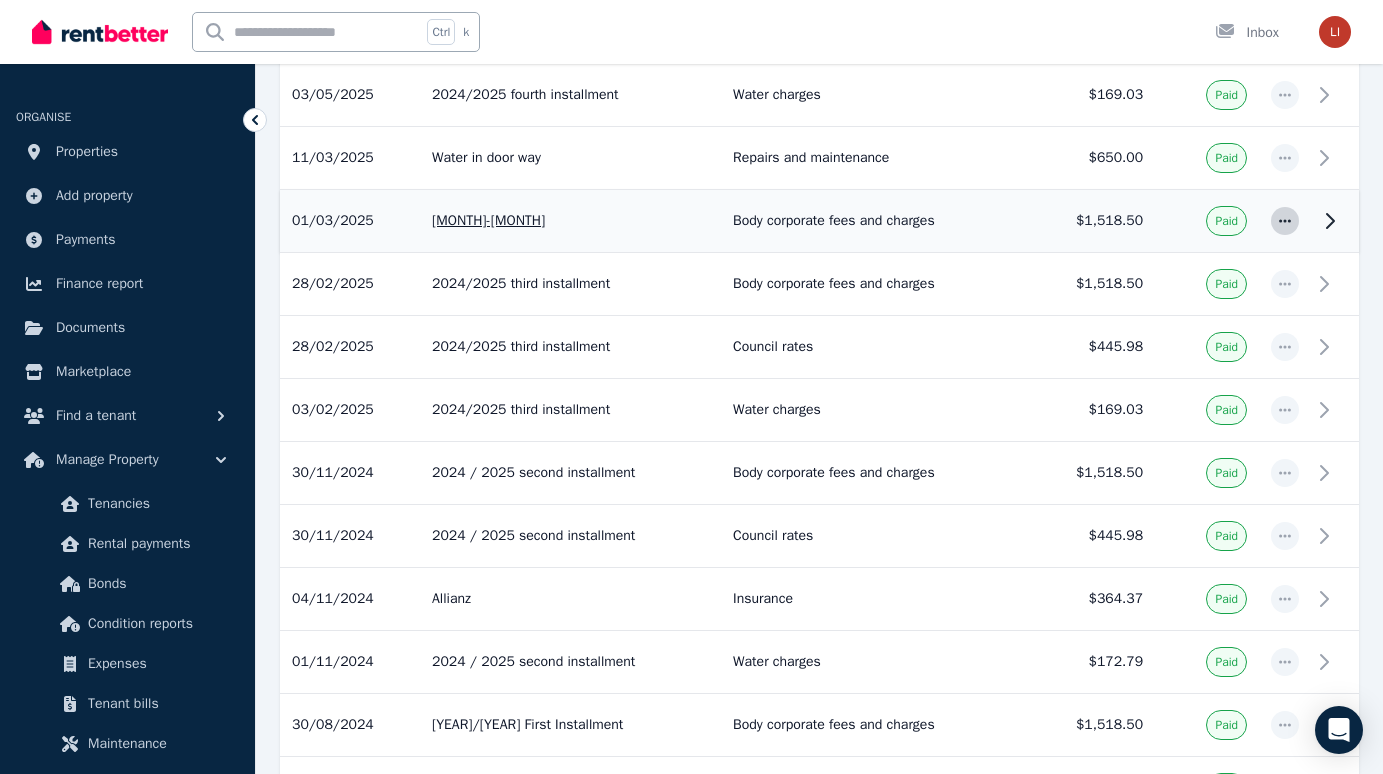click 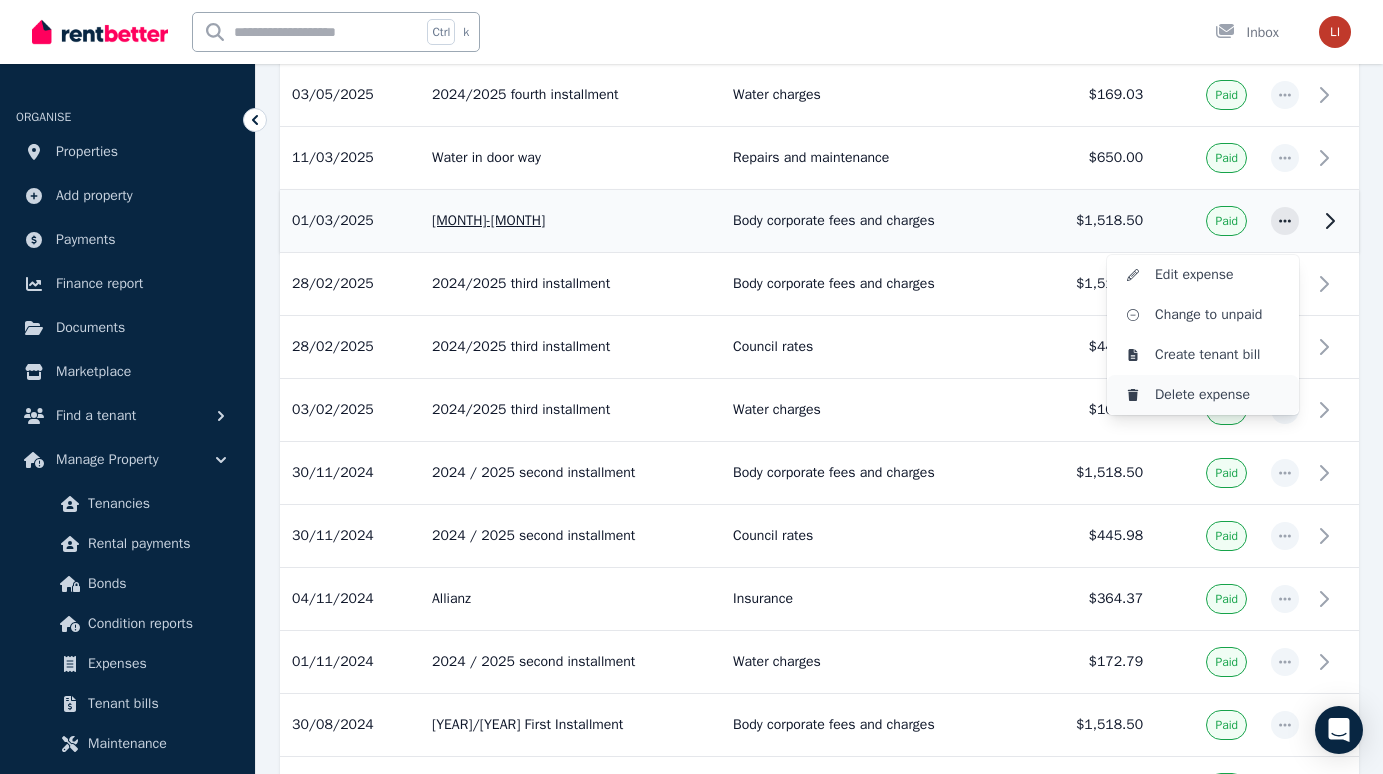 click on "Delete expense" at bounding box center (1219, 395) 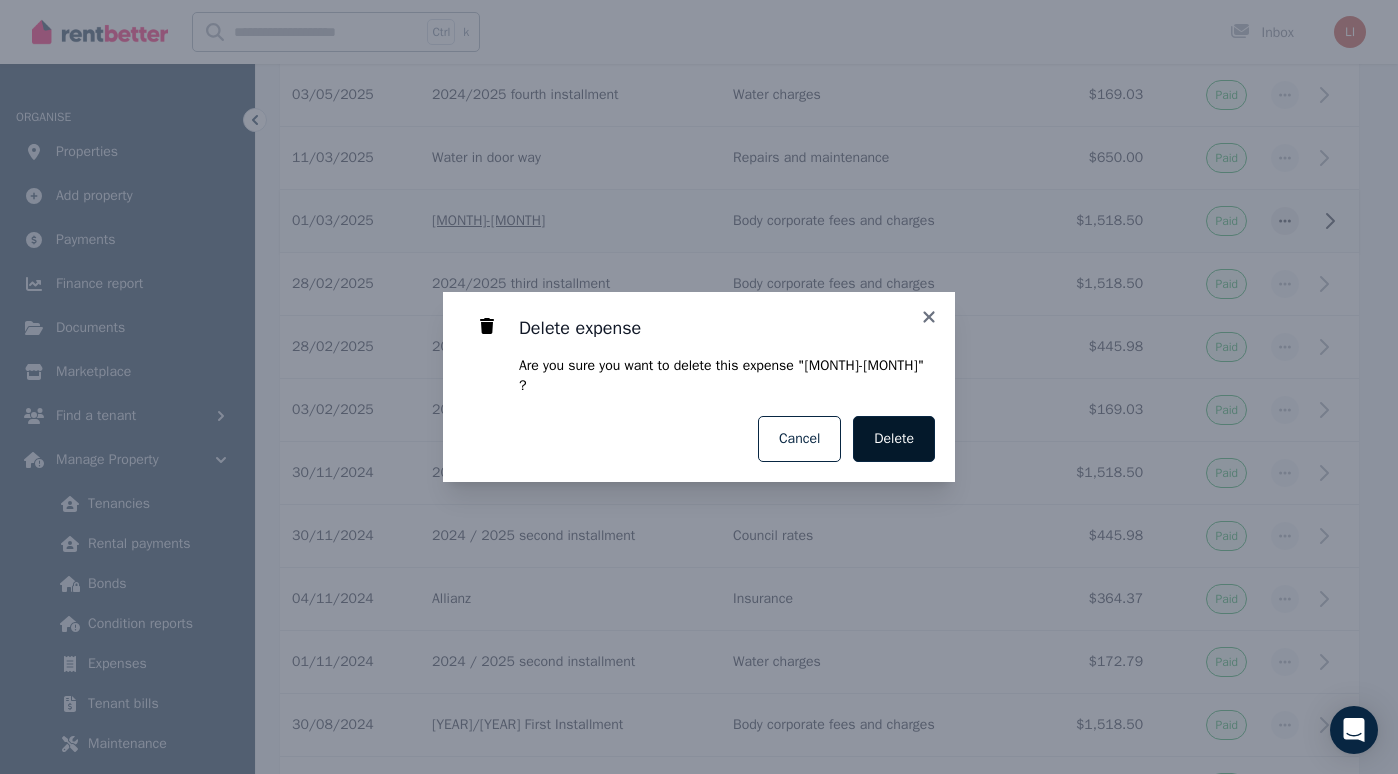 click on "Delete" at bounding box center [894, 439] 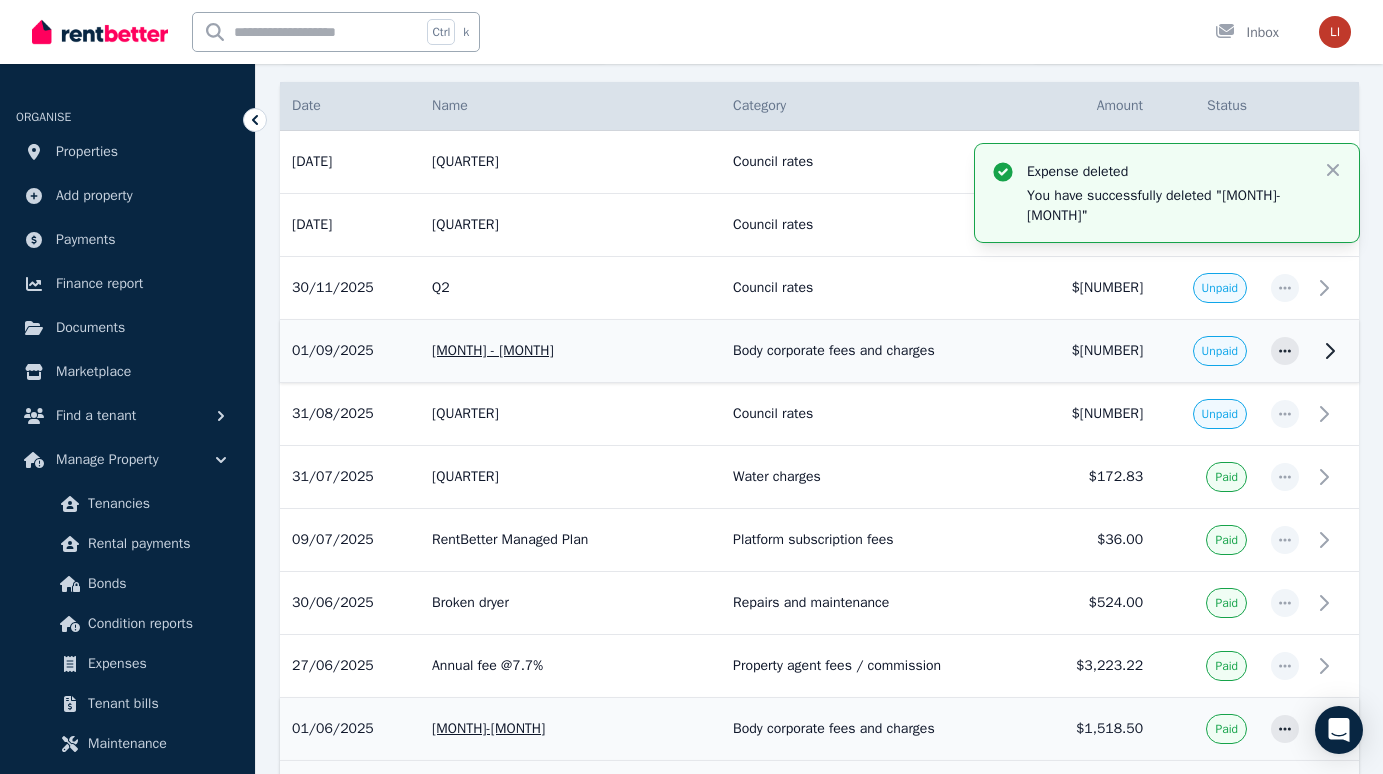 scroll, scrollTop: 0, scrollLeft: 0, axis: both 